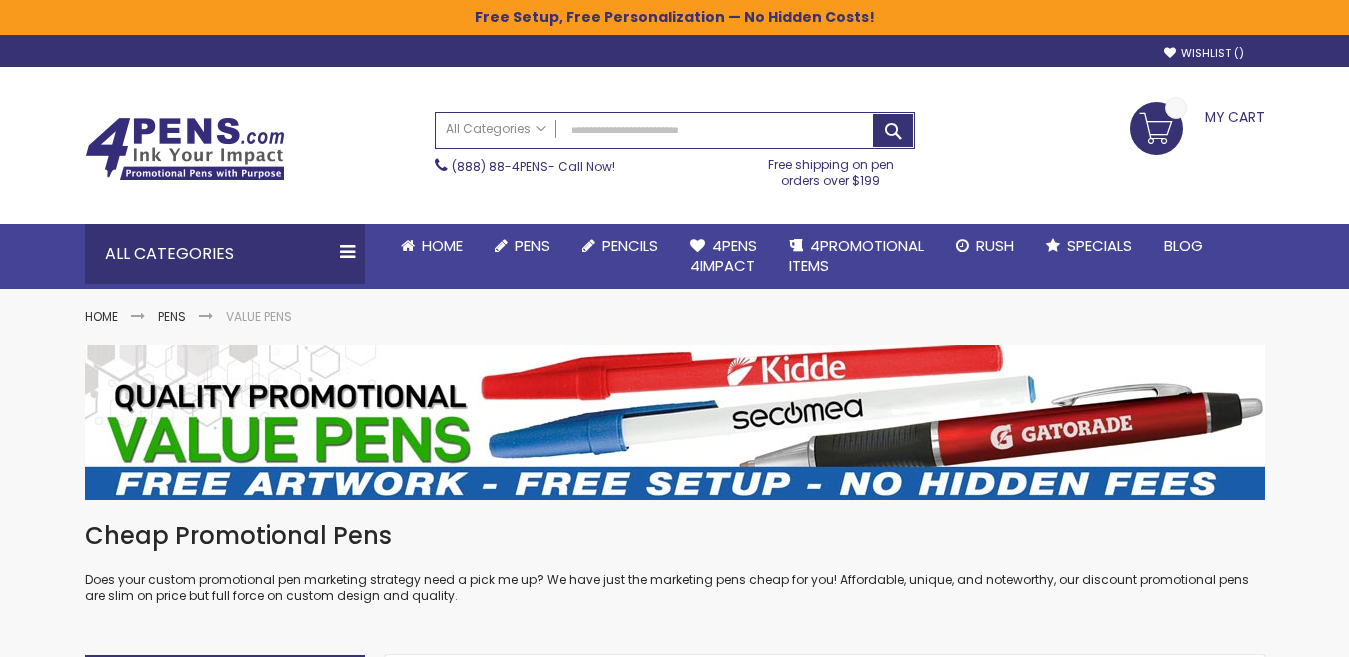 scroll, scrollTop: 0, scrollLeft: 0, axis: both 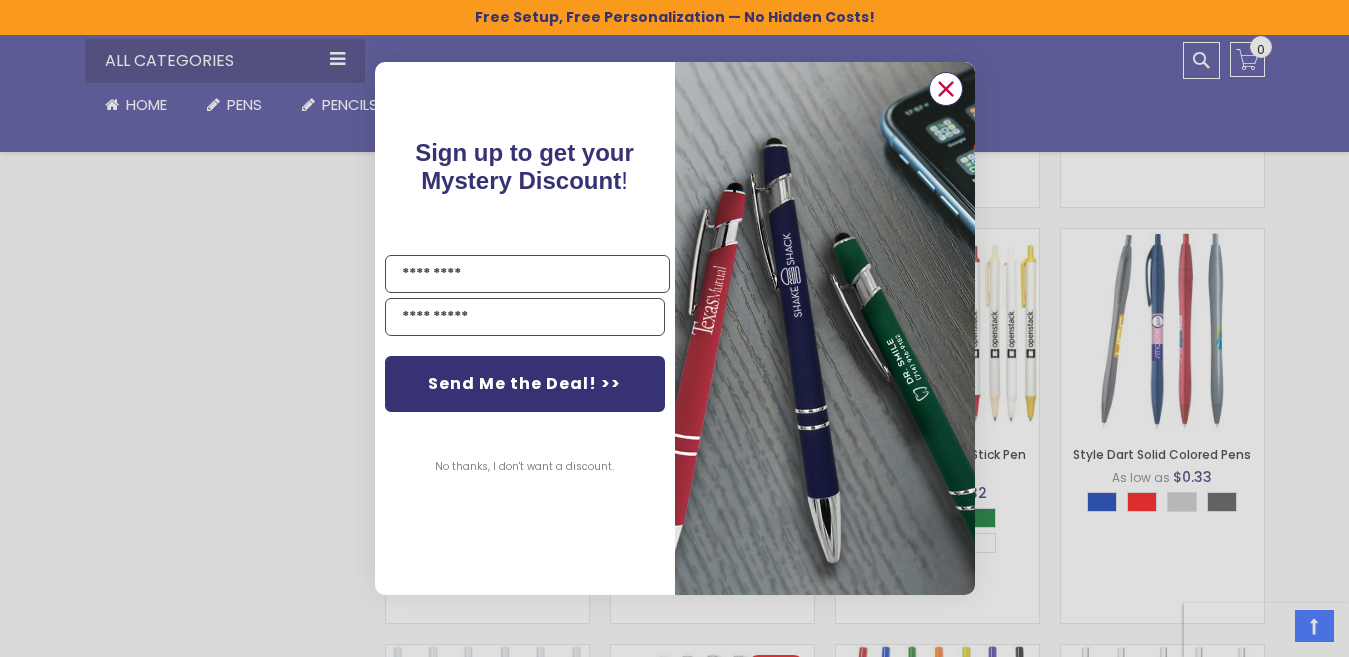 click 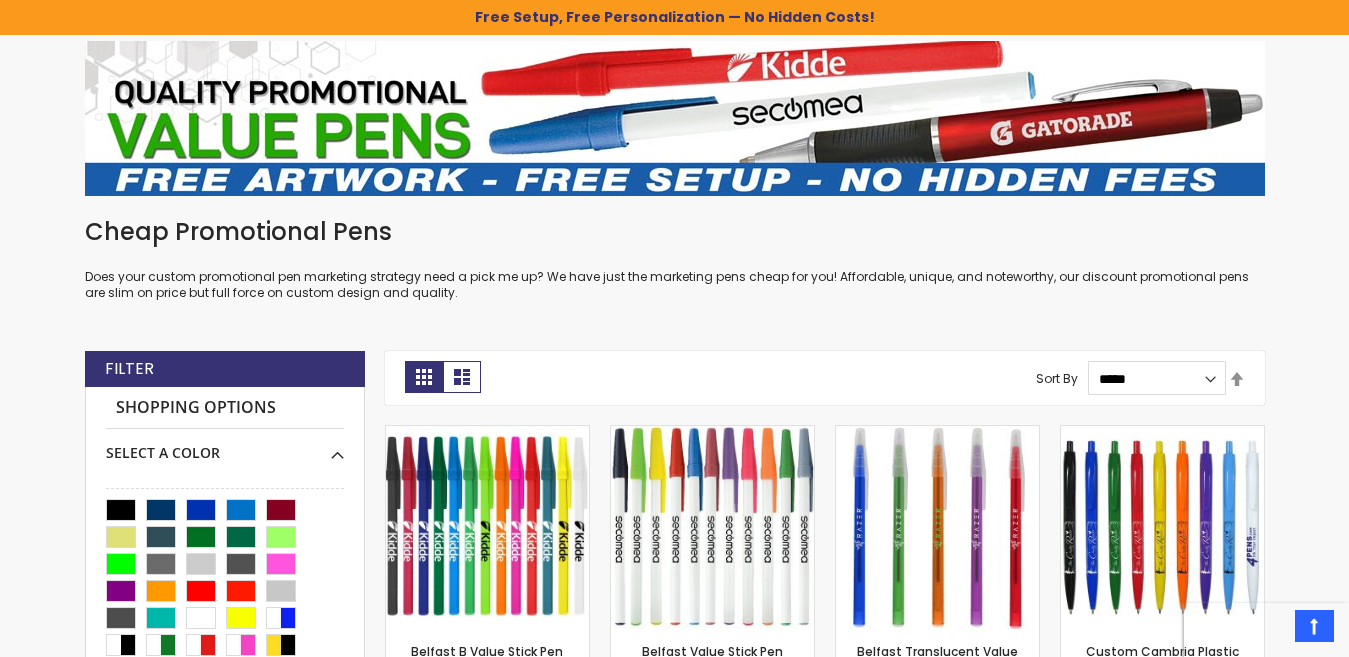 scroll, scrollTop: 335, scrollLeft: 0, axis: vertical 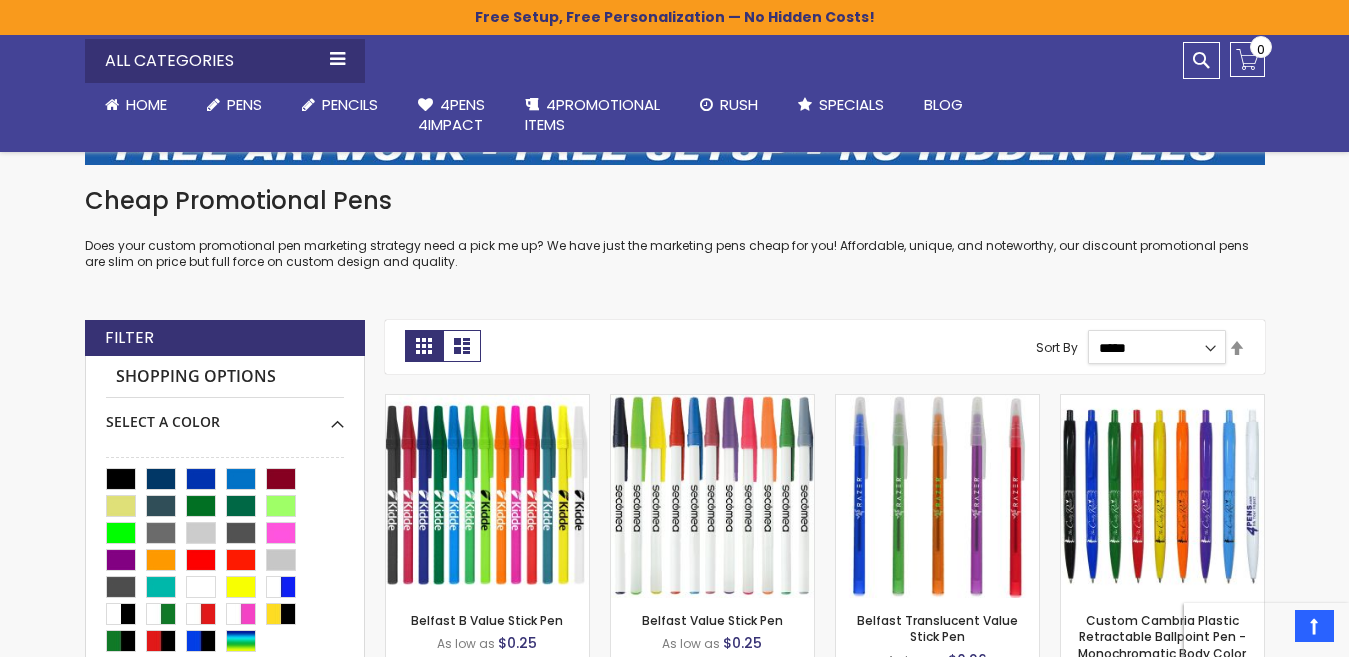 click on "**********" at bounding box center [1157, 347] 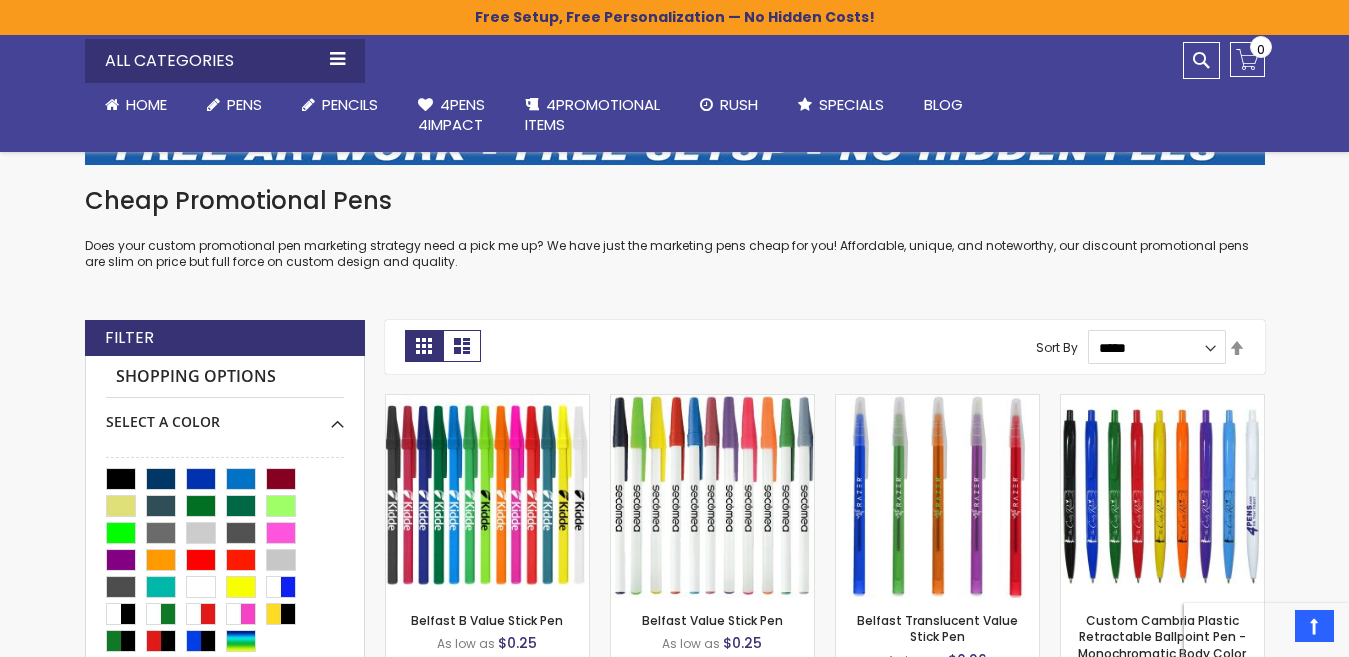 click on "Set Descending Direction" at bounding box center (1237, 349) 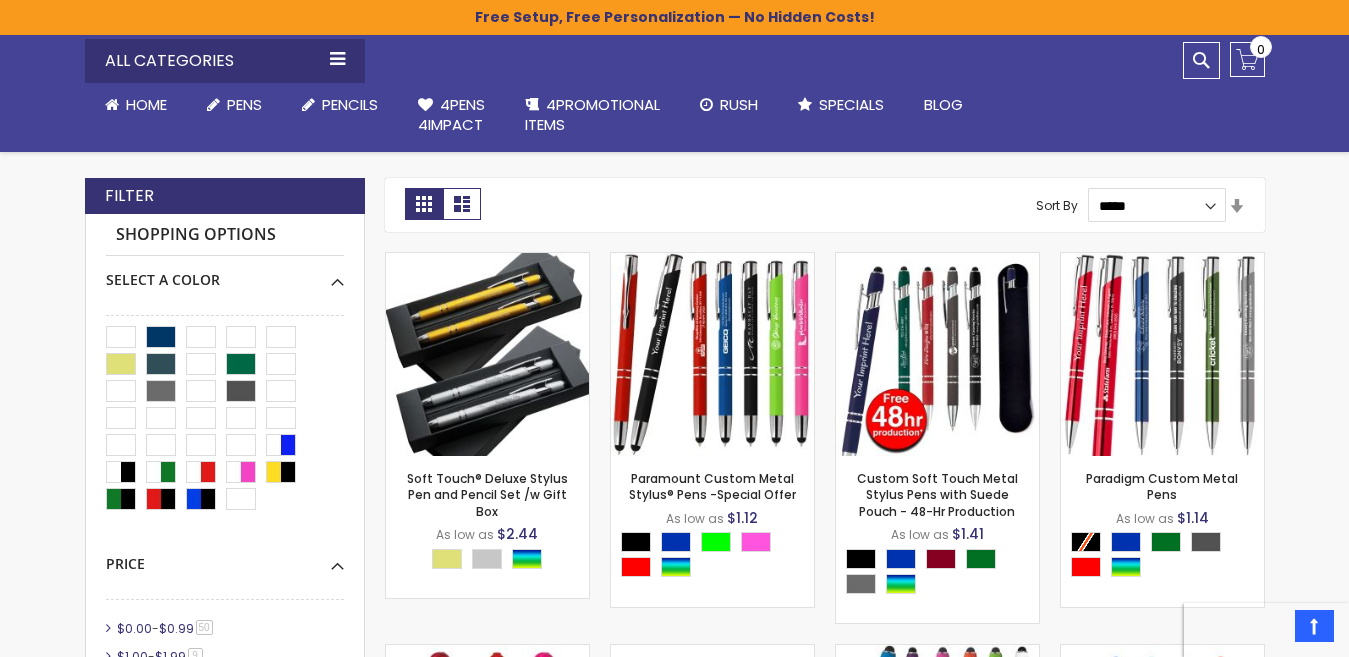 scroll, scrollTop: 295, scrollLeft: 0, axis: vertical 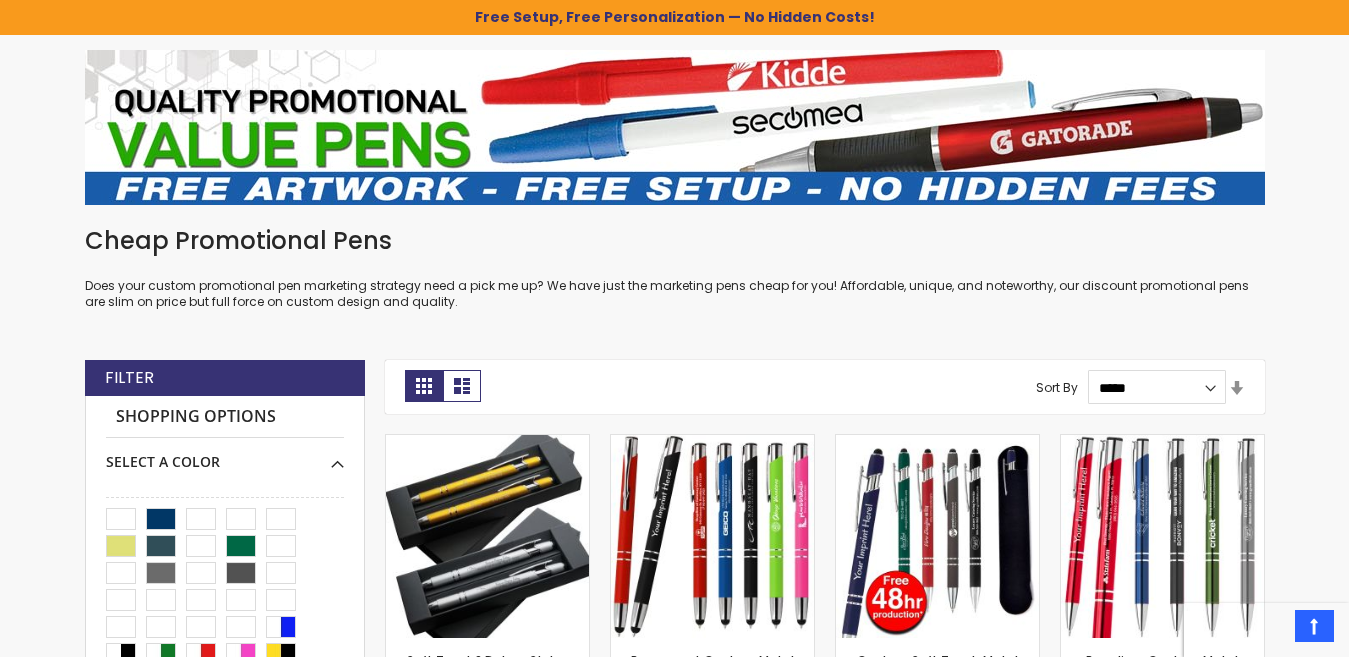 click on "Set Ascending Direction" at bounding box center (1237, 389) 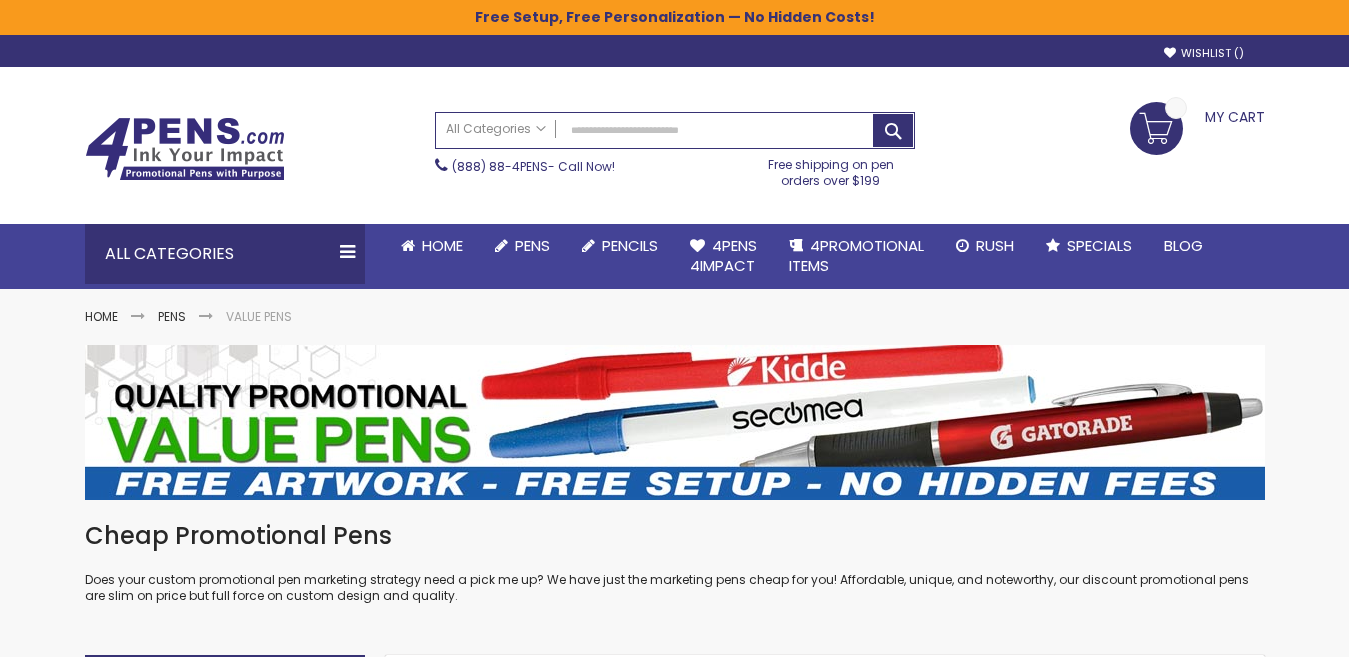 scroll, scrollTop: 0, scrollLeft: 0, axis: both 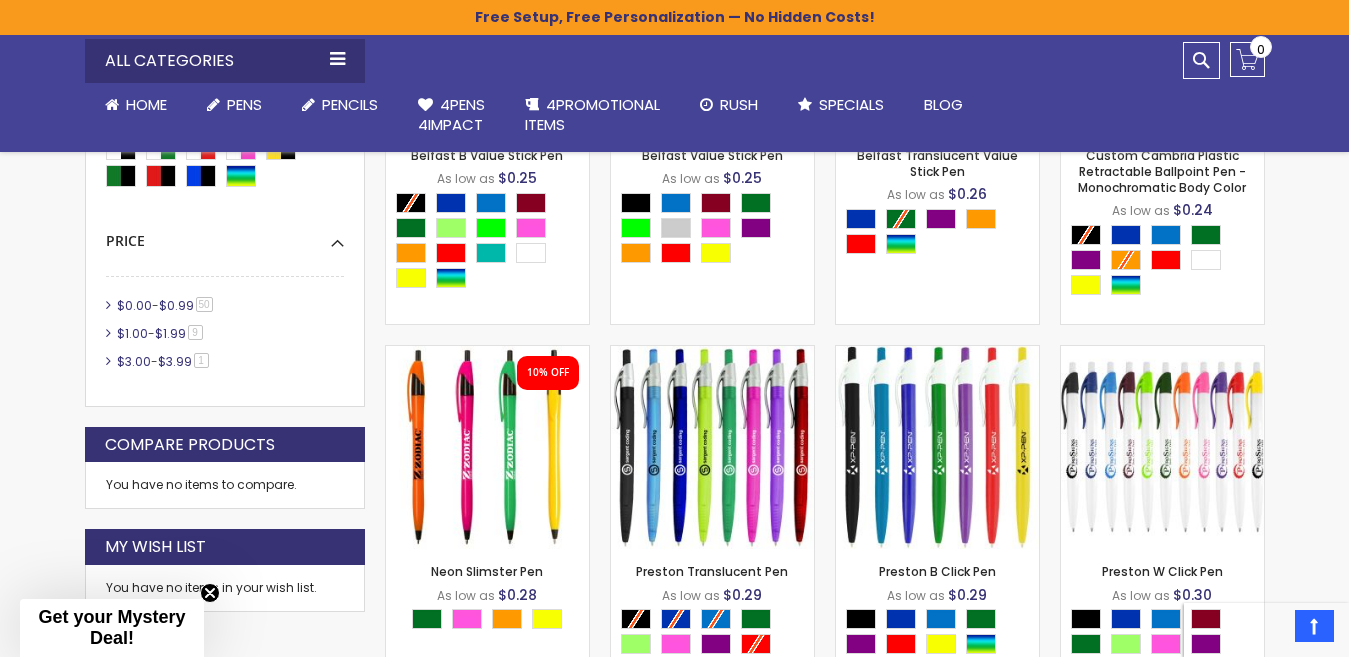 click at bounding box center (712, 447) 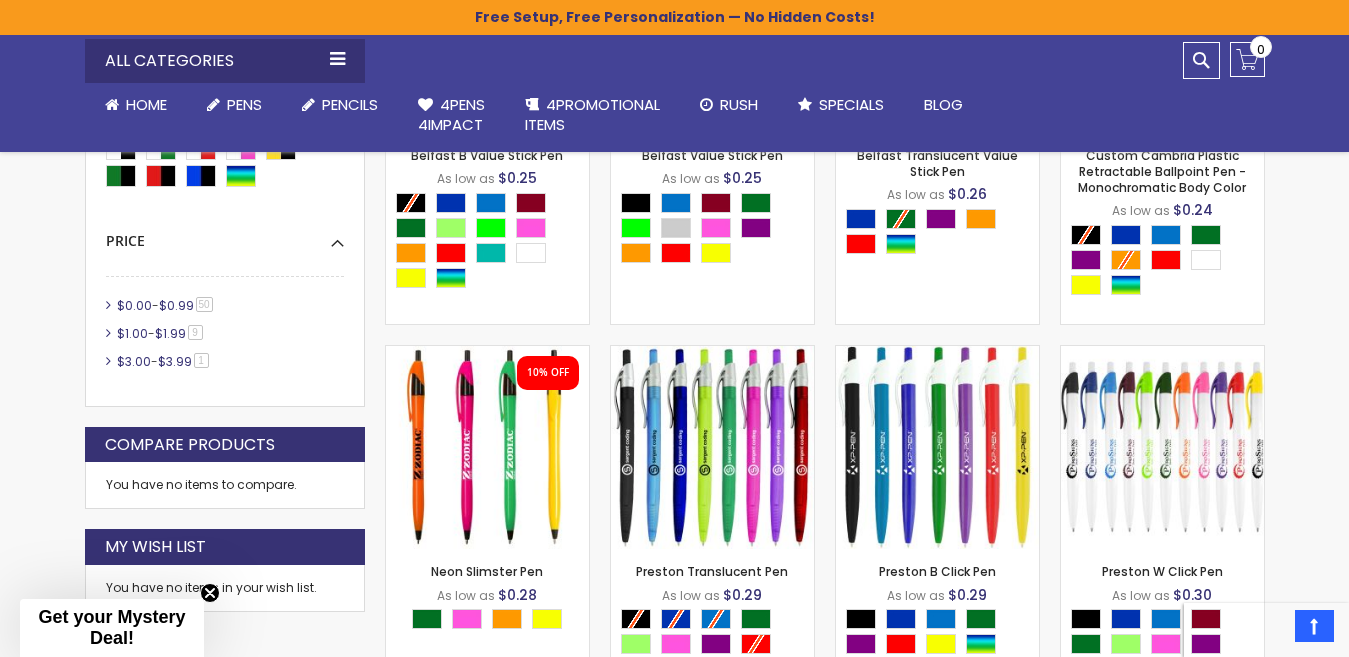 click at bounding box center (937, 447) 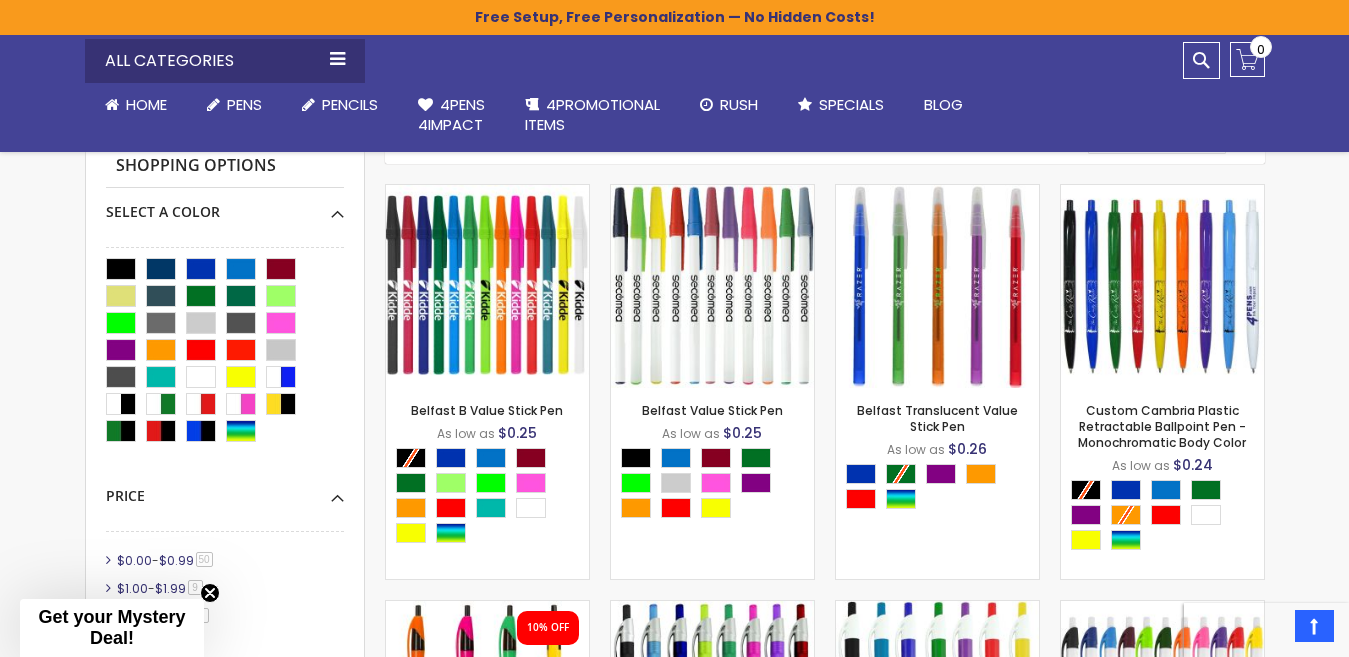 scroll, scrollTop: 500, scrollLeft: 0, axis: vertical 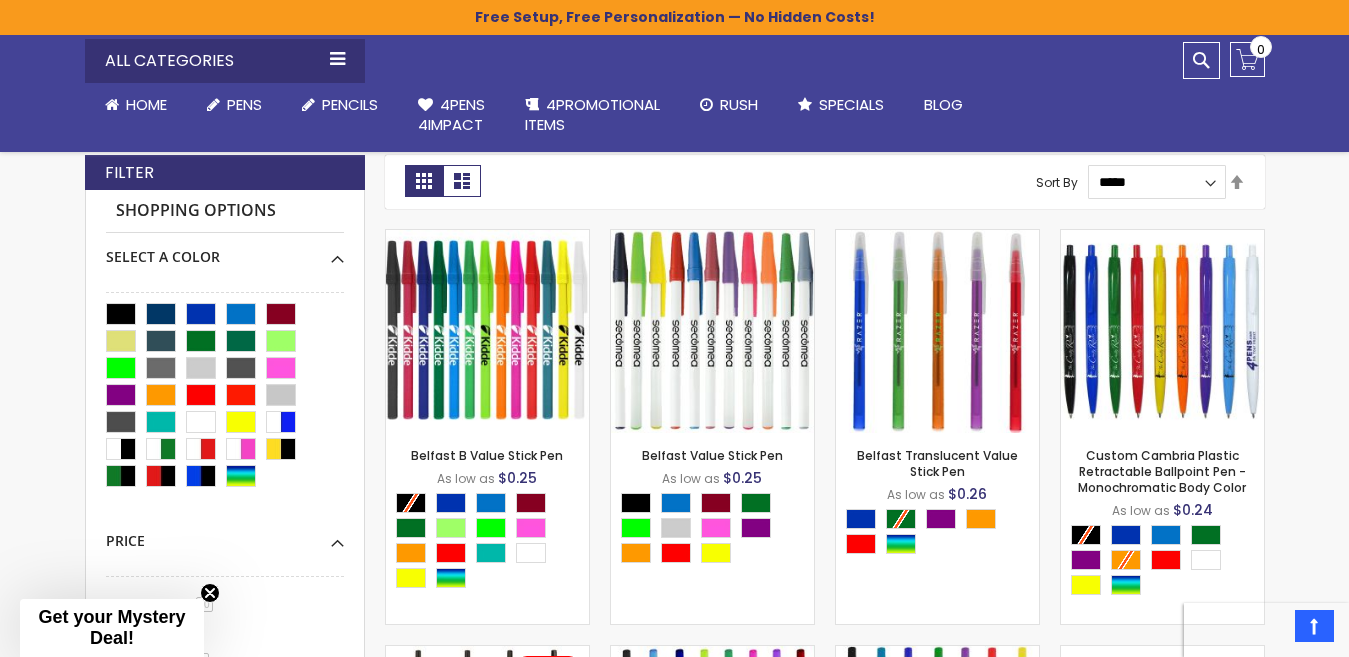 click at bounding box center (1162, 331) 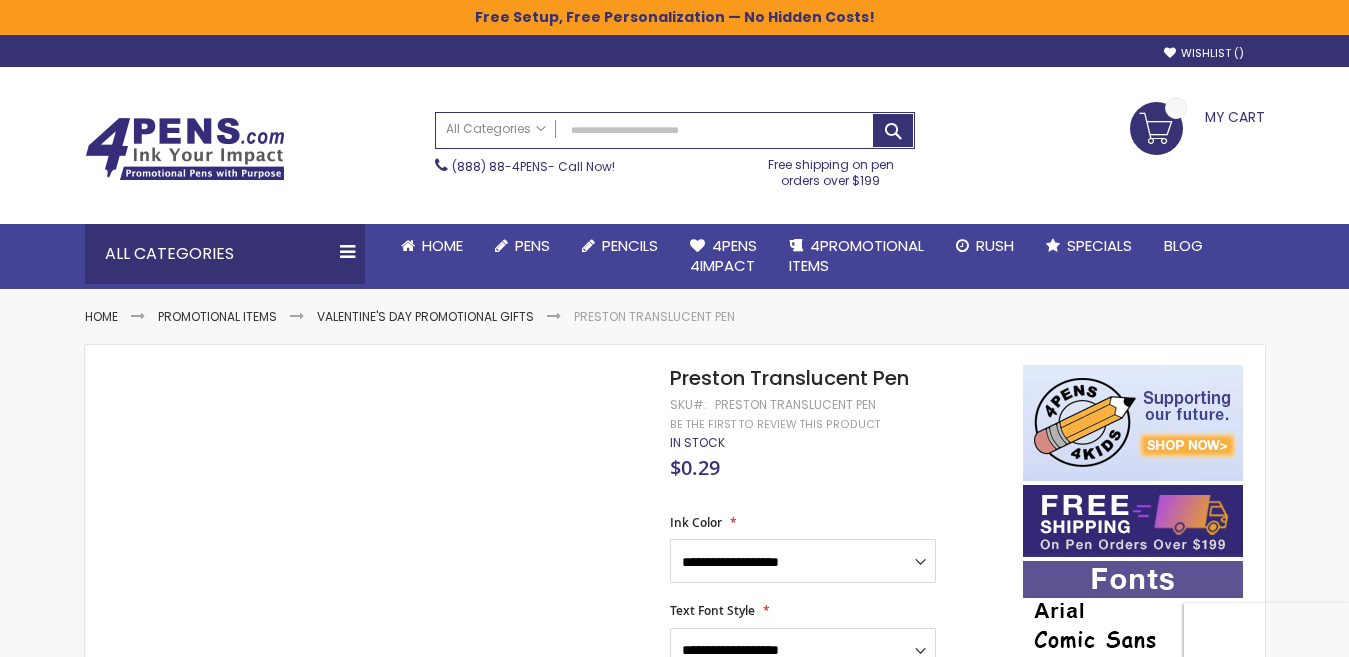 scroll, scrollTop: 0, scrollLeft: 0, axis: both 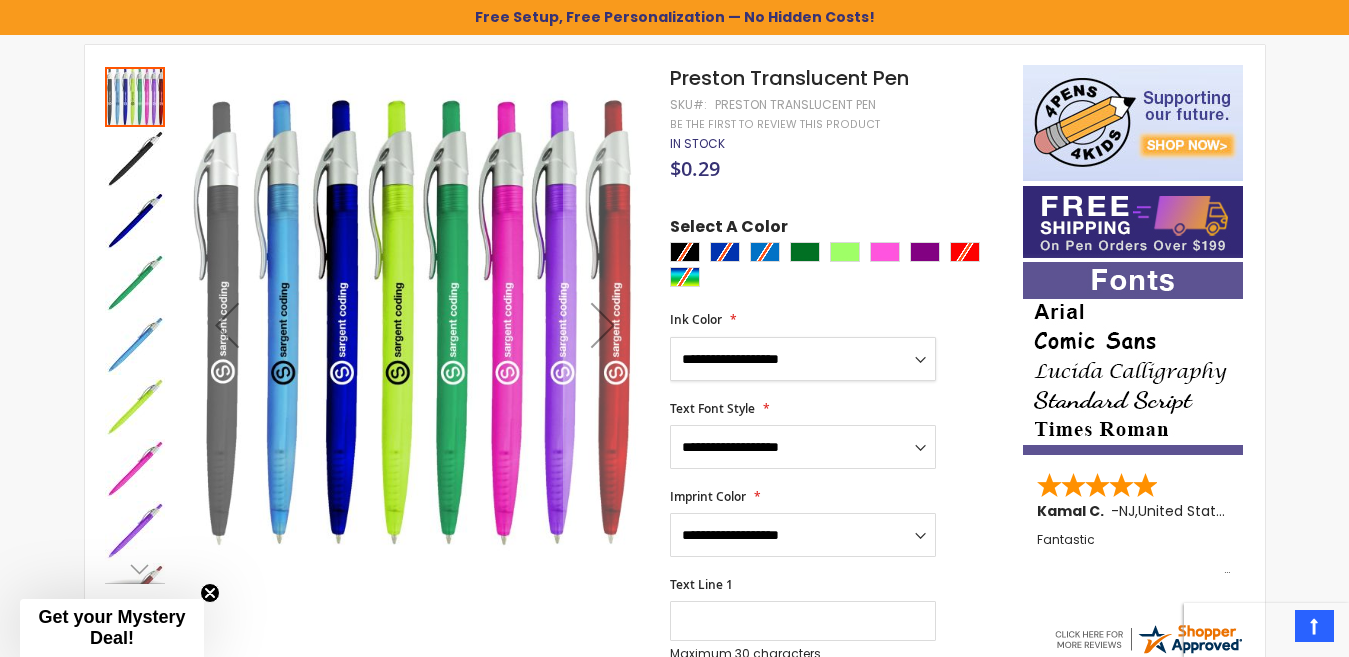 click on "**********" at bounding box center (803, 359) 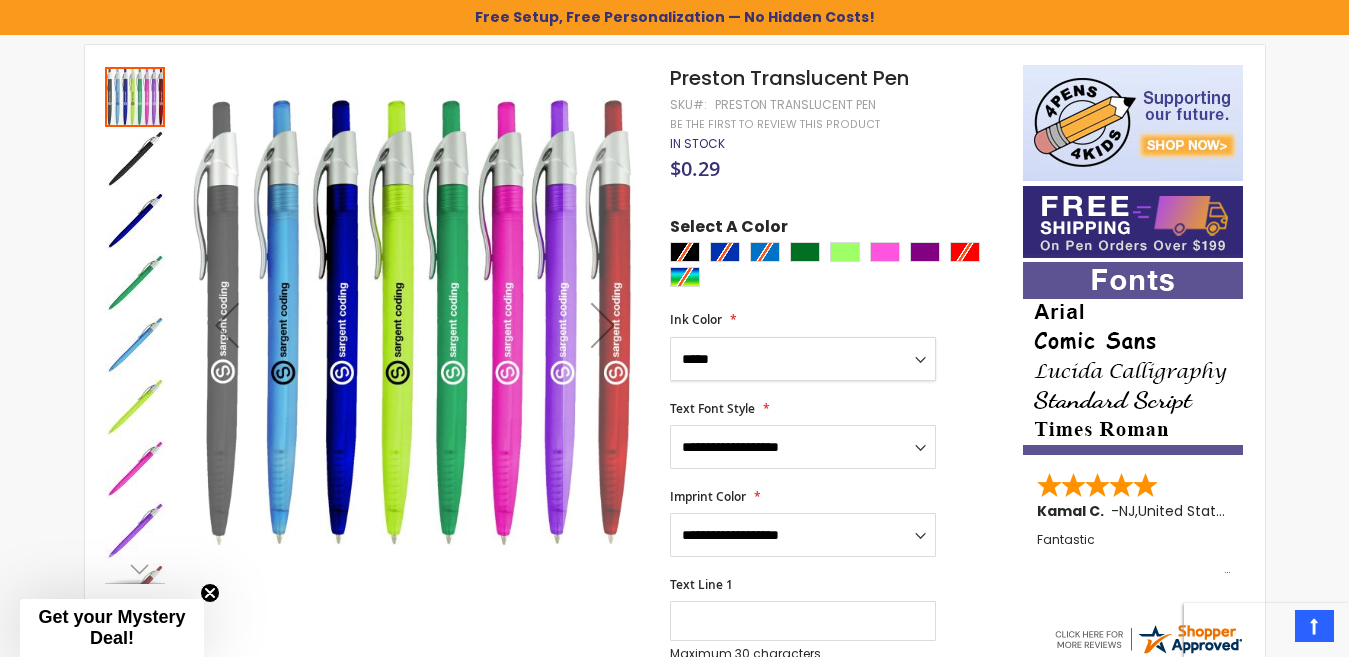 click on "**********" at bounding box center [803, 359] 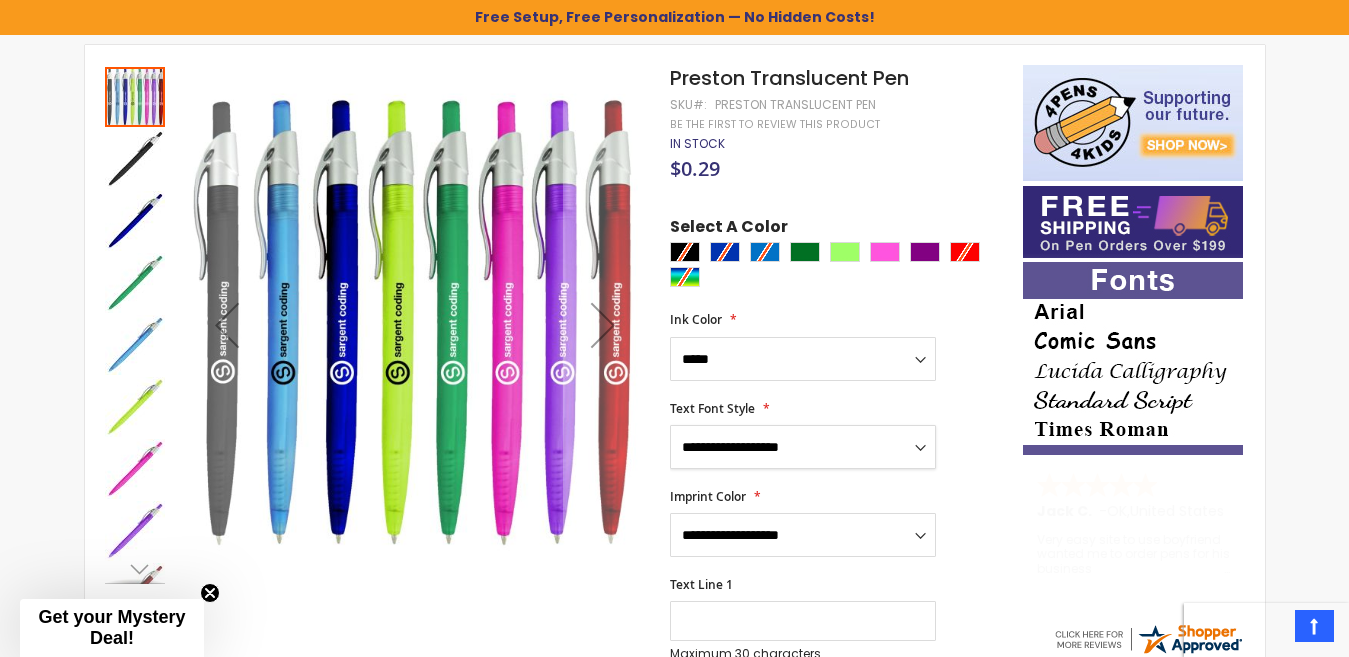 click on "**********" at bounding box center [803, 447] 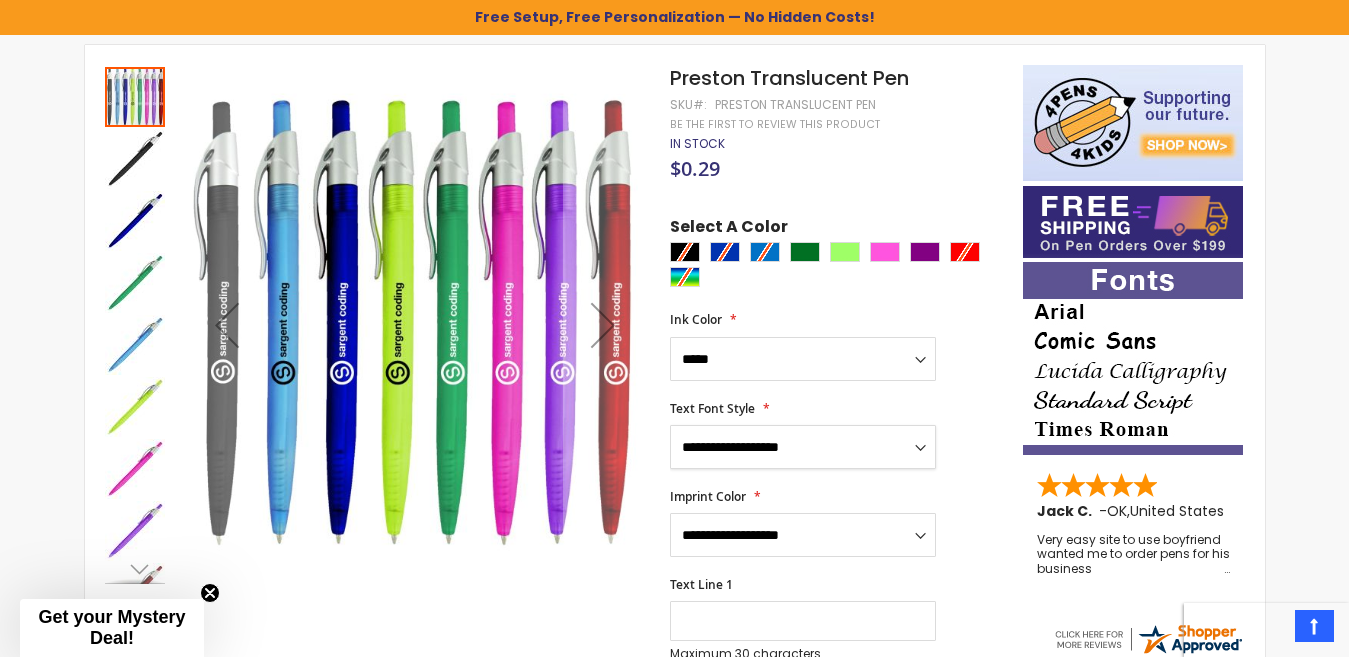 select on "****" 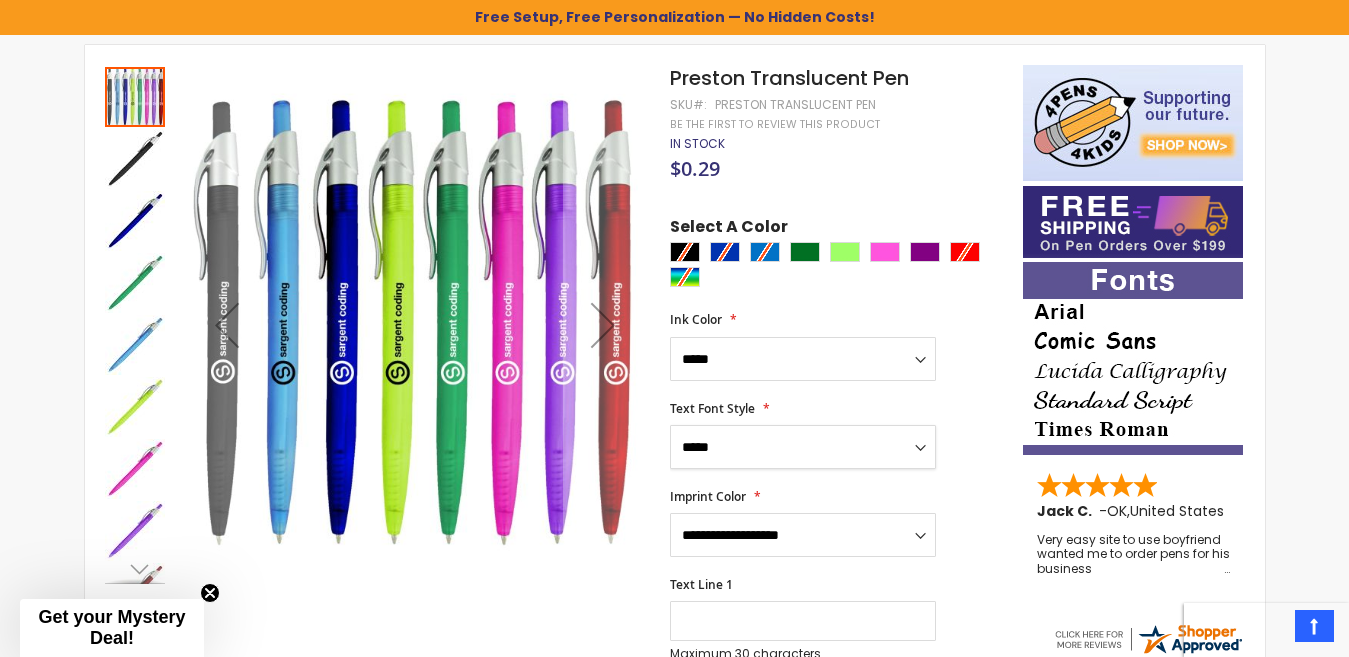 click on "**********" at bounding box center (803, 447) 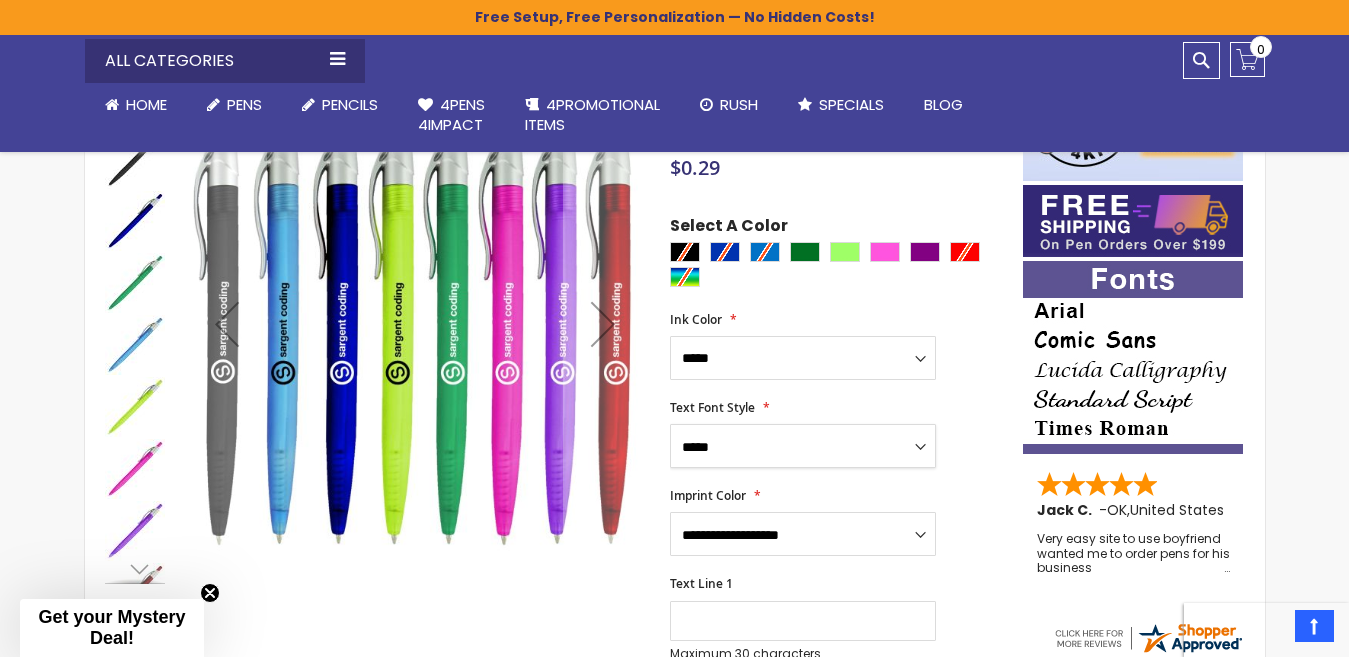 scroll, scrollTop: 400, scrollLeft: 0, axis: vertical 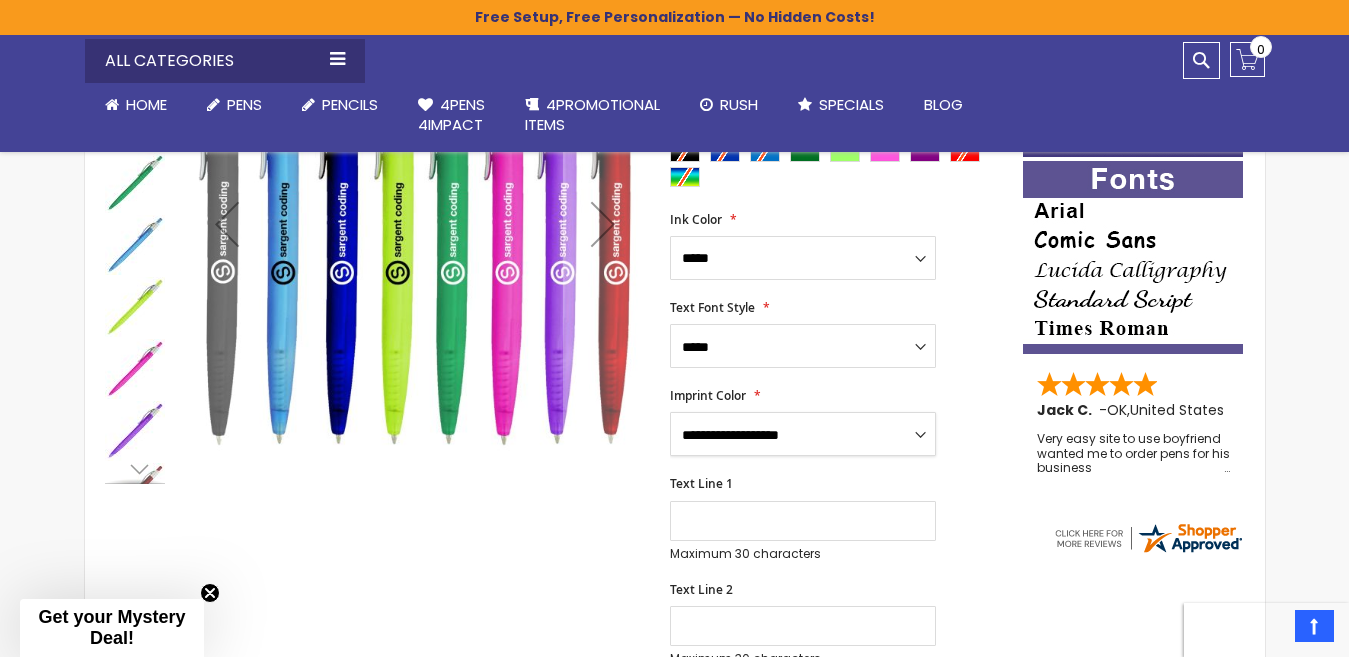 click on "**********" at bounding box center (803, 434) 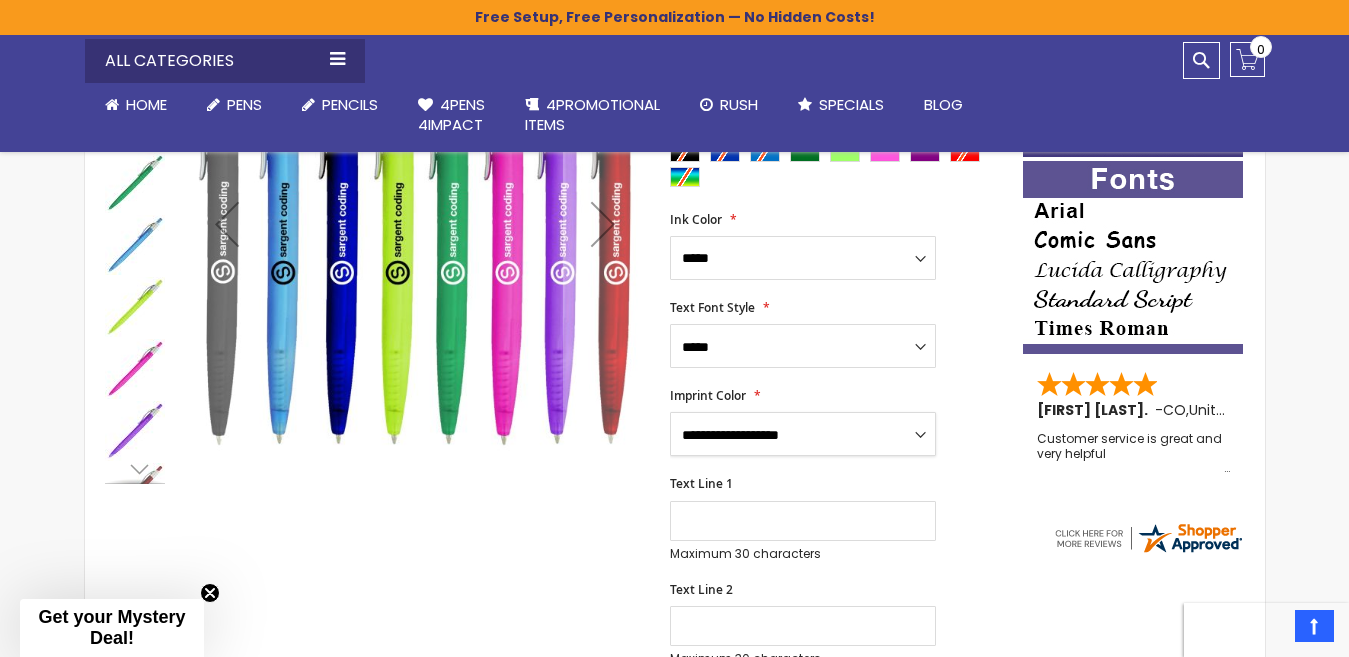 select on "****" 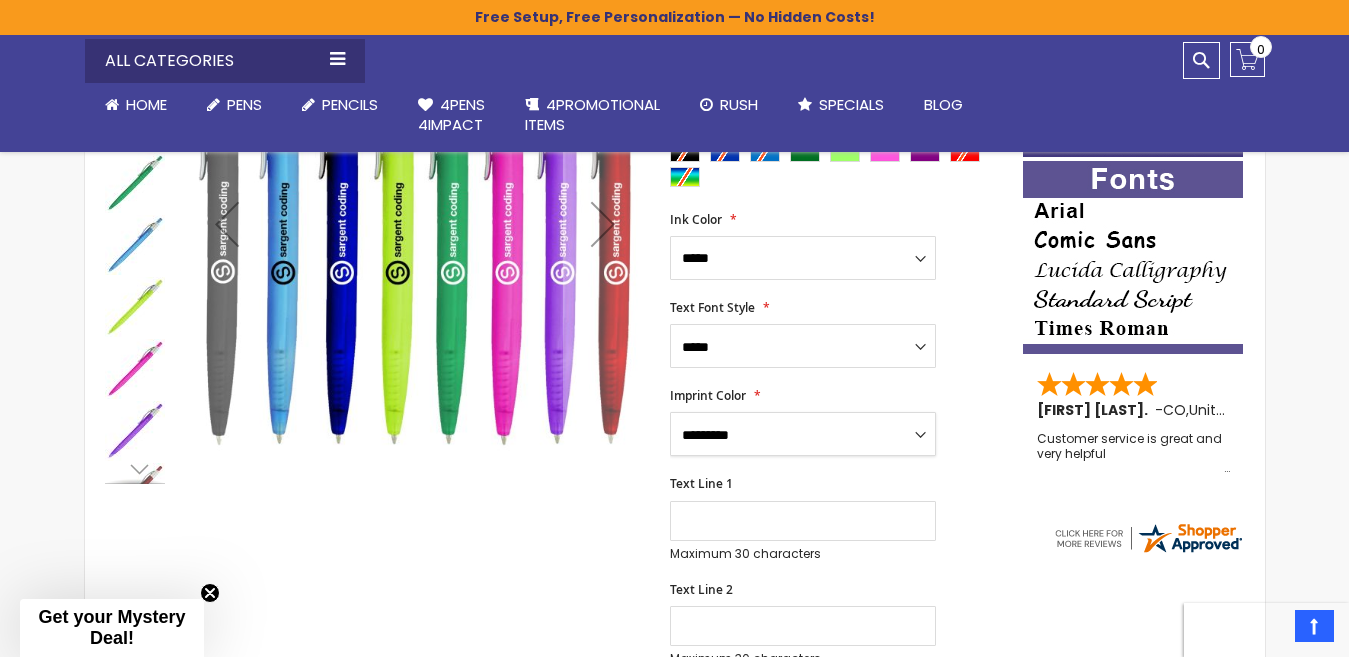 click on "**********" at bounding box center (803, 434) 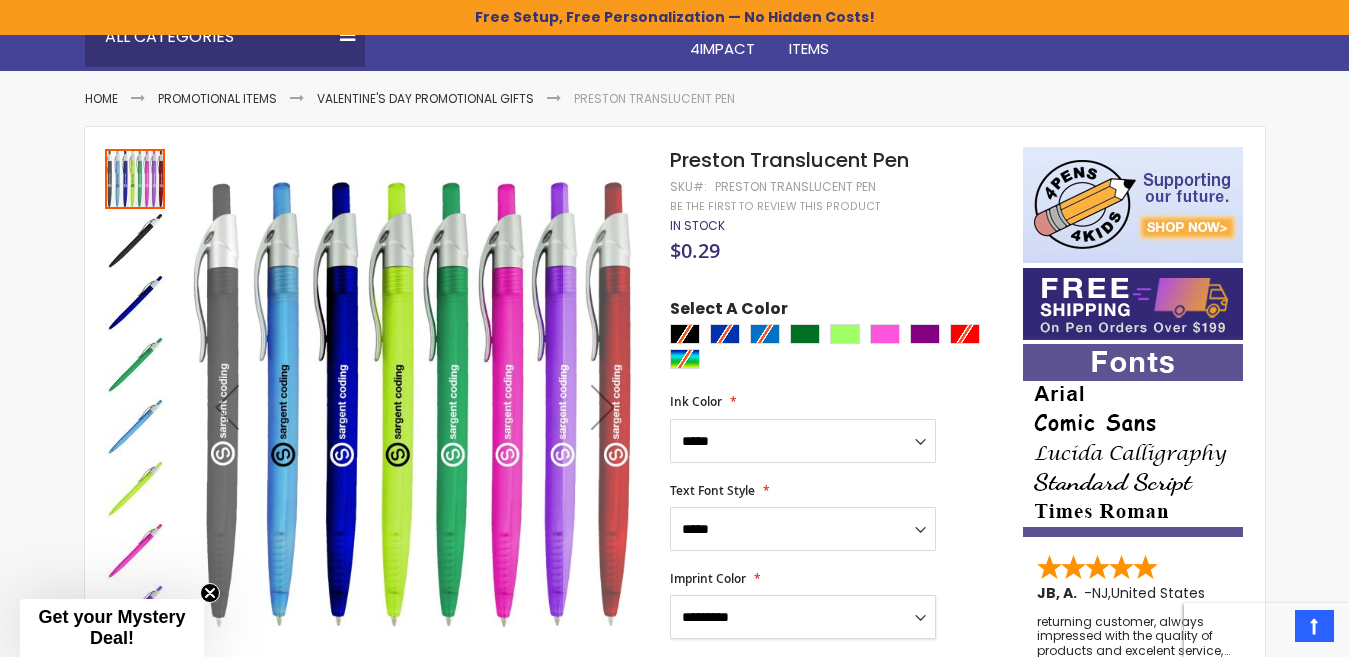 scroll, scrollTop: 200, scrollLeft: 0, axis: vertical 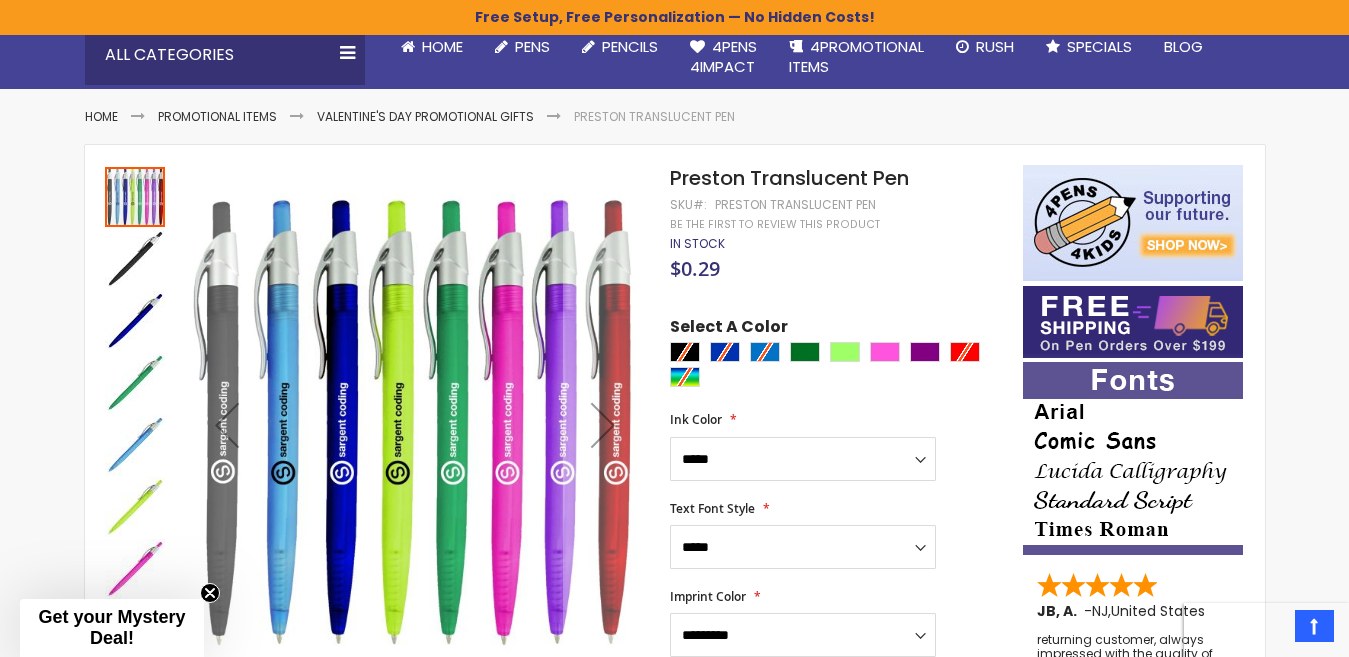 click at bounding box center [841, 367] 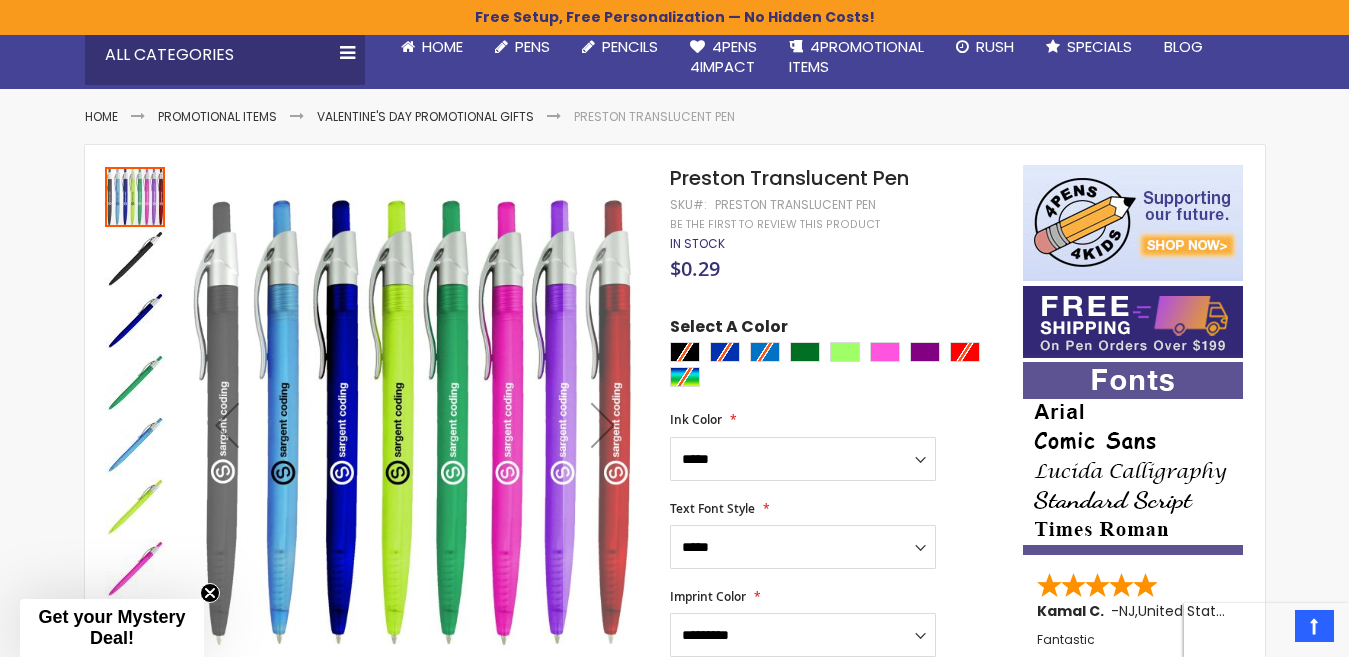 click at bounding box center (841, 367) 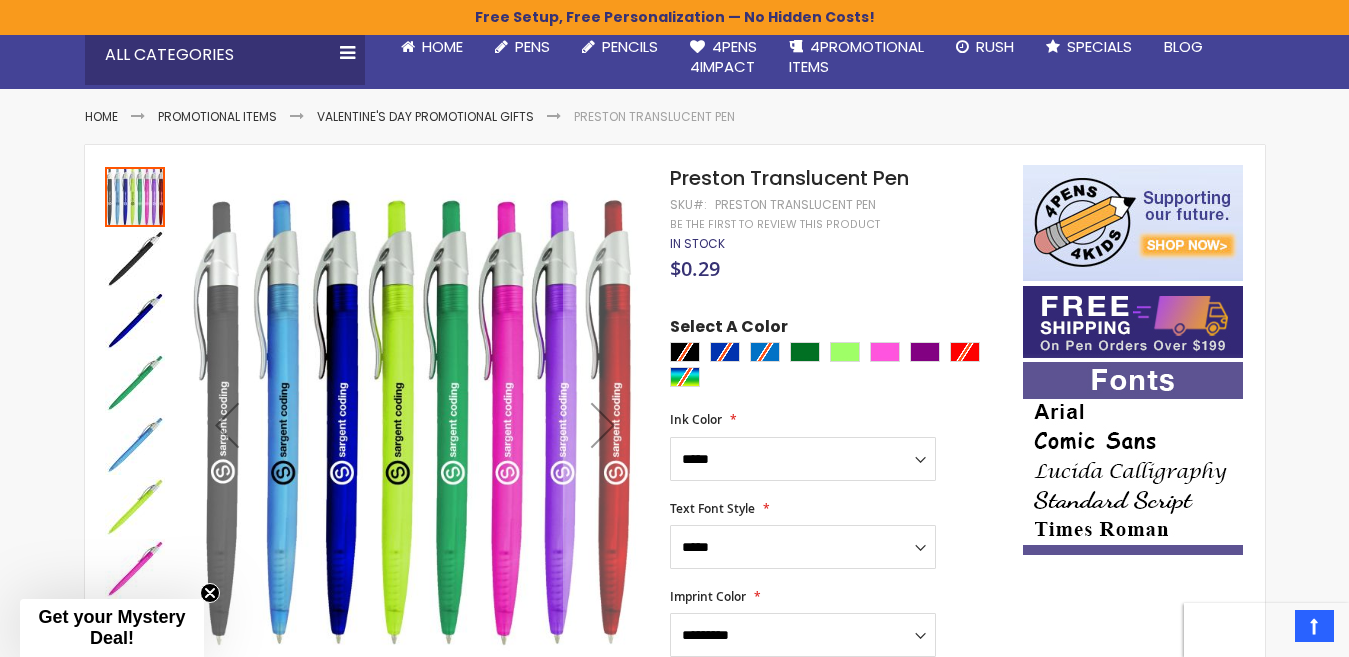 click at bounding box center [841, 367] 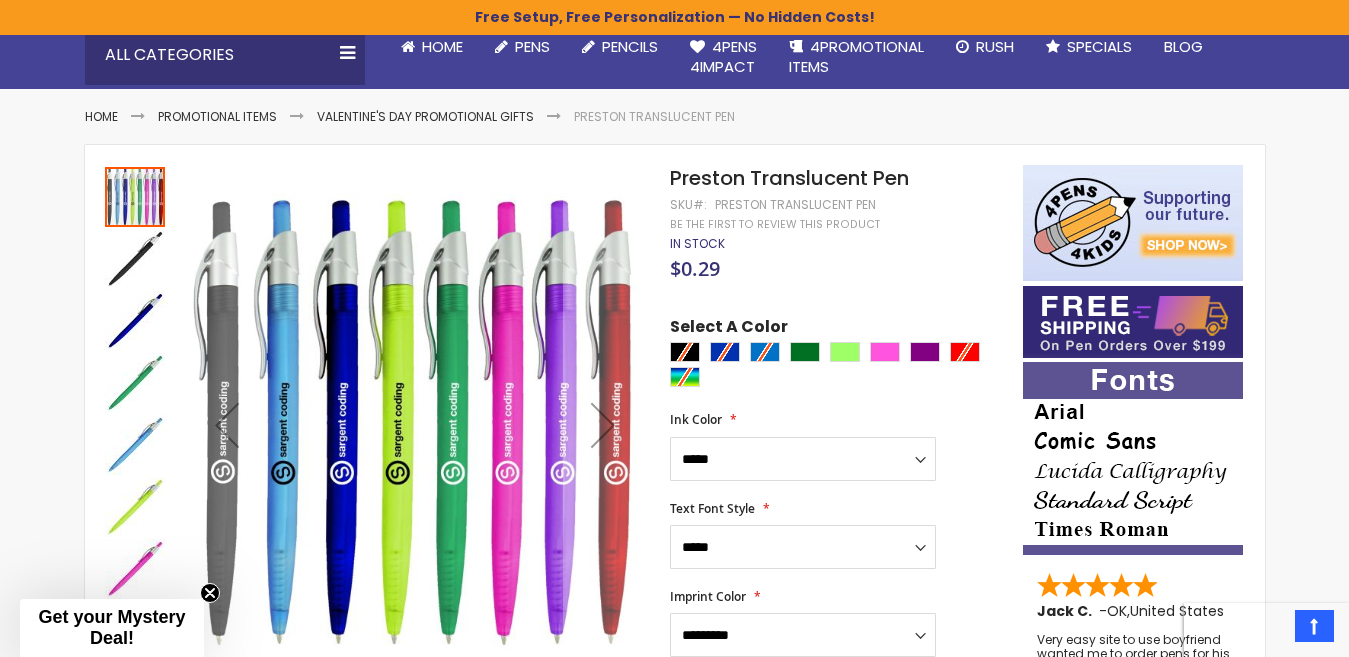 click at bounding box center (841, 367) 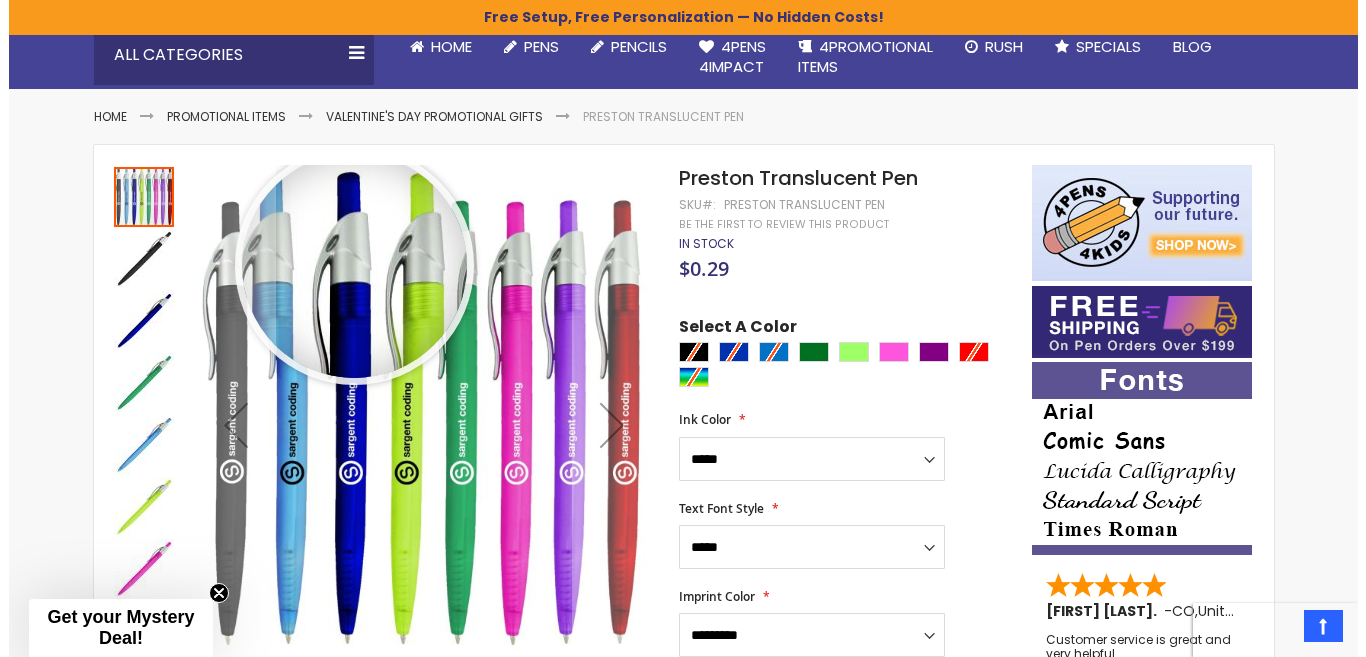 scroll, scrollTop: 0, scrollLeft: 0, axis: both 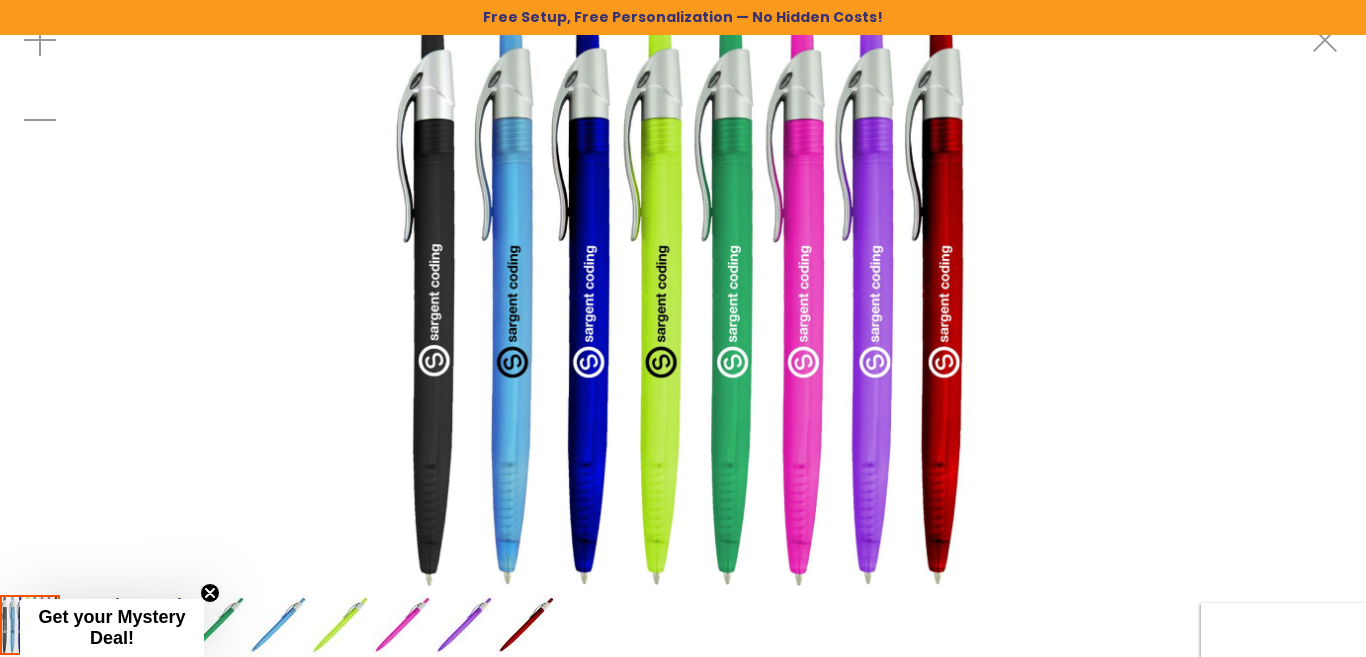 click at bounding box center [683, 296] 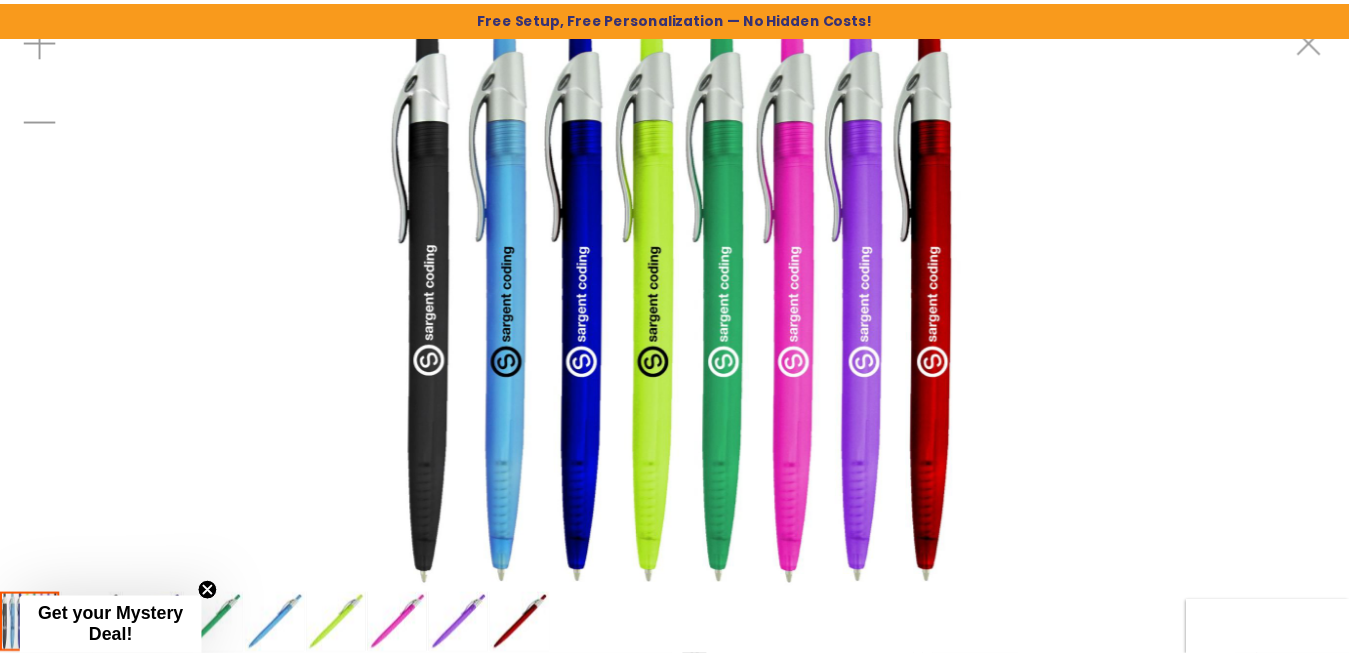 scroll, scrollTop: 200, scrollLeft: 0, axis: vertical 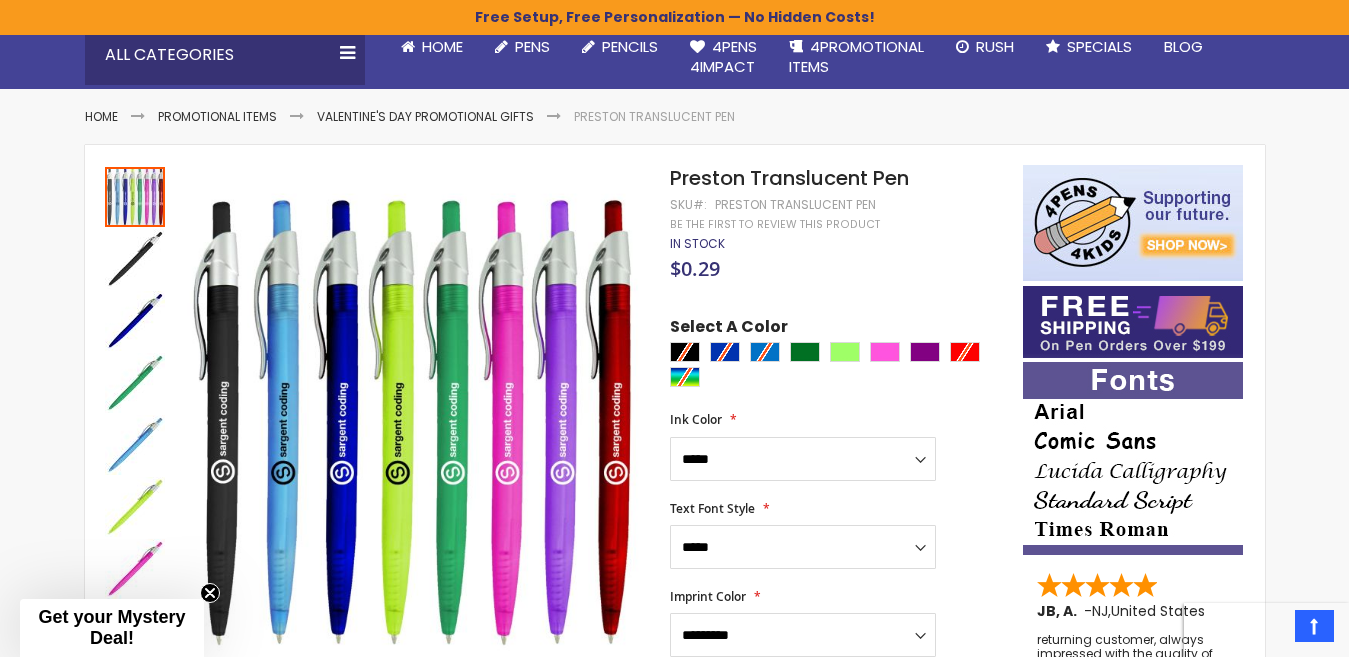 click at bounding box center [841, 367] 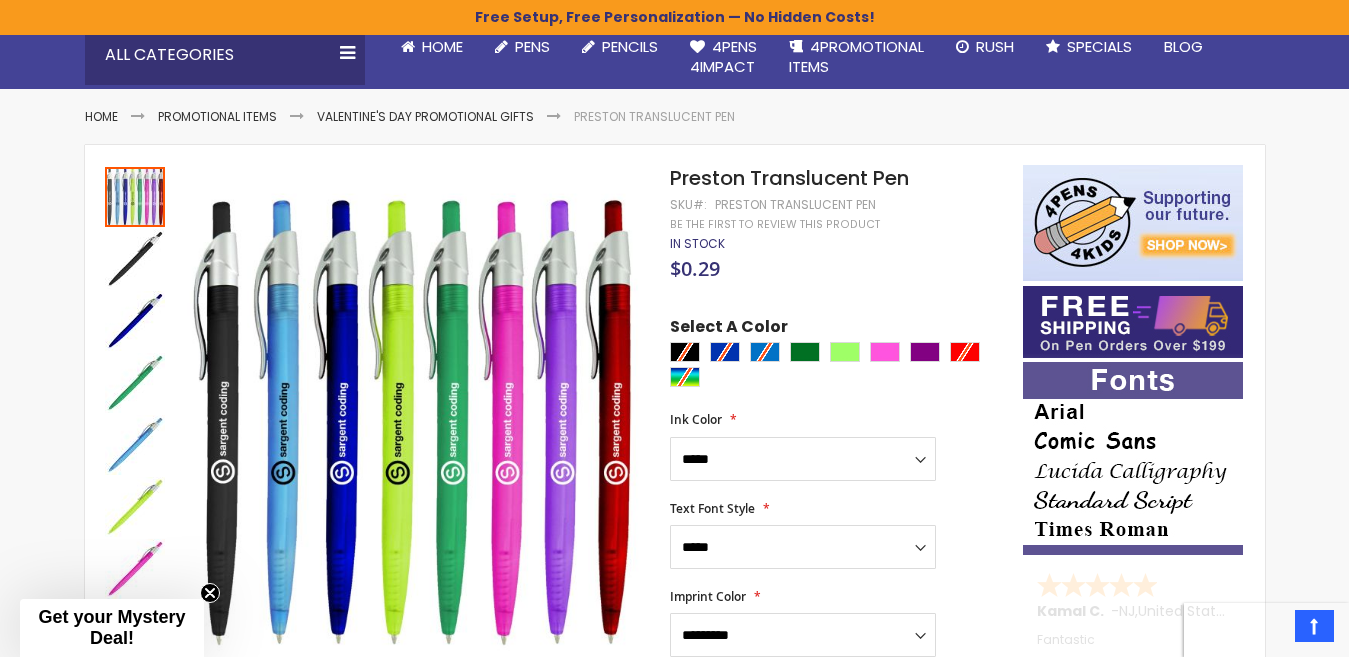 click at bounding box center [841, 367] 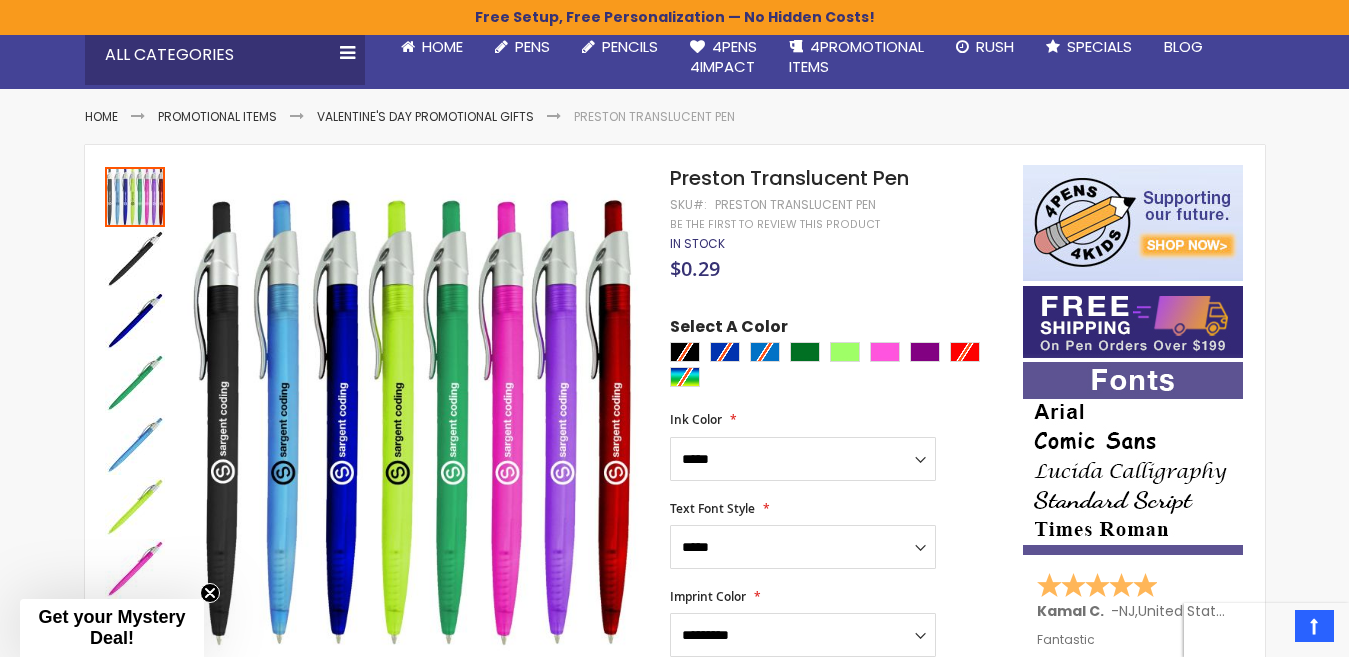click at bounding box center [841, 367] 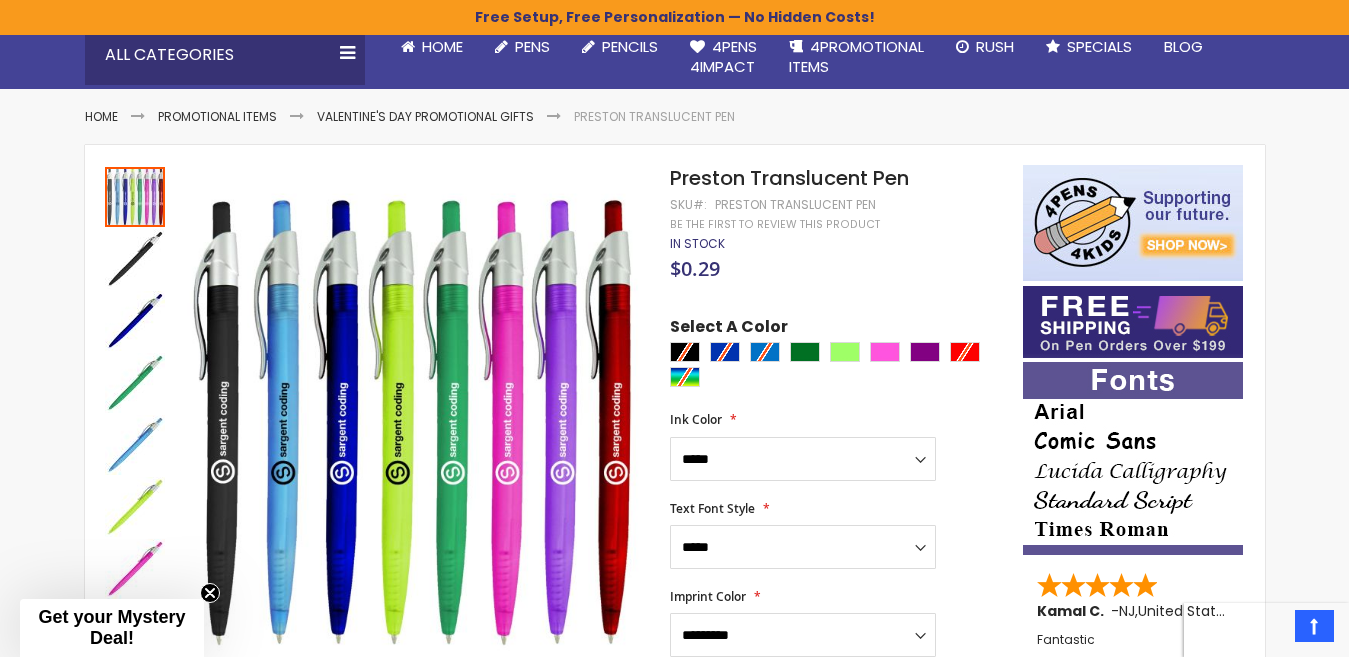 click at bounding box center [841, 367] 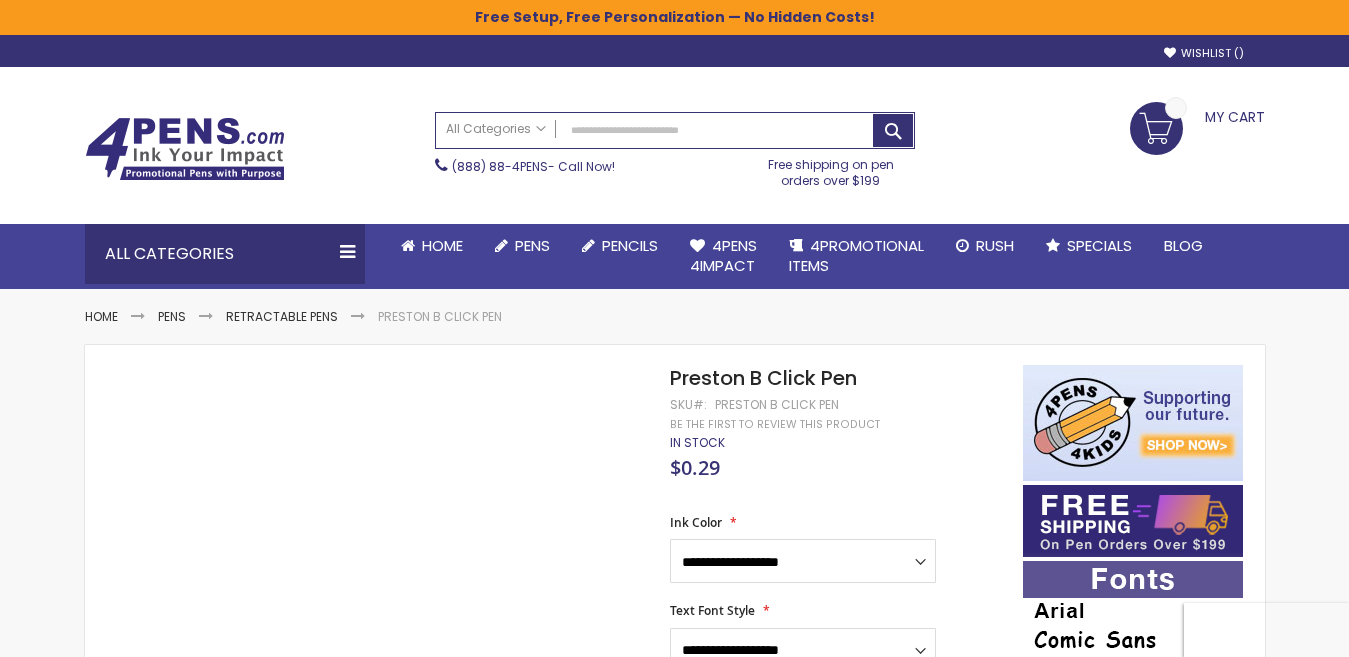 scroll, scrollTop: 0, scrollLeft: 0, axis: both 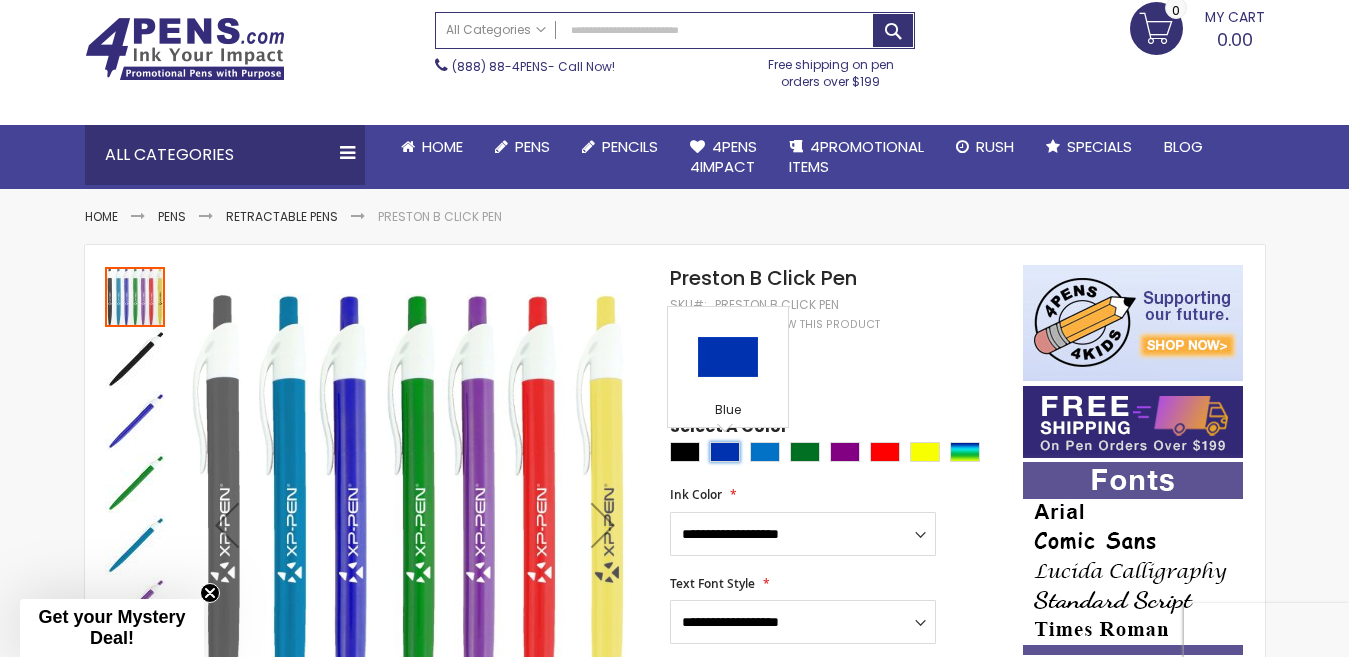 click at bounding box center [725, 452] 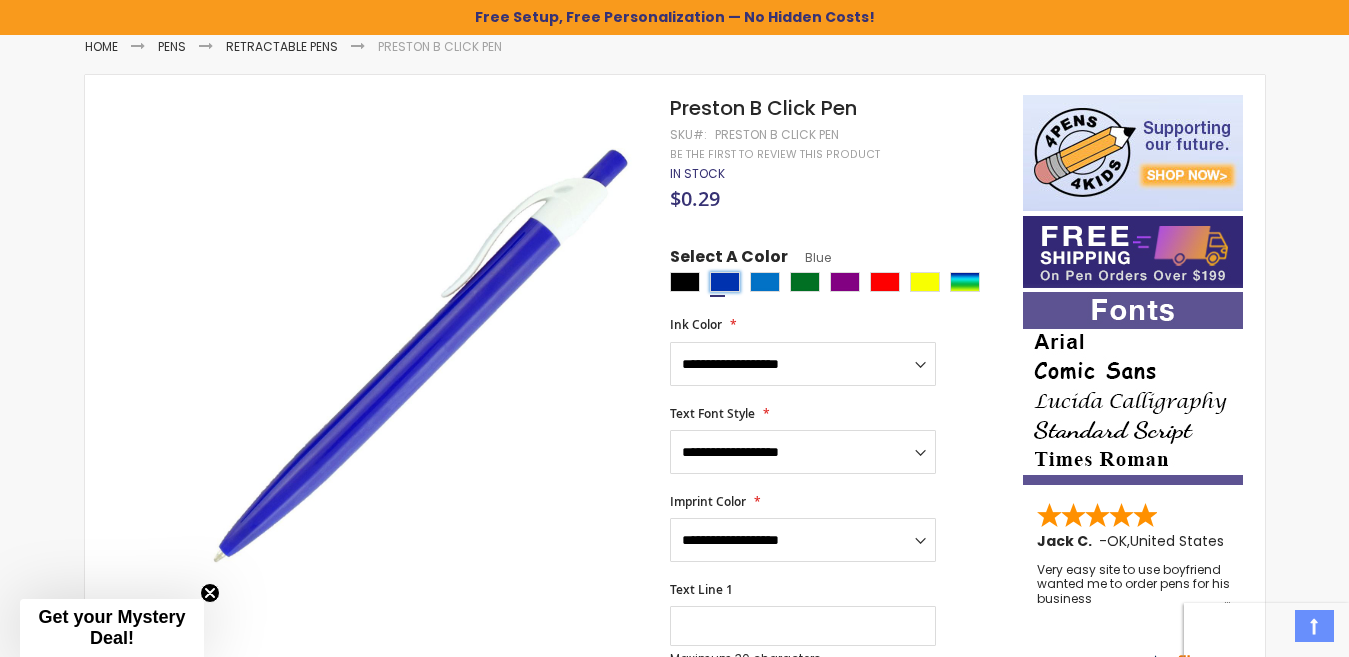 scroll, scrollTop: 300, scrollLeft: 0, axis: vertical 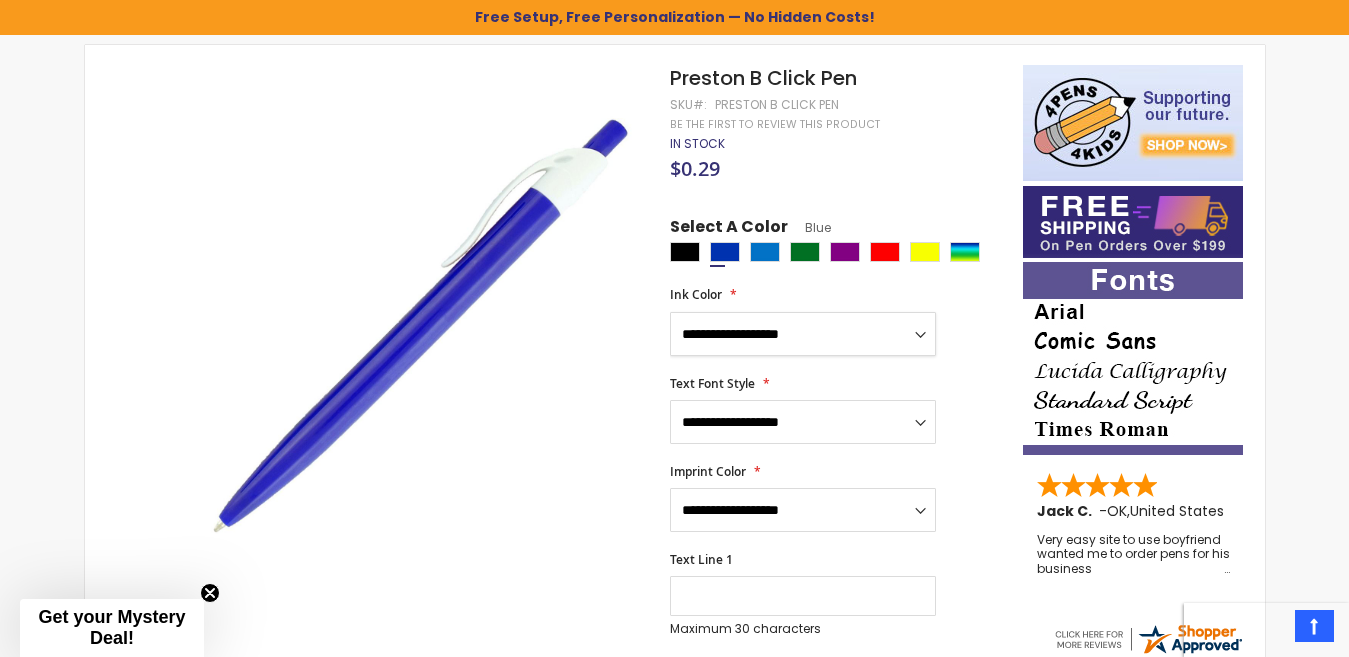 click on "**********" at bounding box center [803, 334] 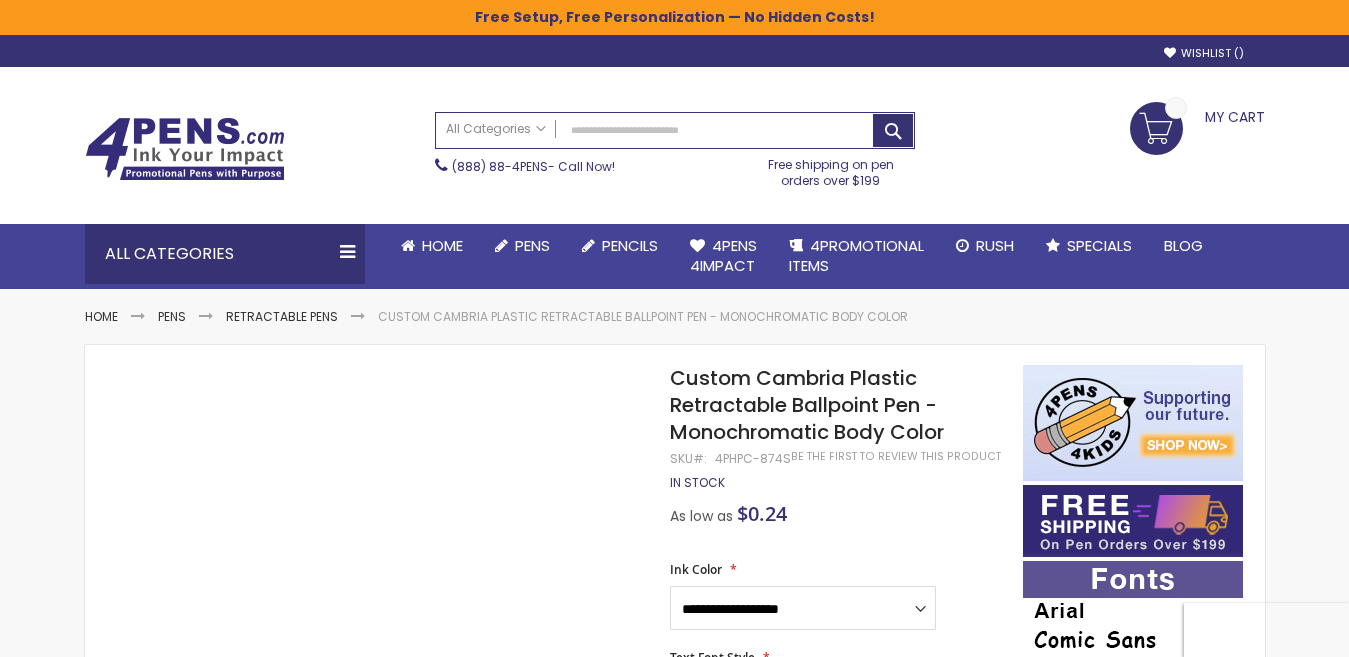 scroll, scrollTop: 0, scrollLeft: 0, axis: both 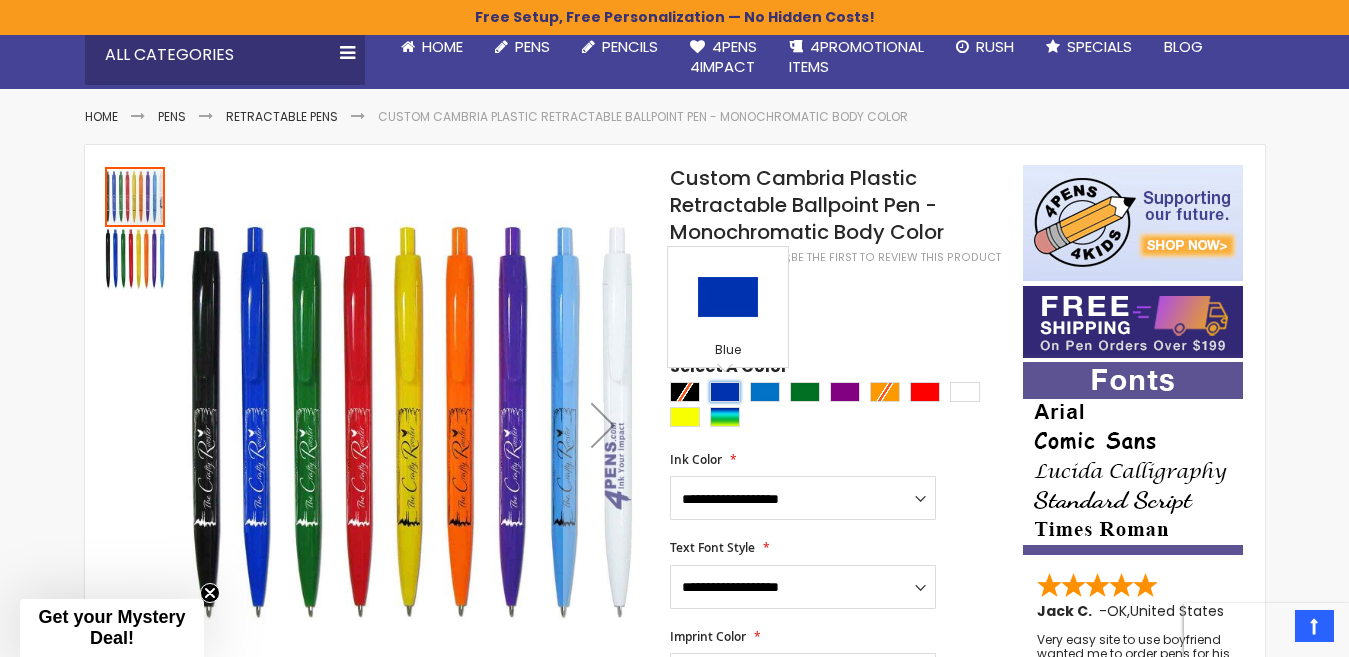 click at bounding box center (725, 392) 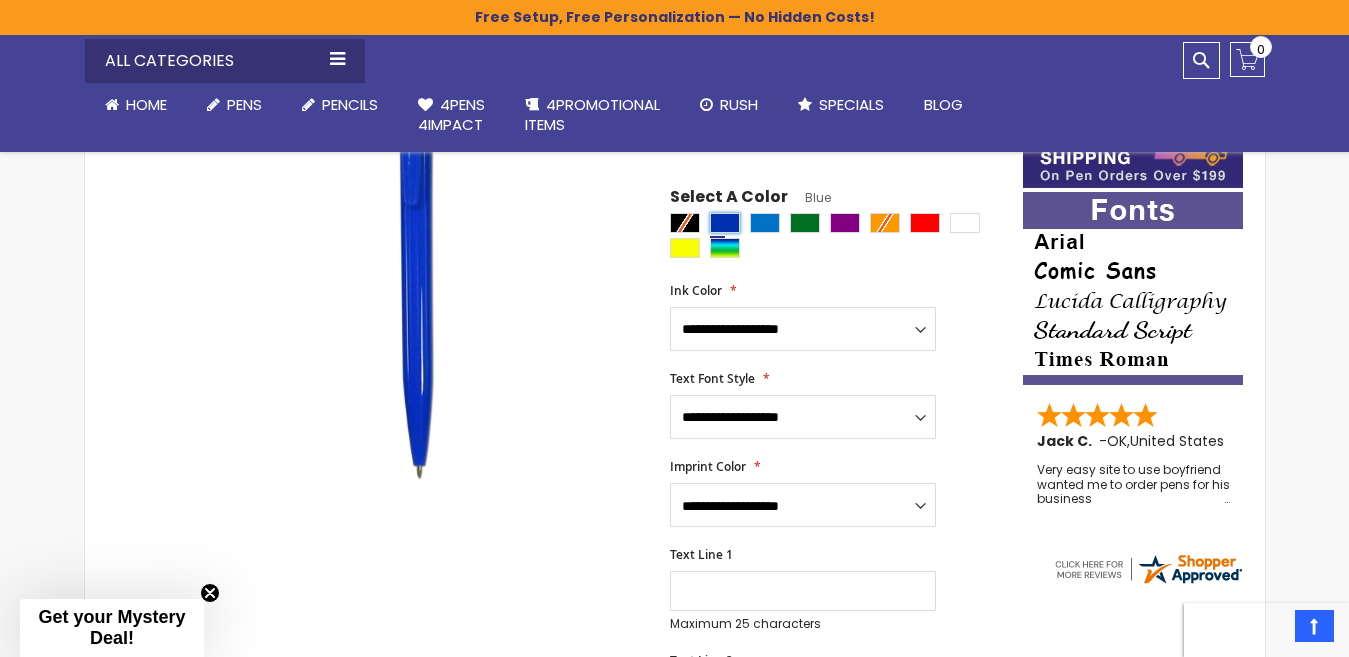 scroll, scrollTop: 400, scrollLeft: 0, axis: vertical 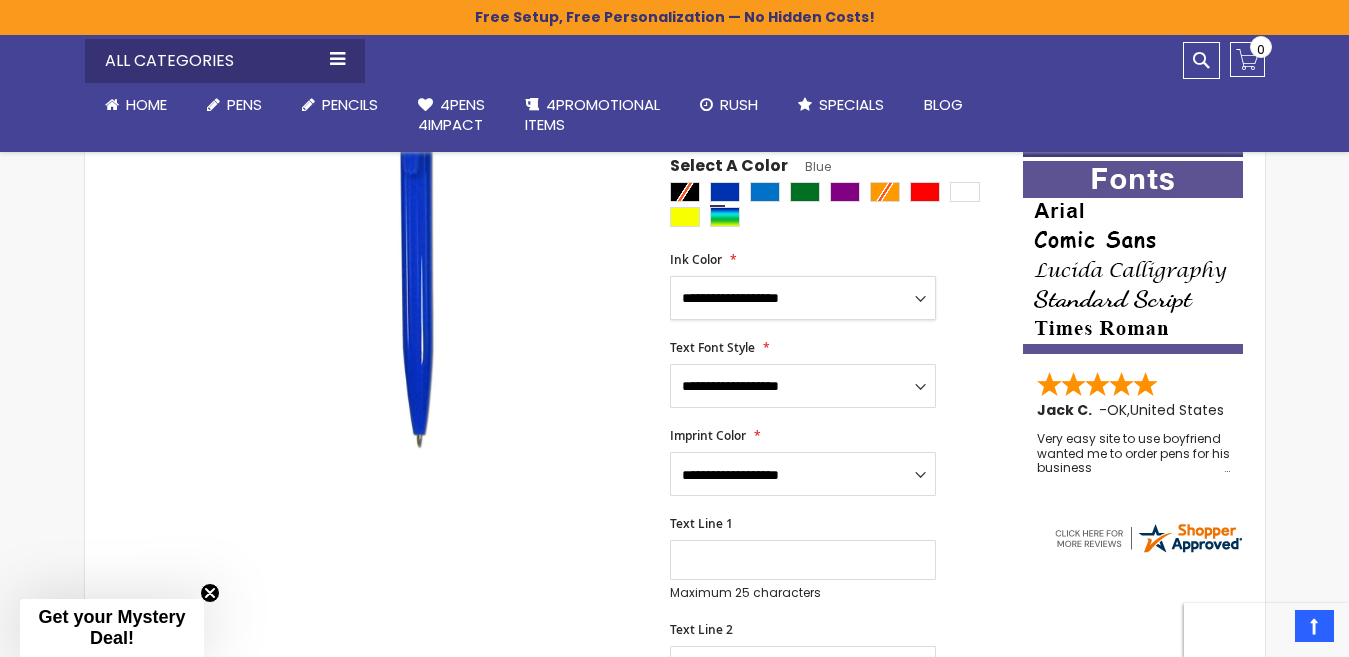 click on "**********" at bounding box center [803, 298] 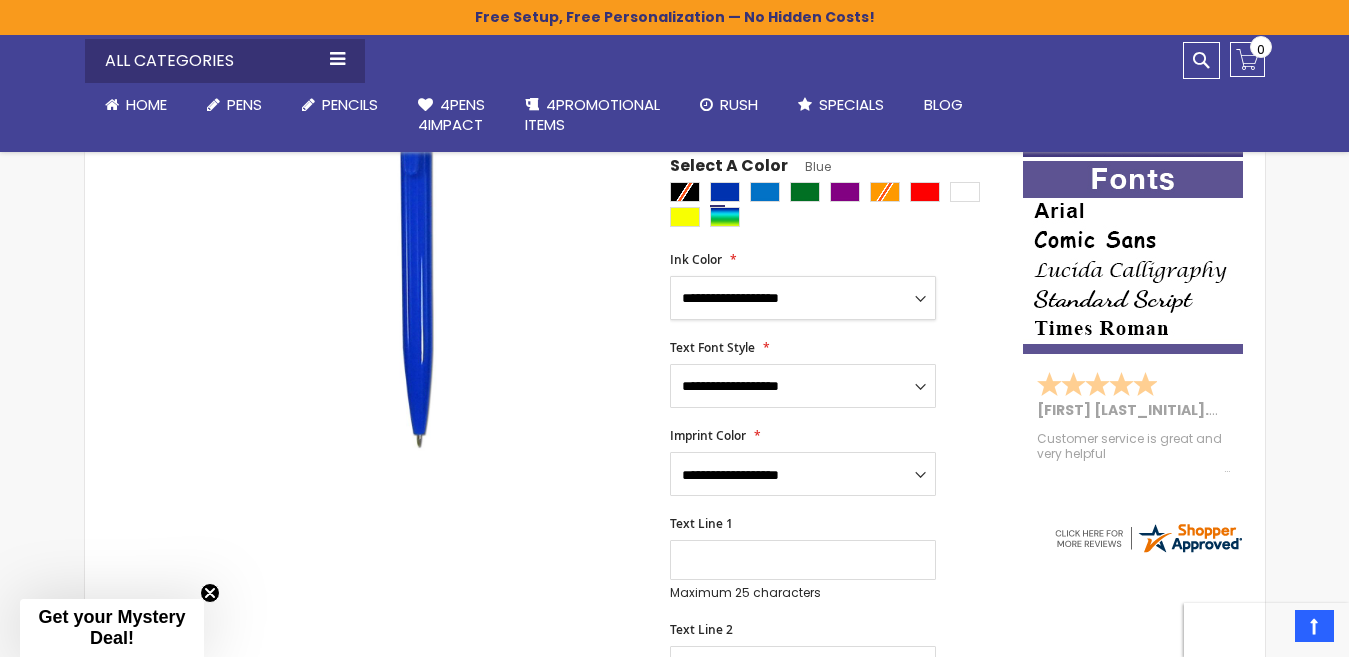 select on "*****" 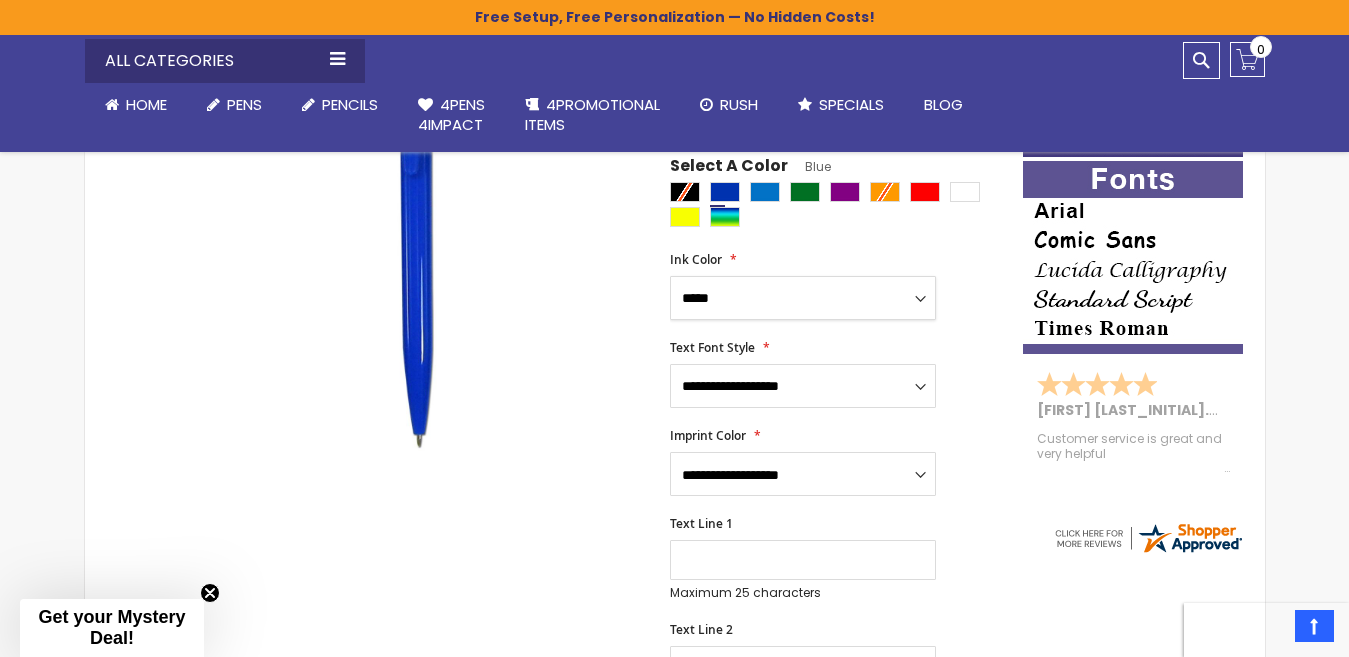 click on "**********" at bounding box center [803, 298] 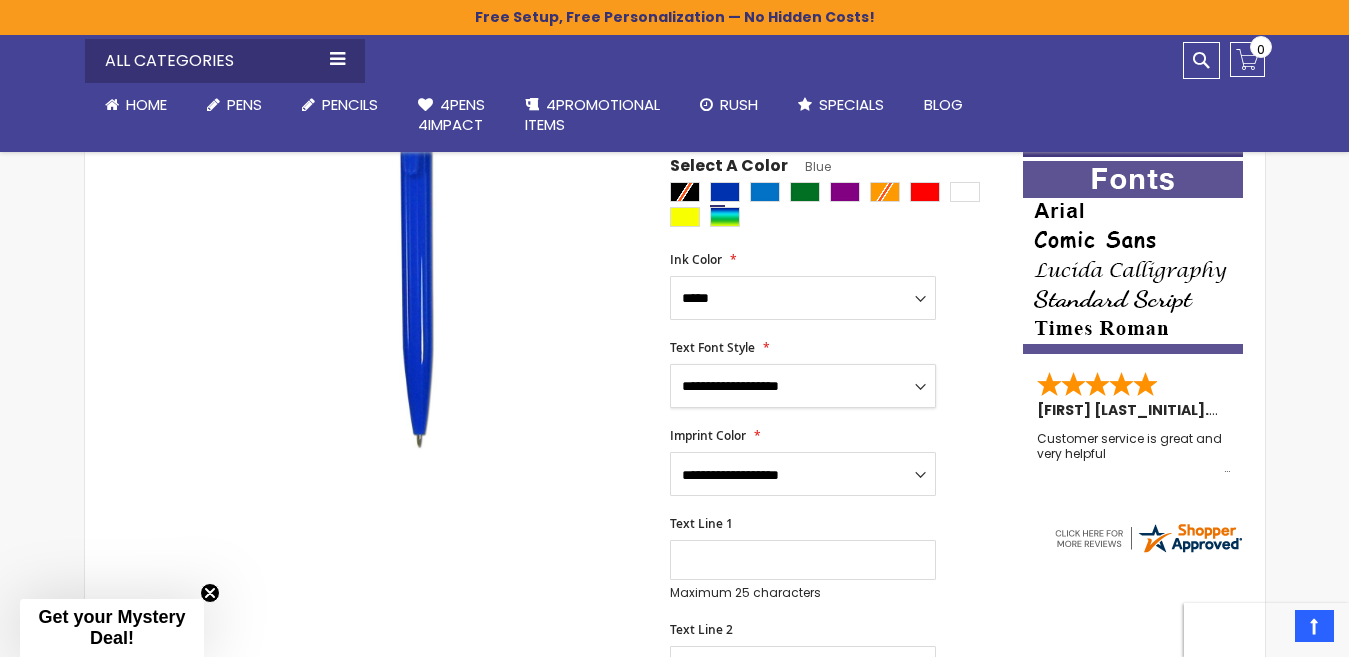 click on "**********" at bounding box center (803, 386) 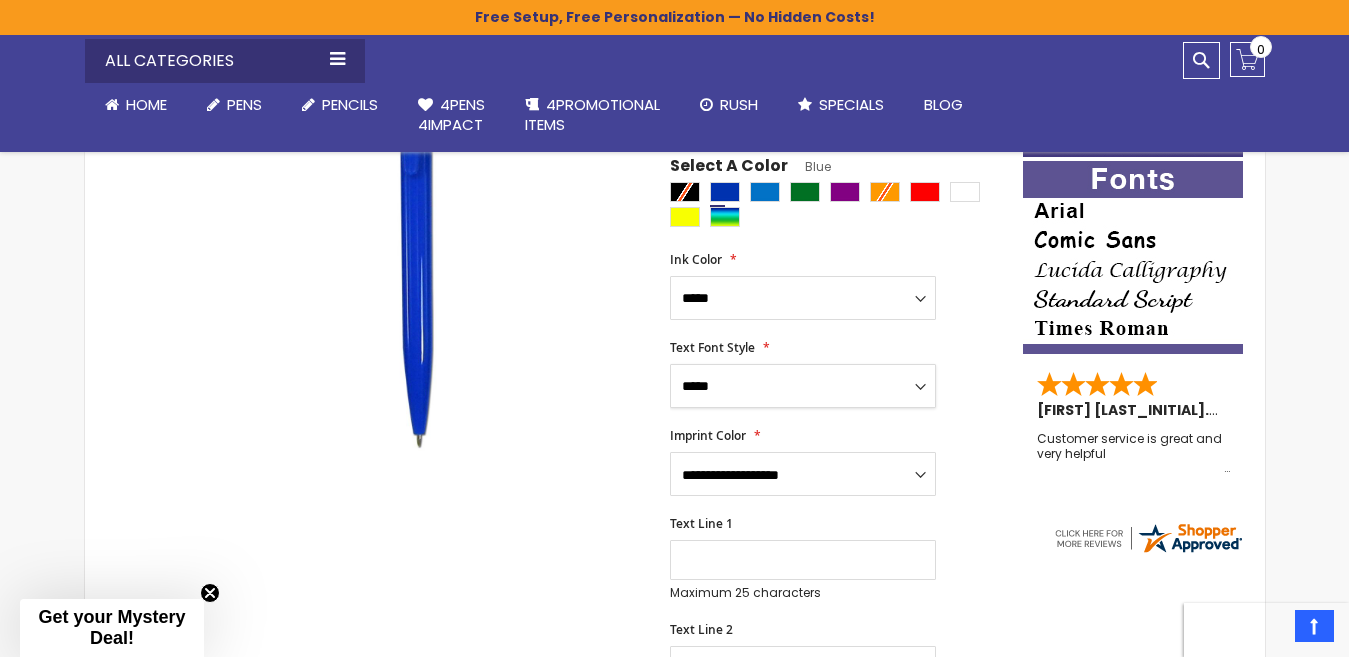 click on "**********" at bounding box center [803, 386] 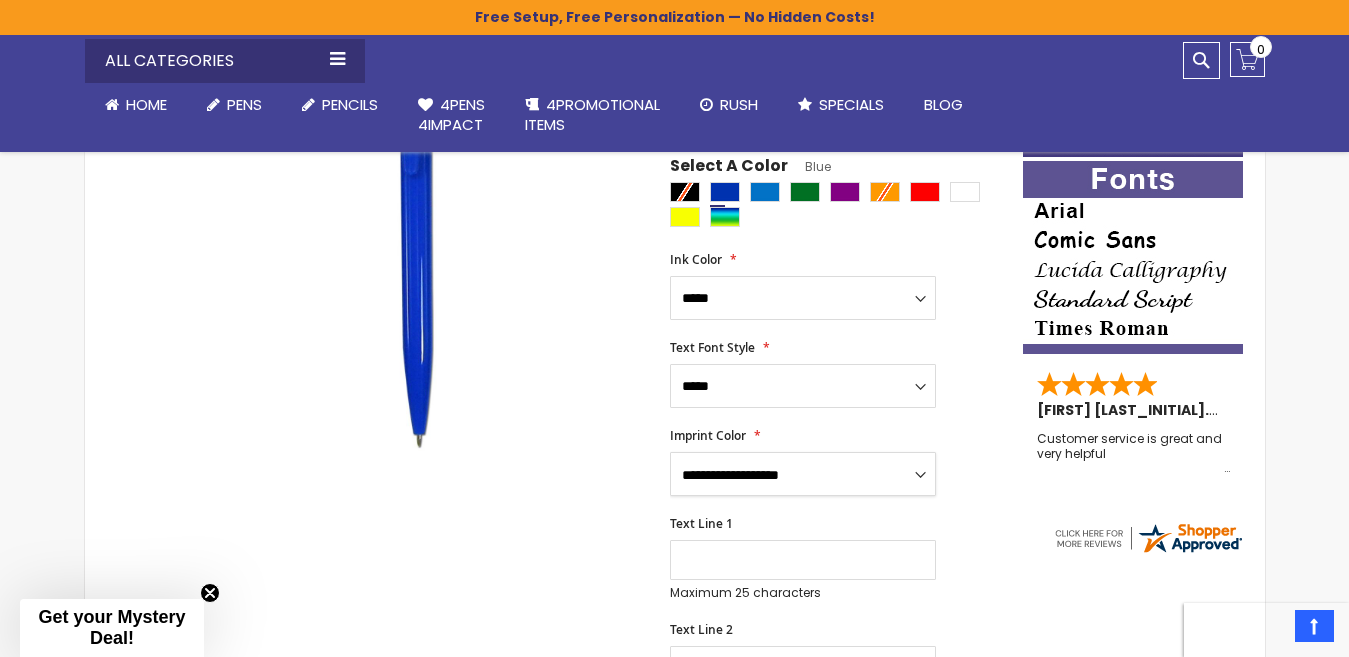 click on "**********" at bounding box center [803, 474] 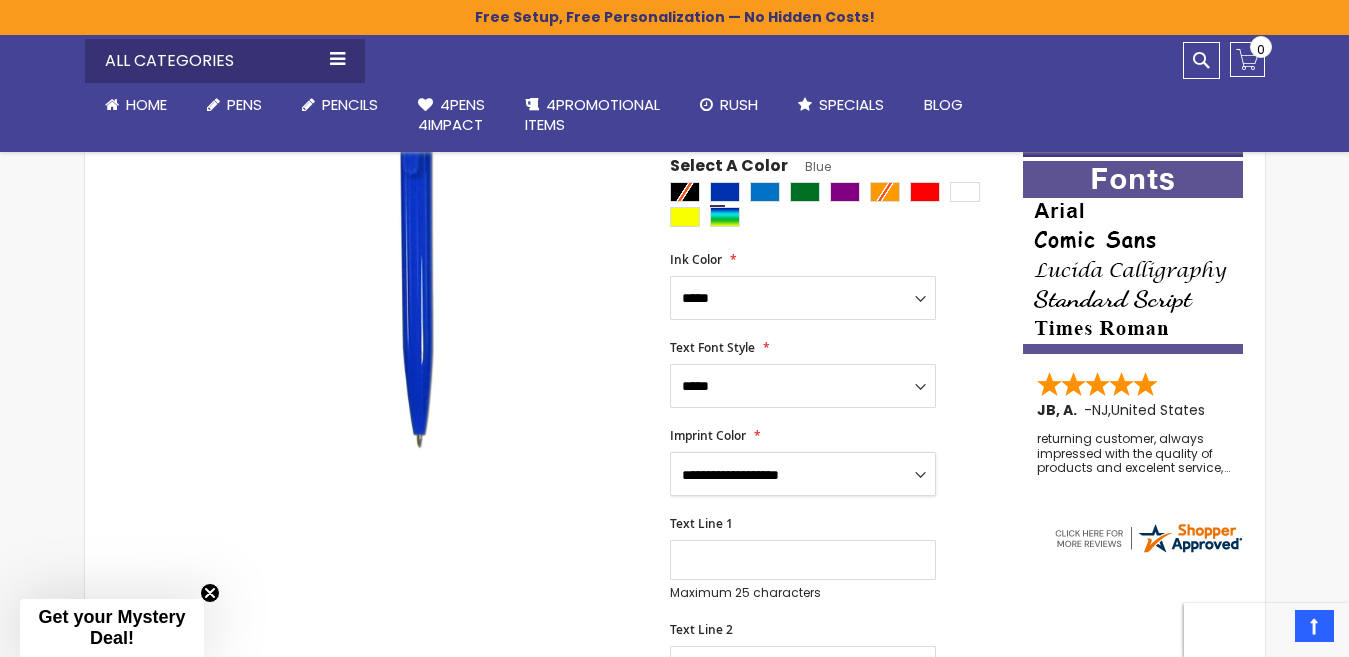 select on "*****" 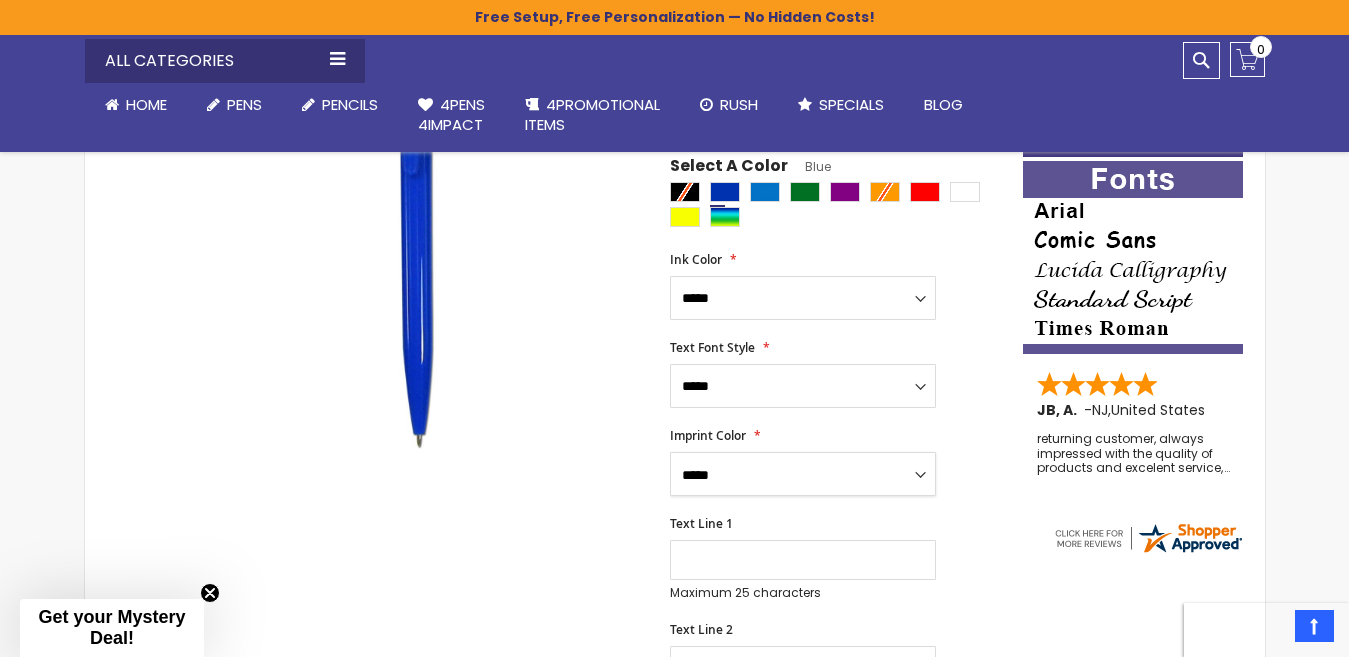 click on "**********" at bounding box center (803, 474) 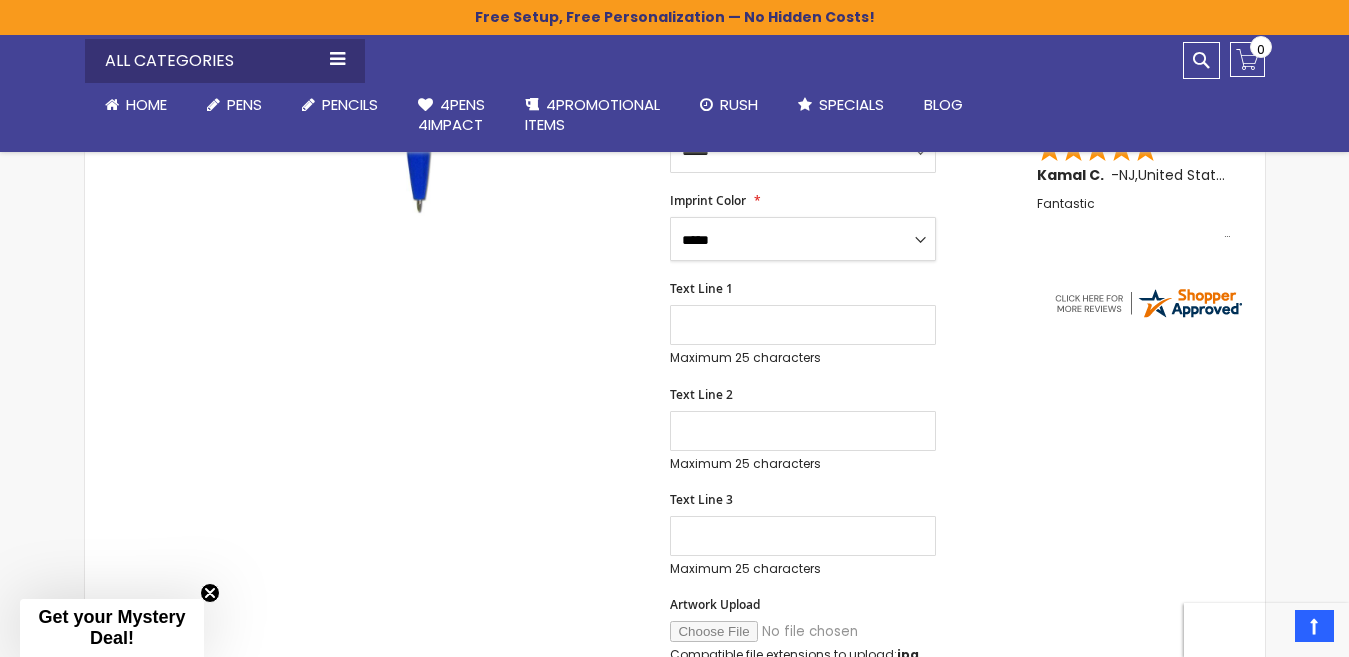 scroll, scrollTop: 600, scrollLeft: 0, axis: vertical 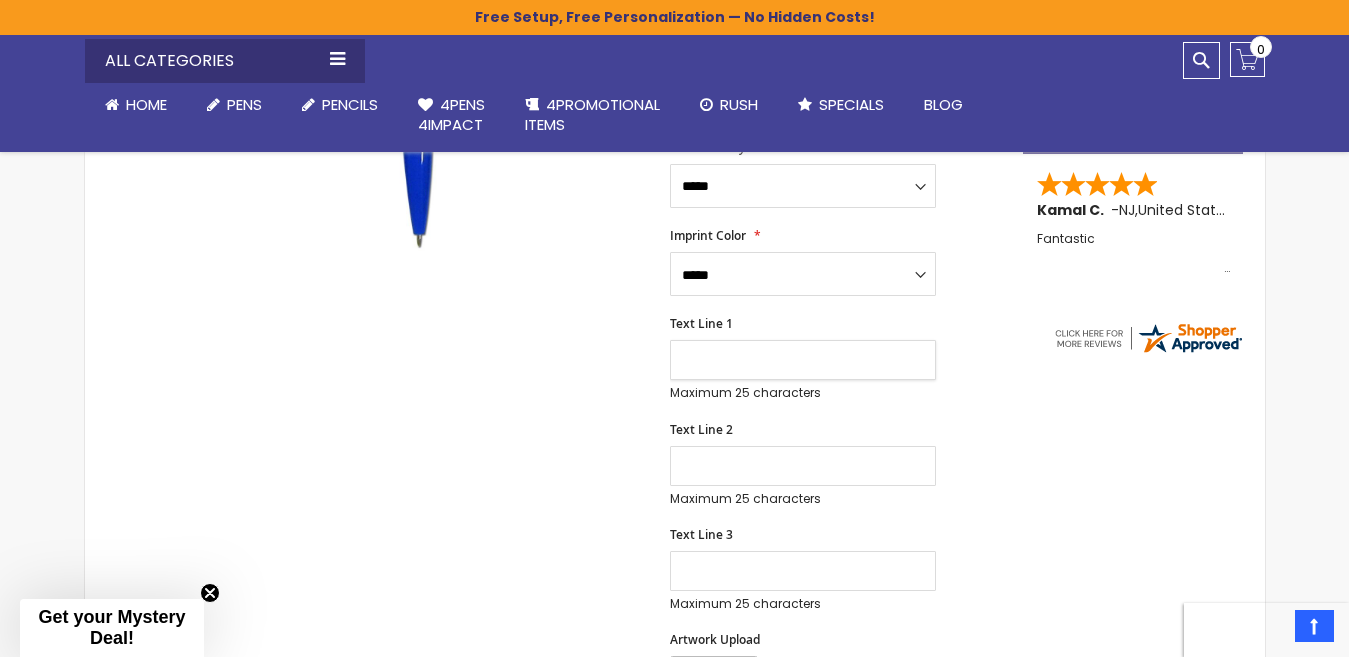 click on "Text Line 1" at bounding box center (803, 360) 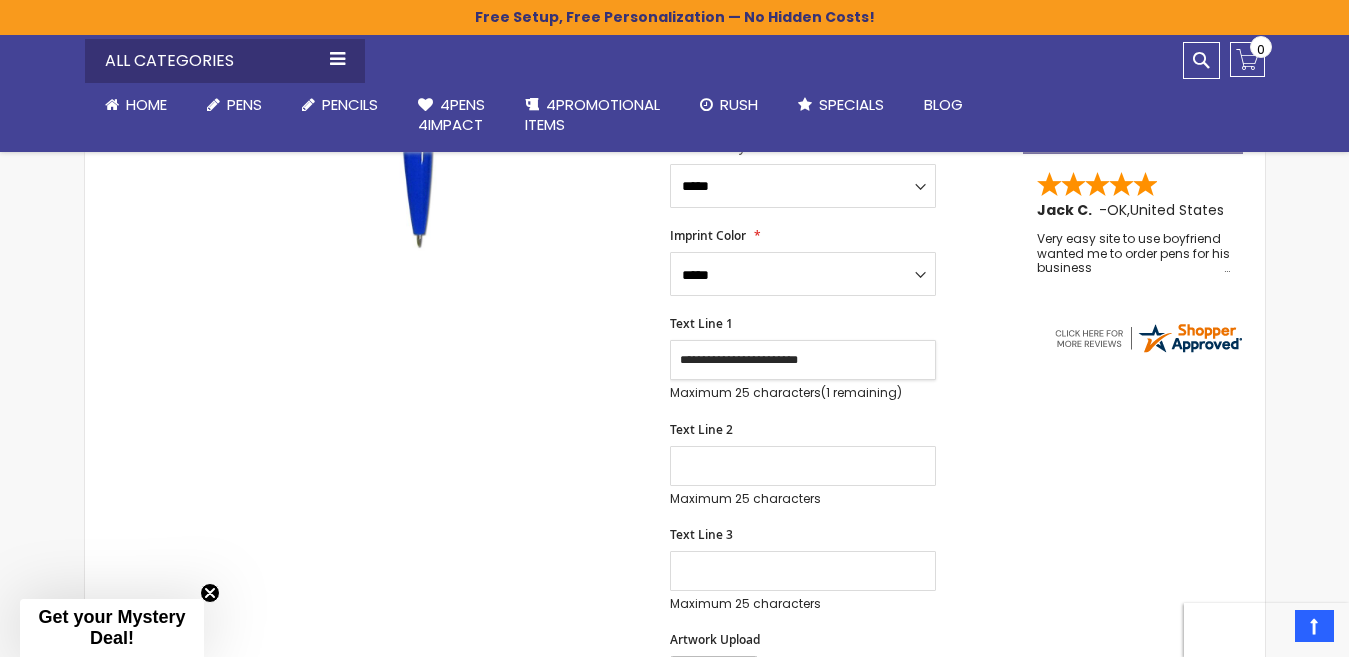 type on "**********" 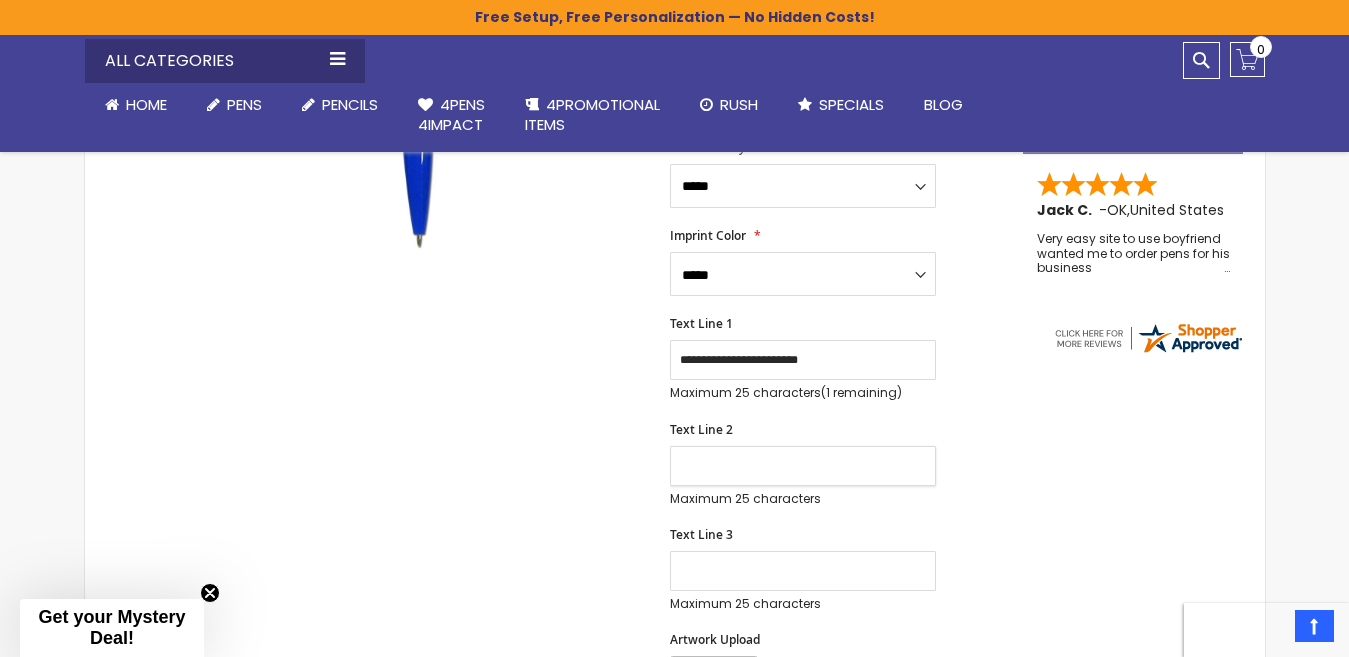 click on "Text Line 2" at bounding box center [803, 466] 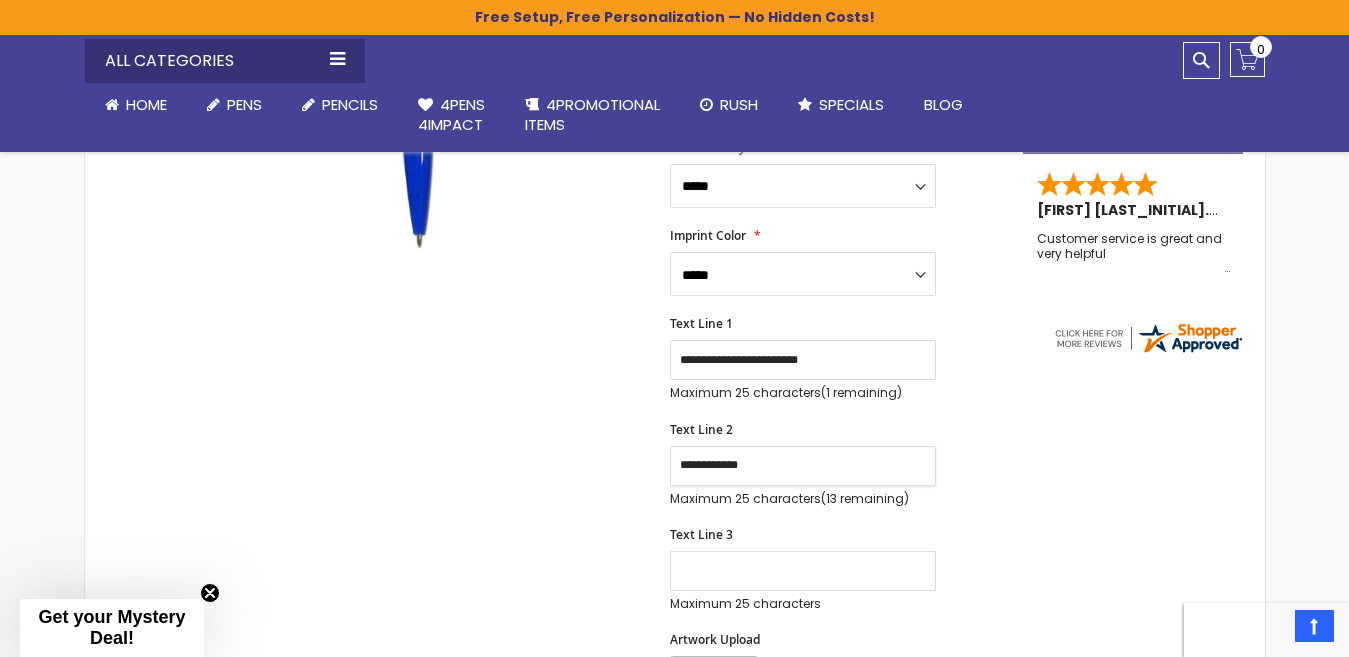 type on "**********" 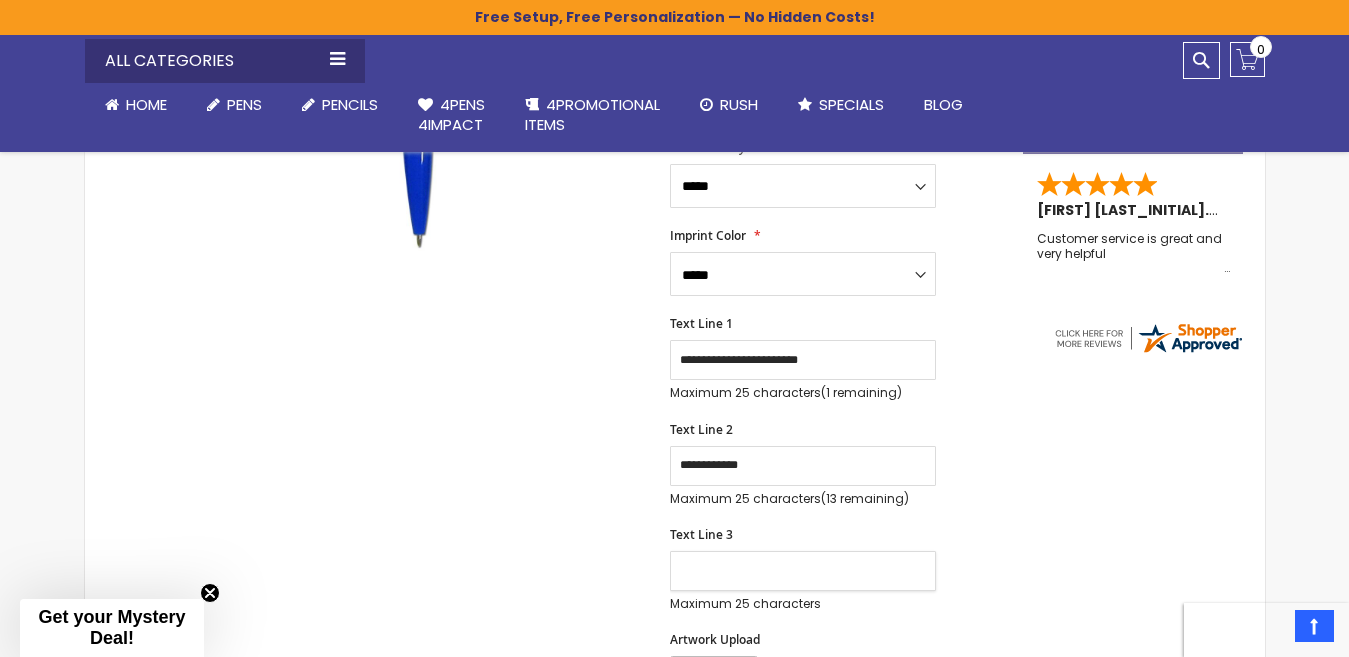click on "Text Line 3" at bounding box center [803, 571] 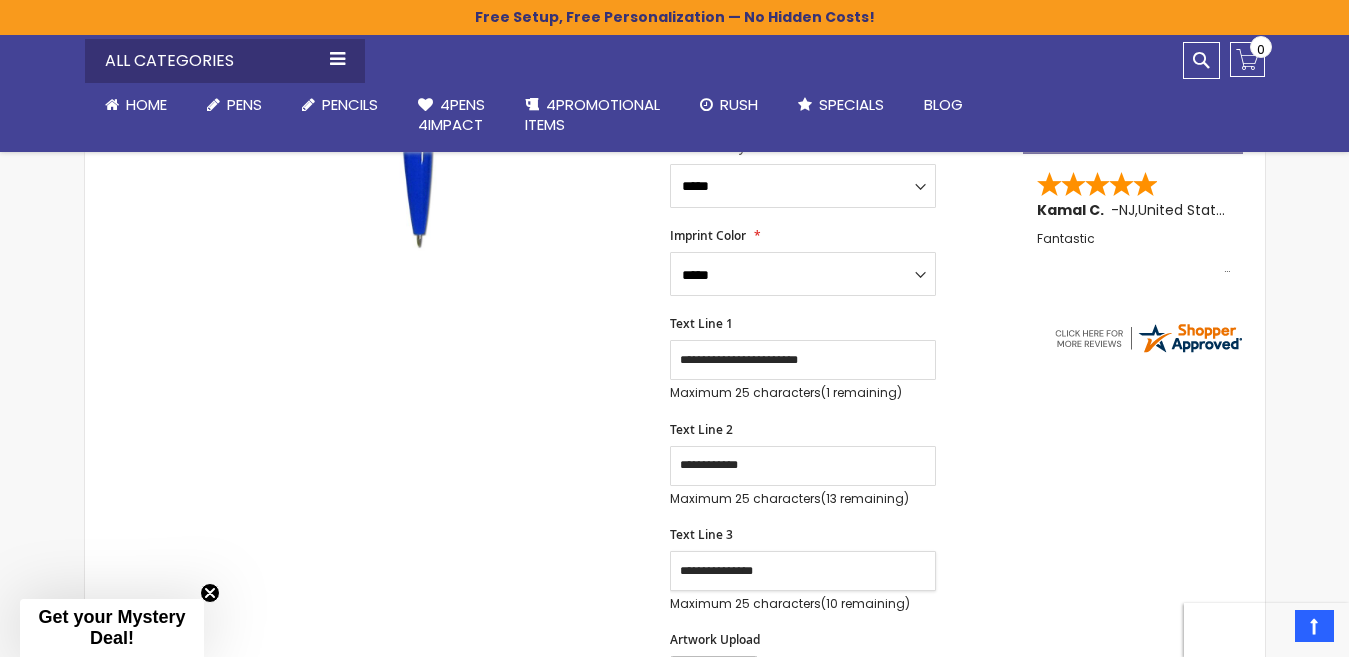 type on "**********" 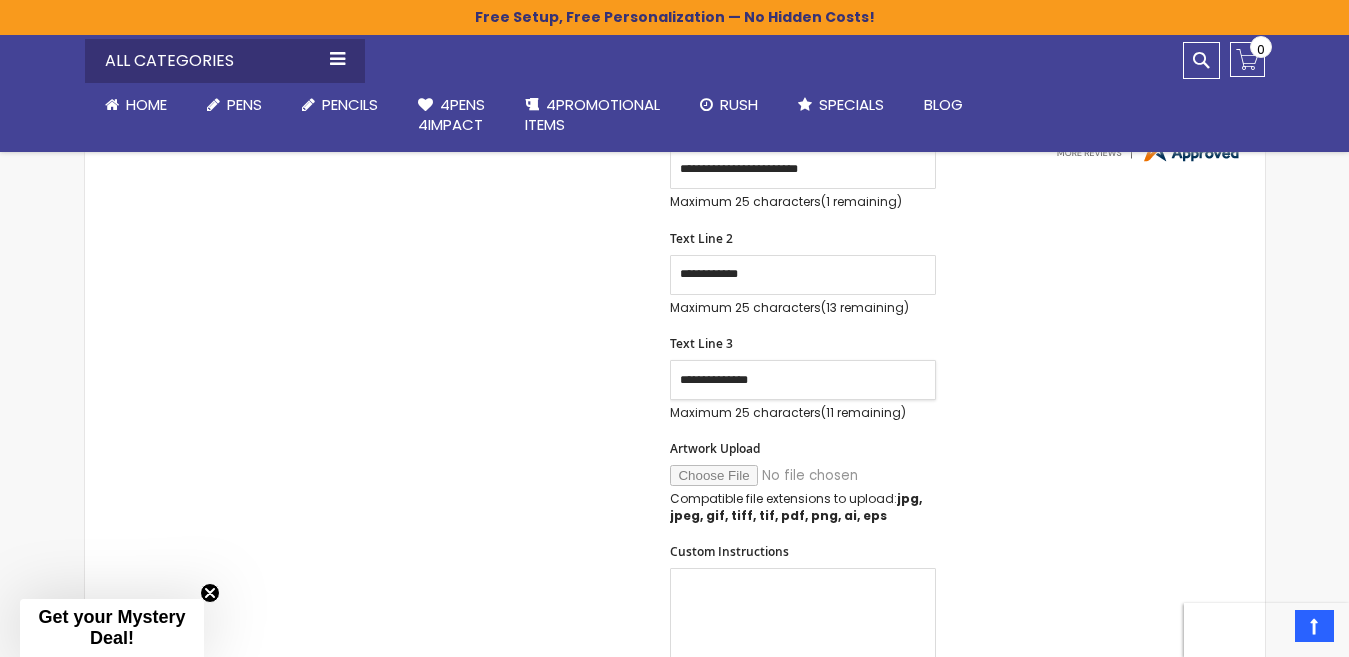 scroll, scrollTop: 800, scrollLeft: 0, axis: vertical 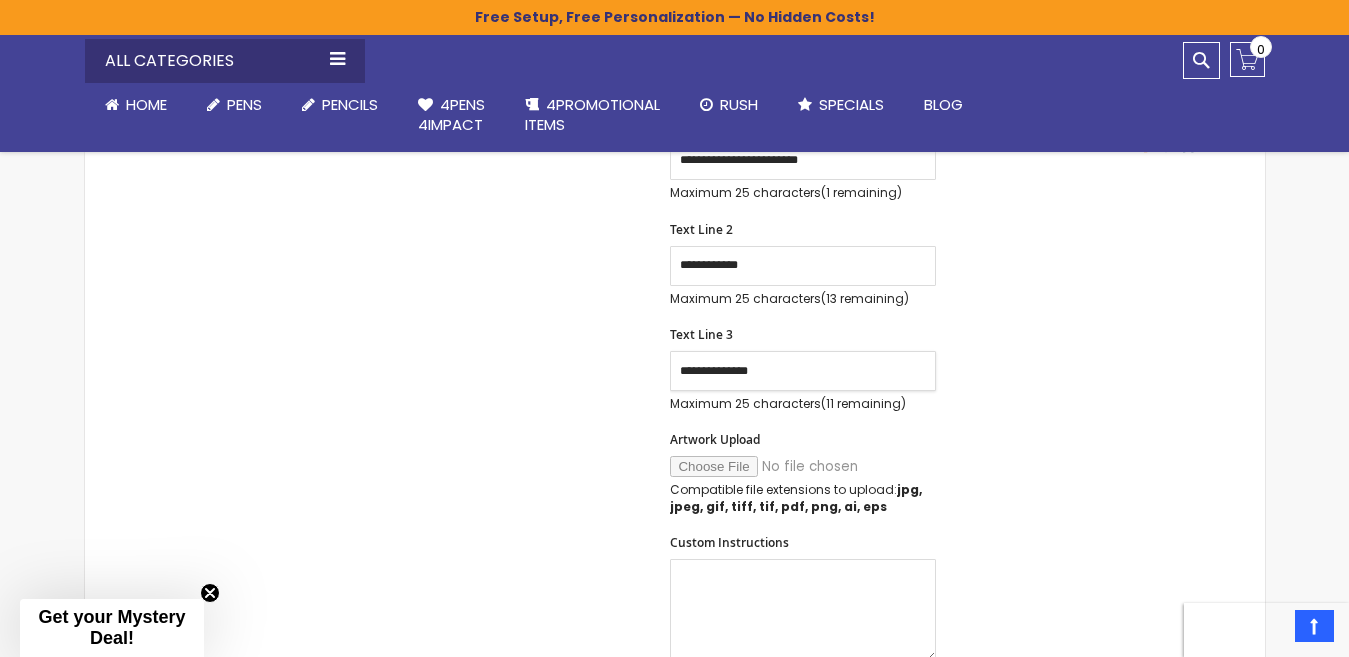 drag, startPoint x: 789, startPoint y: 379, endPoint x: 661, endPoint y: 359, distance: 129.55309 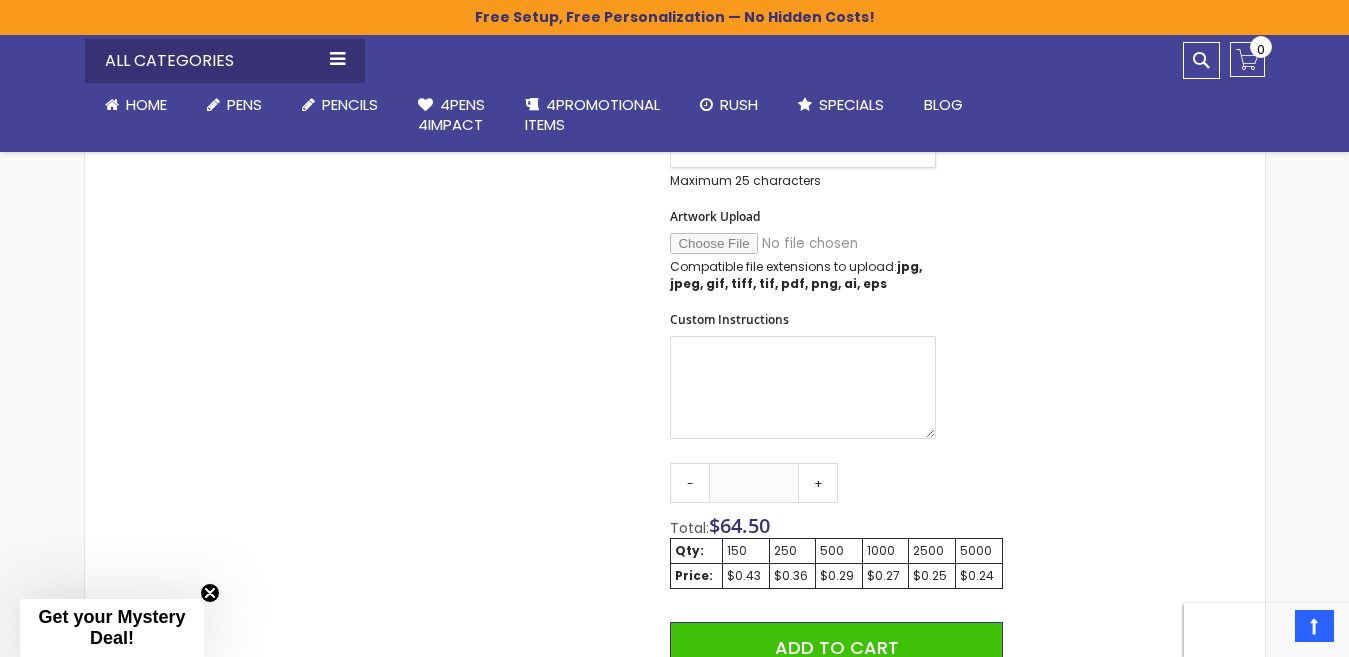 scroll, scrollTop: 1100, scrollLeft: 0, axis: vertical 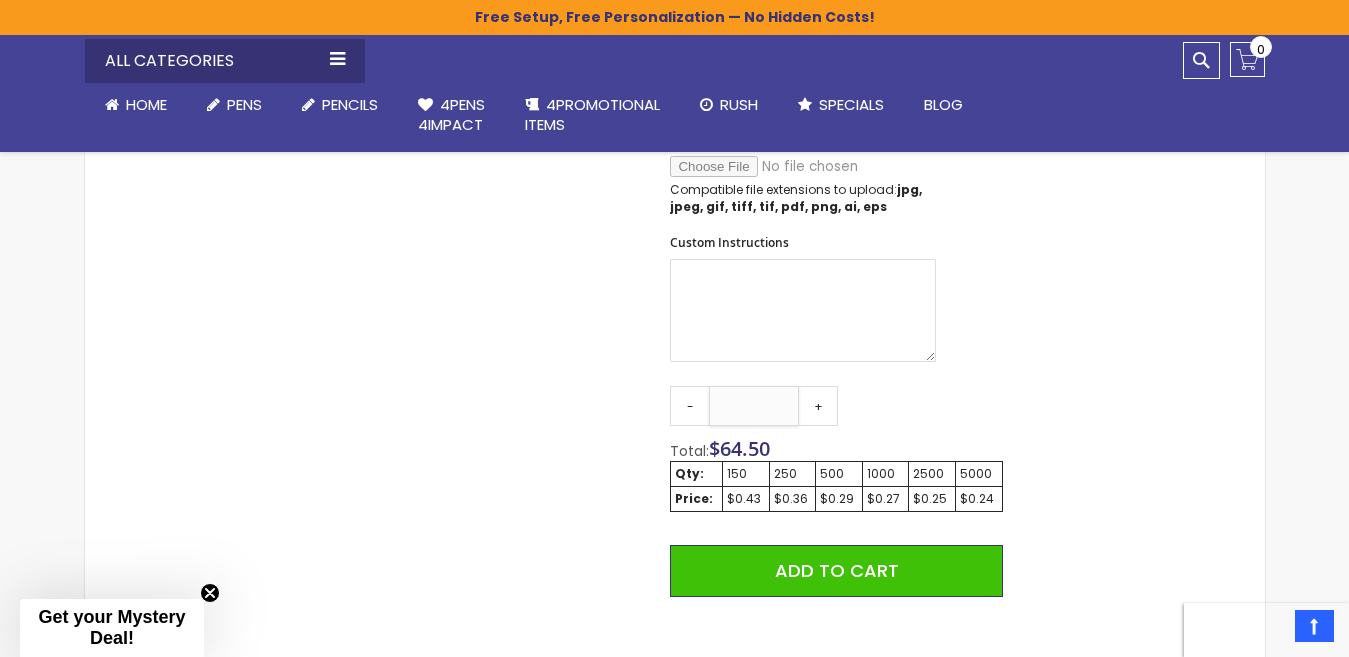 drag, startPoint x: 783, startPoint y: 400, endPoint x: 709, endPoint y: 398, distance: 74.02702 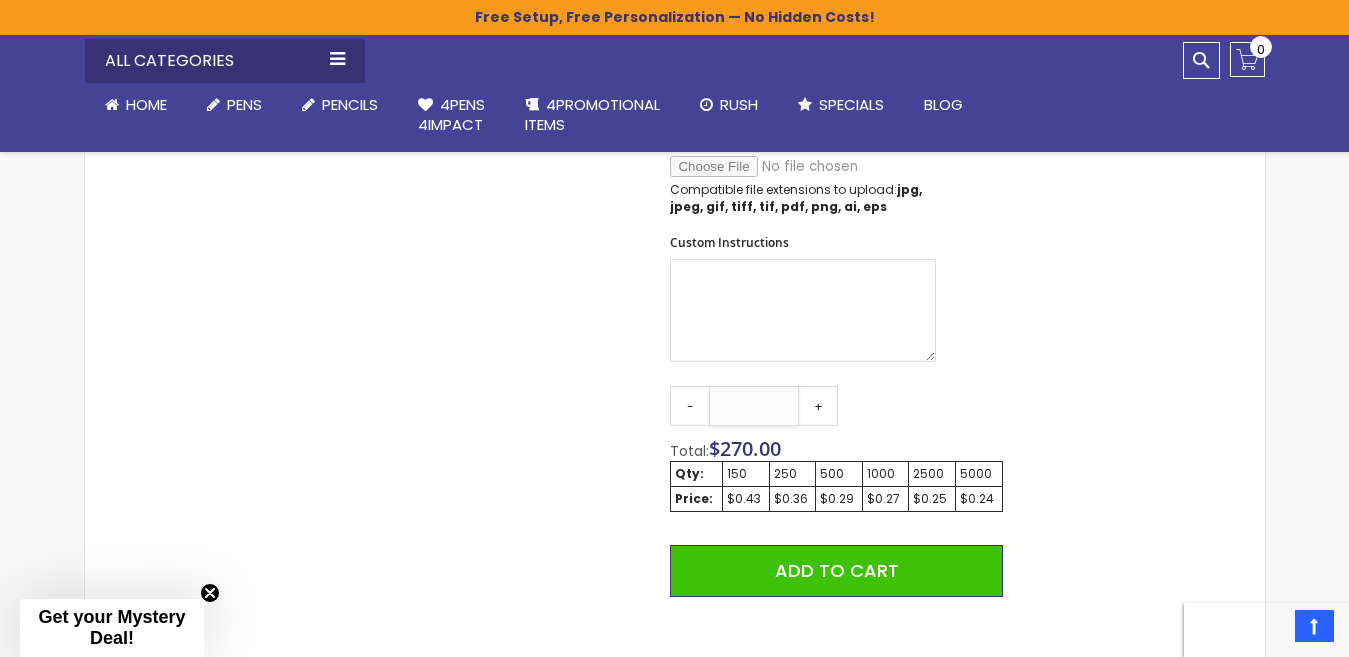 type on "****" 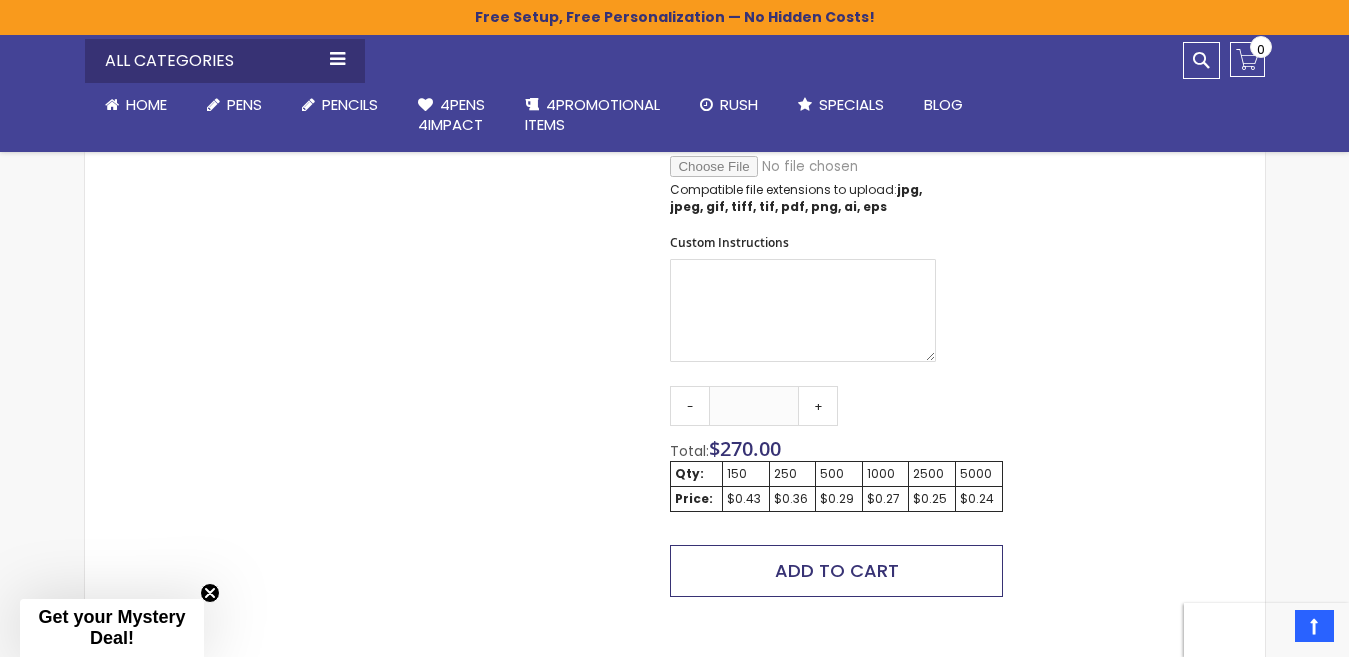 click on "Add to Cart" at bounding box center (836, 571) 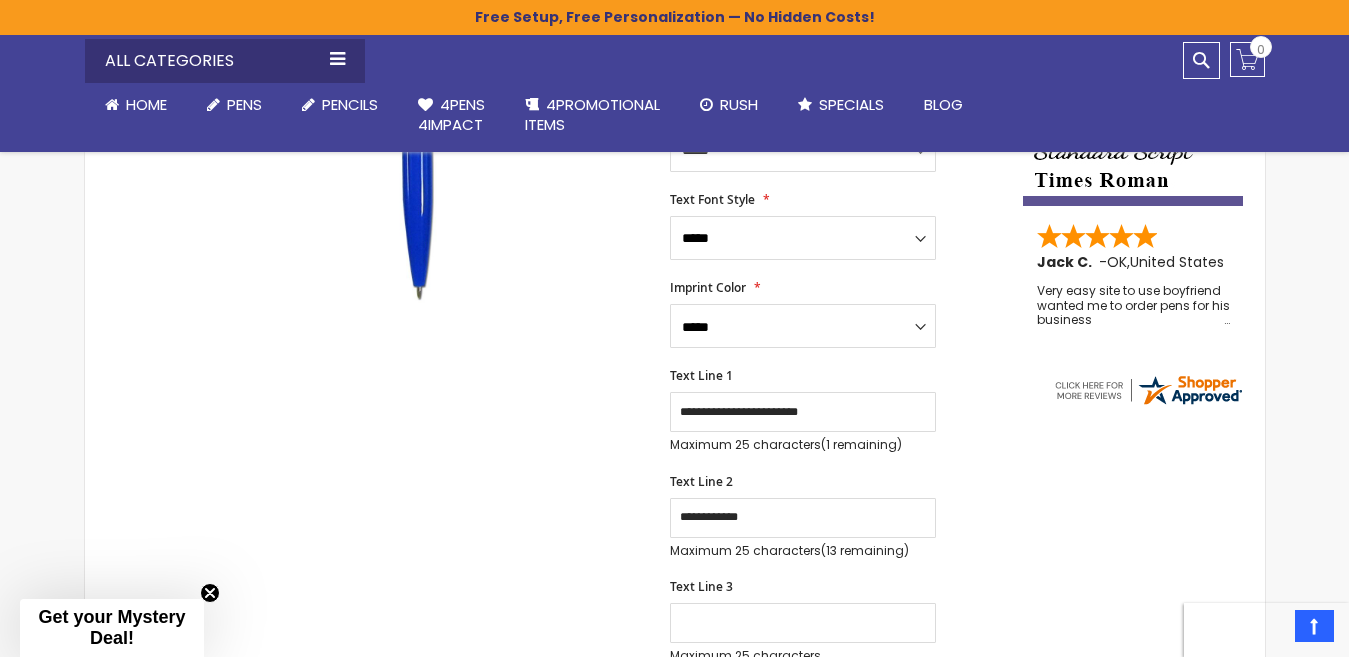 scroll, scrollTop: 534, scrollLeft: 0, axis: vertical 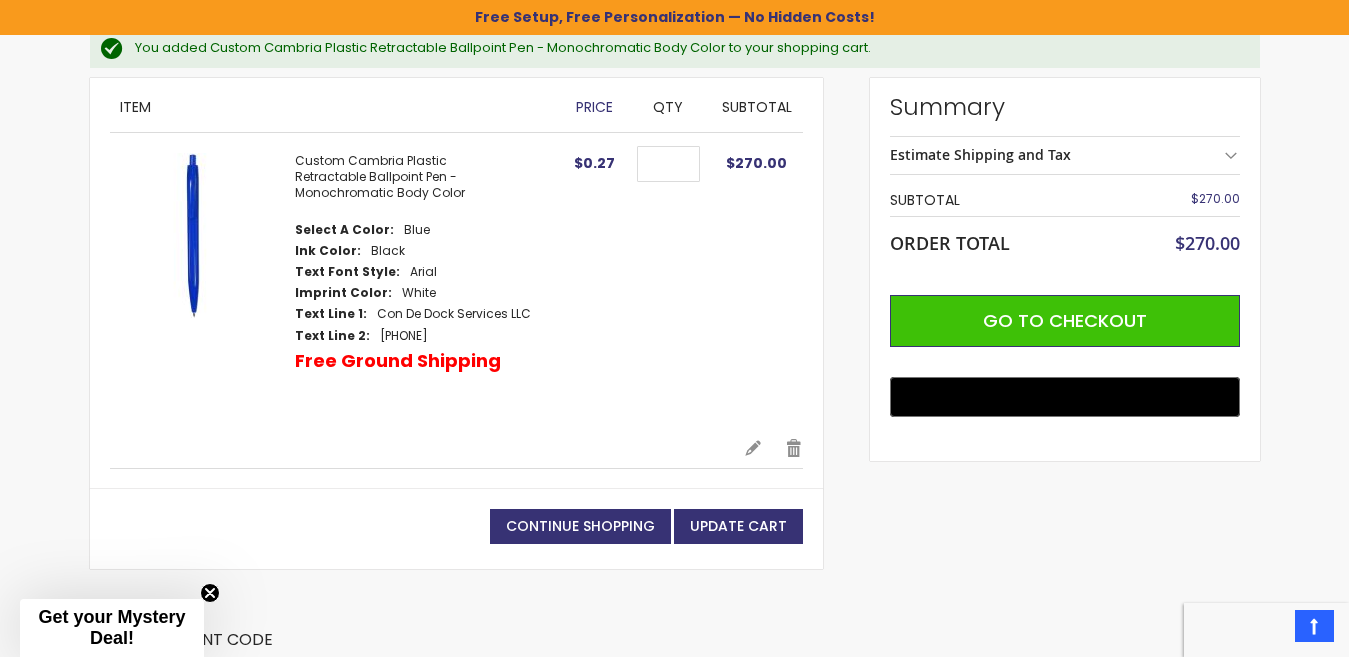 click on "Custom Cambria Plastic Retractable Ballpoint Pen - Monochromatic Body Color" at bounding box center (380, 176) 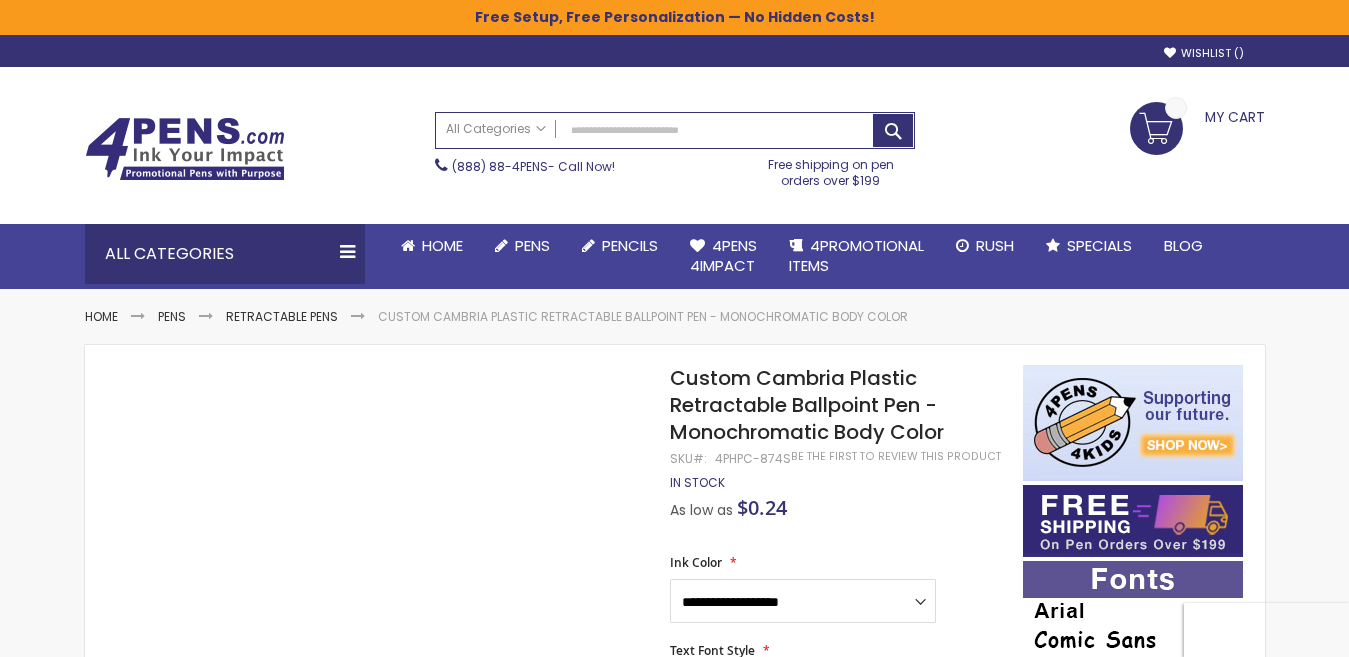 scroll, scrollTop: 0, scrollLeft: 0, axis: both 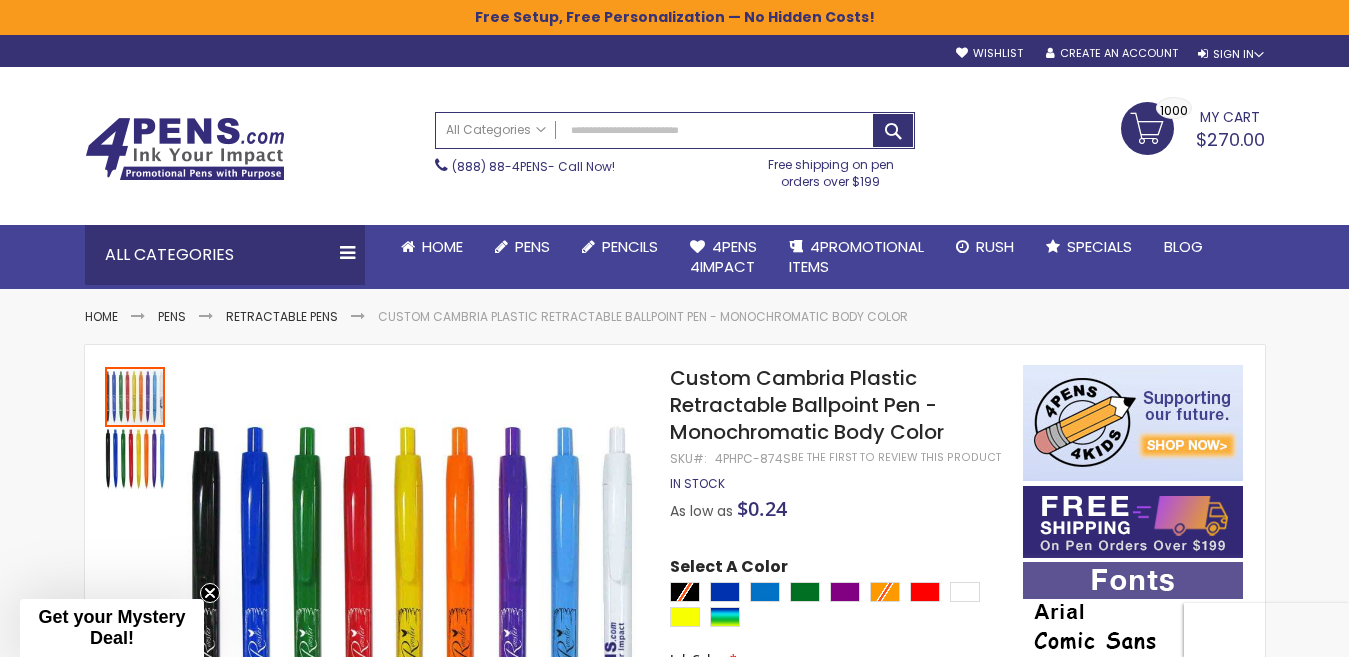 click on "My Cart
$270.00
1000
1000
items" at bounding box center (1193, 127) 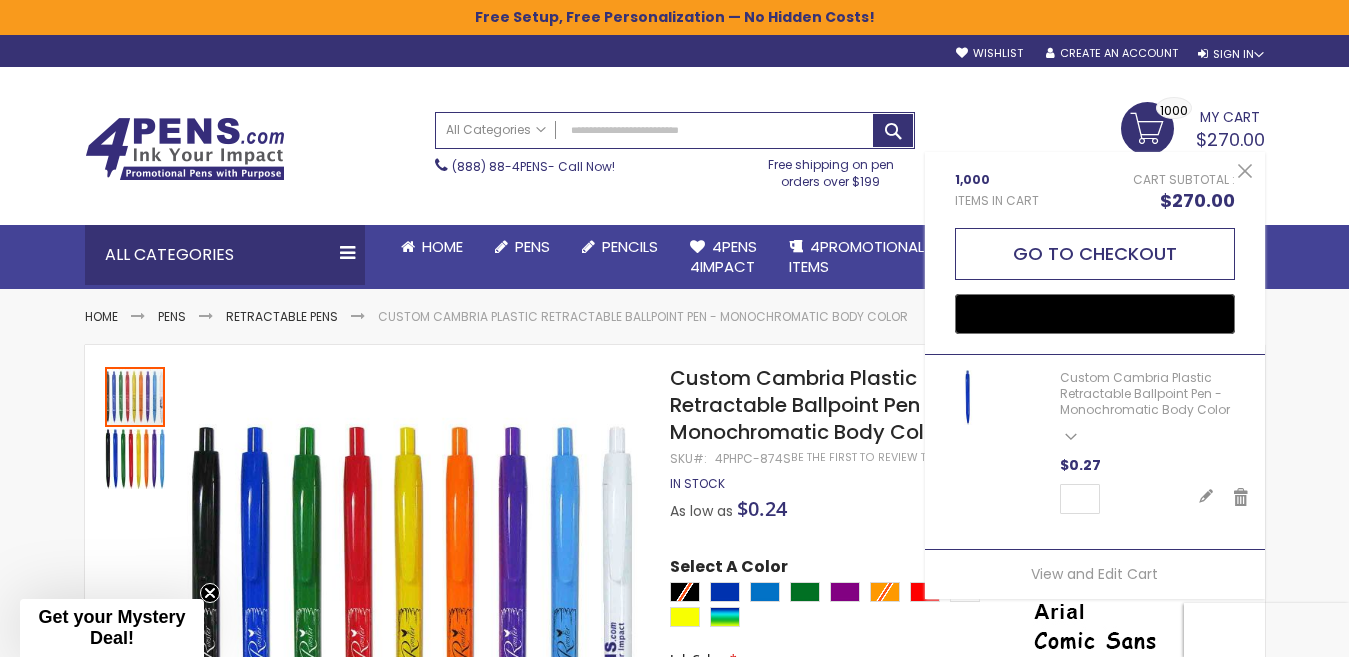 click on "Go to Checkout" at bounding box center [1095, 254] 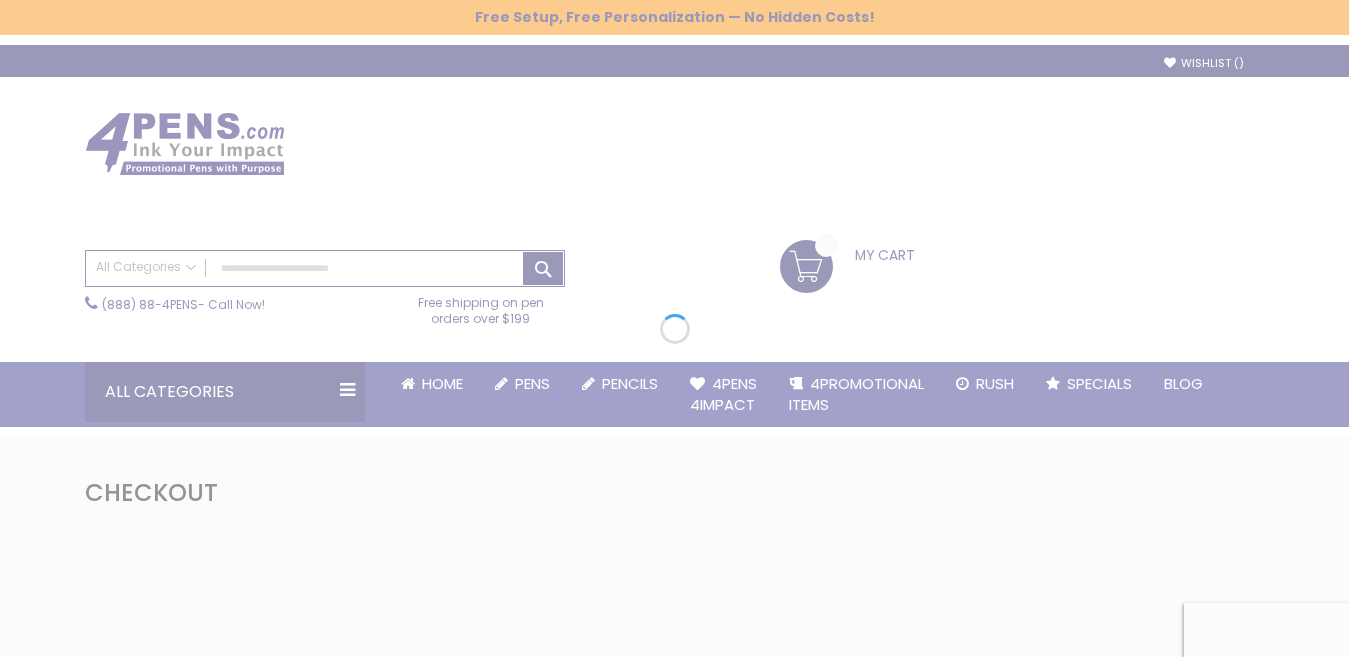 scroll, scrollTop: 0, scrollLeft: 0, axis: both 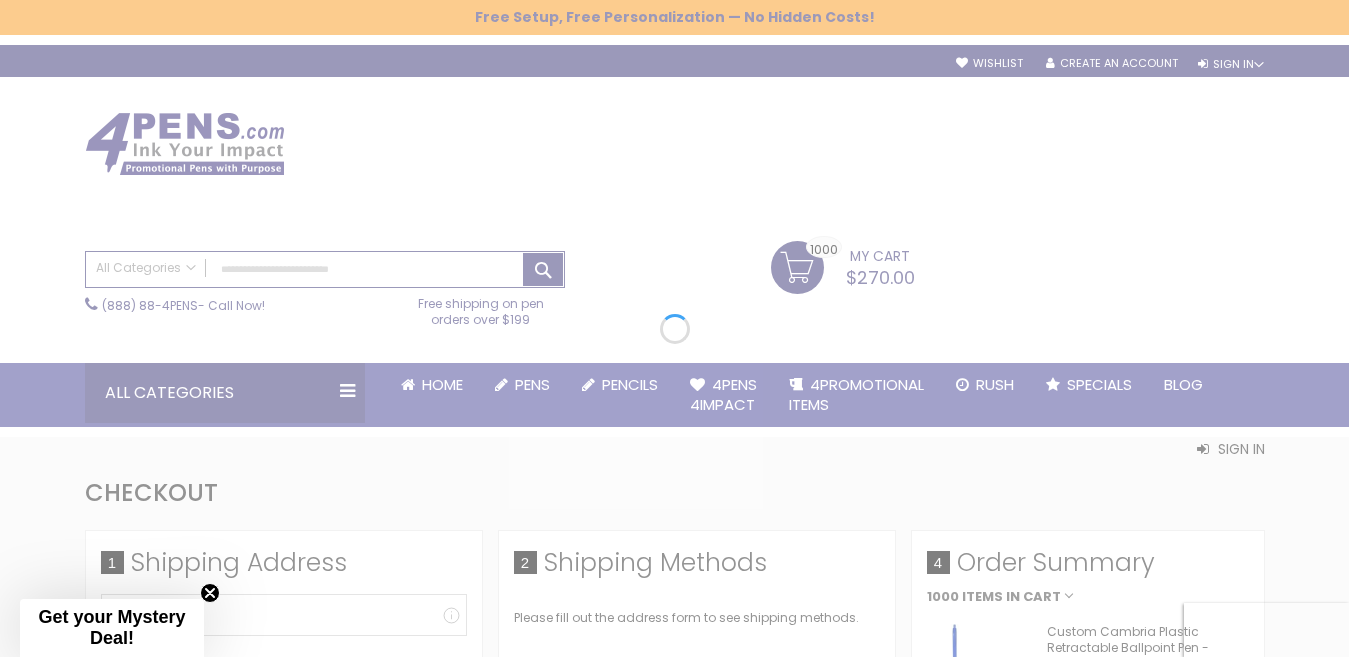 select on "*" 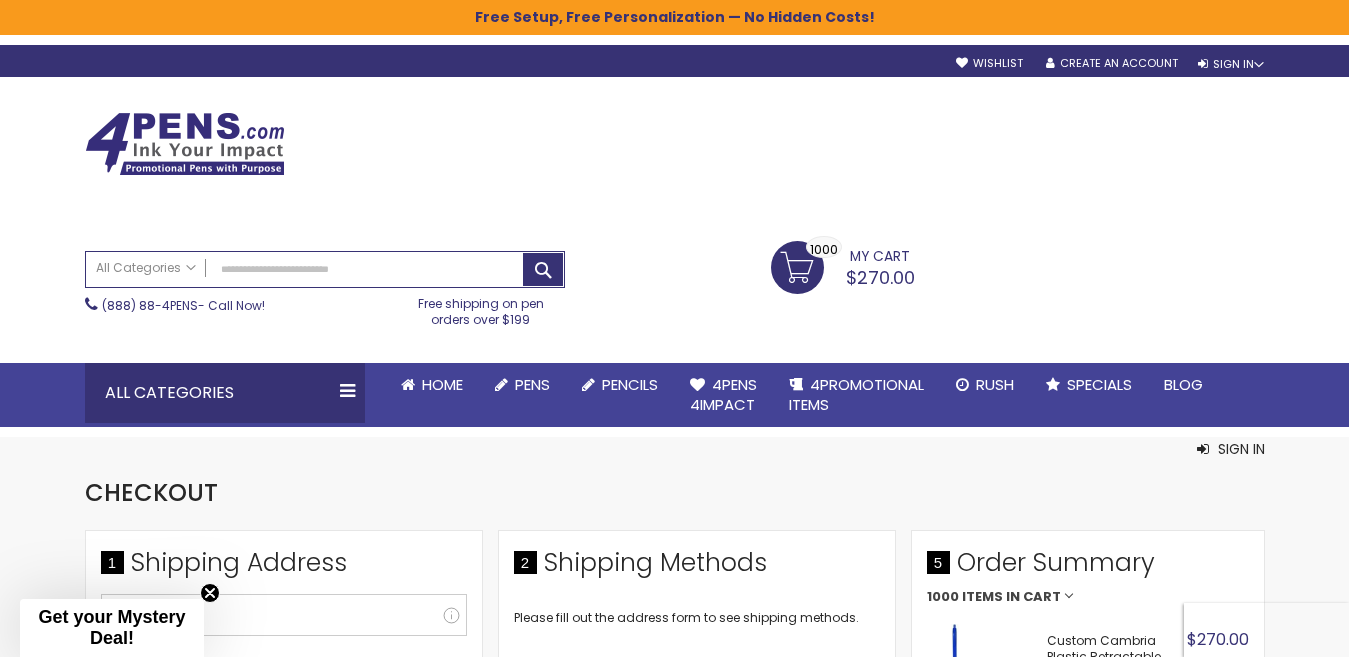 scroll, scrollTop: 0, scrollLeft: 0, axis: both 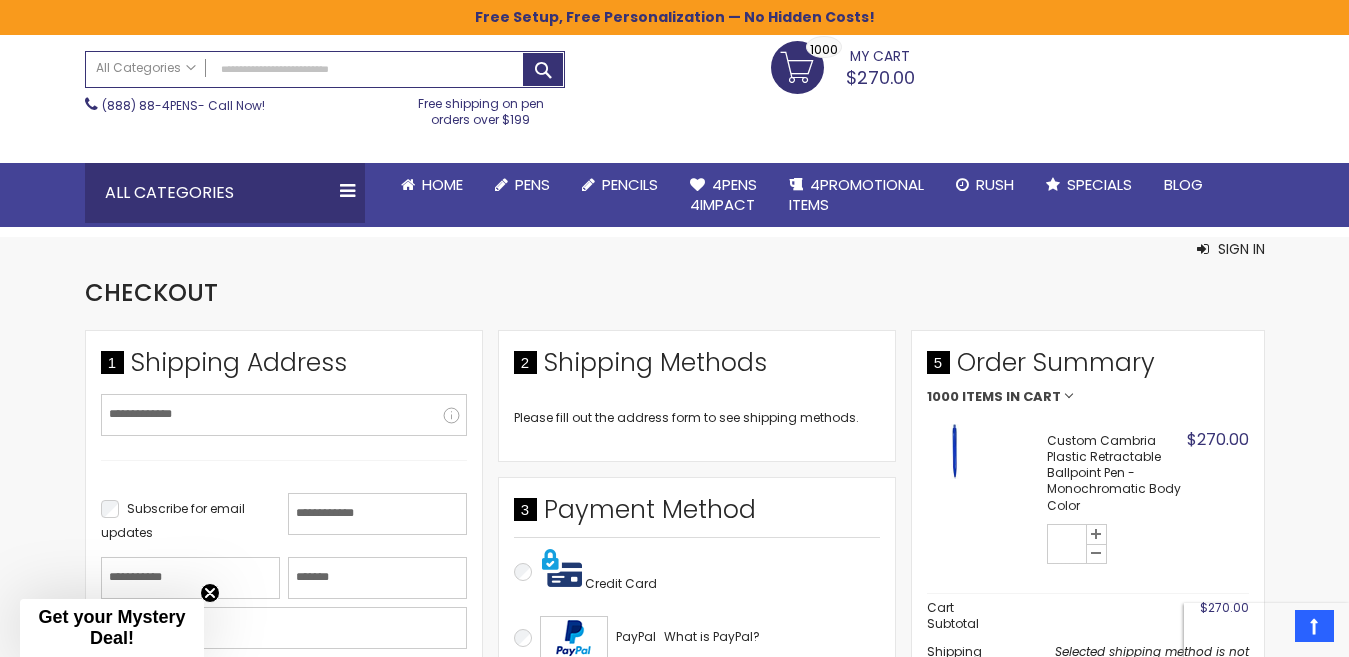 click on "Custom Cambria Plastic Retractable Ballpoint Pen - Monochromatic Body Color" at bounding box center (1114, 473) 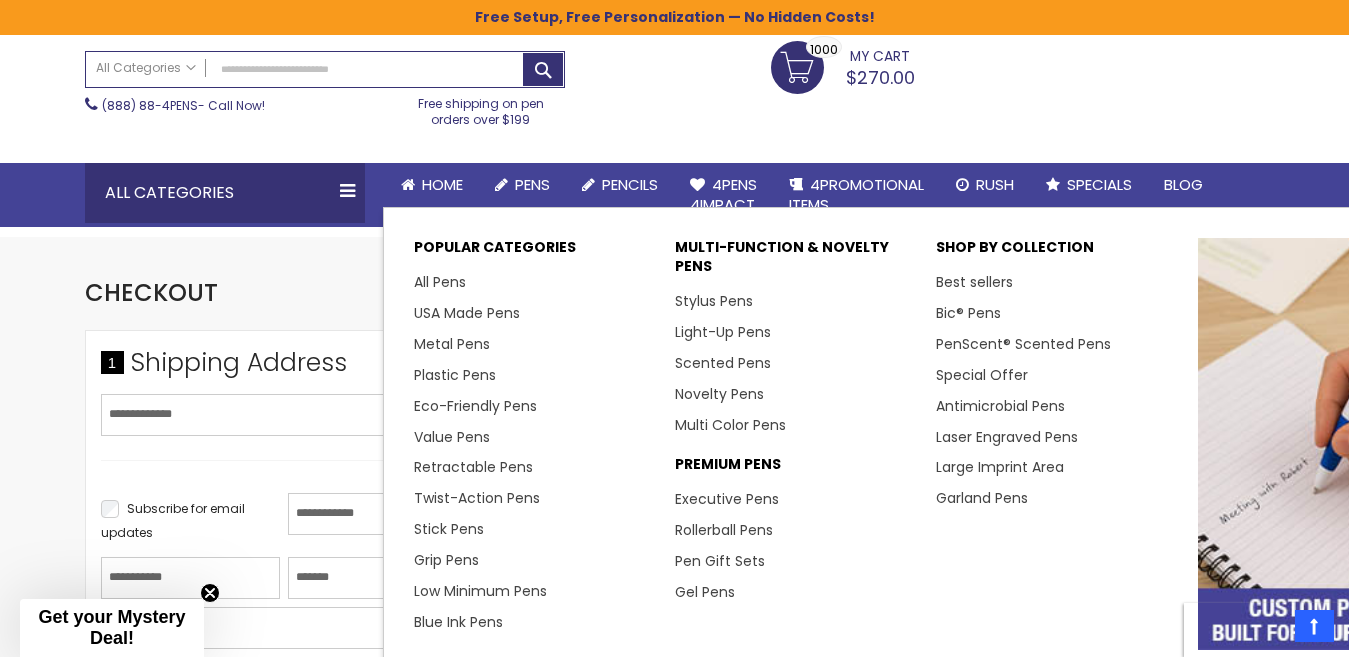 click on "Pens" at bounding box center [532, 184] 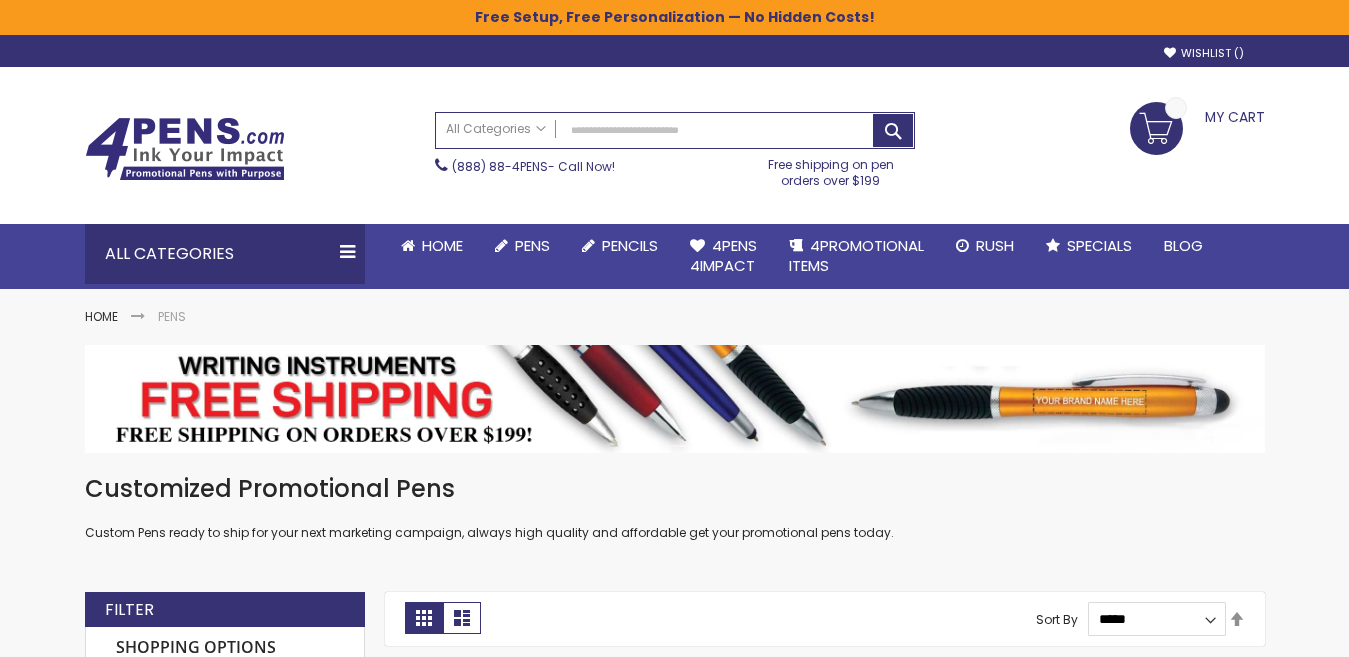 scroll, scrollTop: 400, scrollLeft: 0, axis: vertical 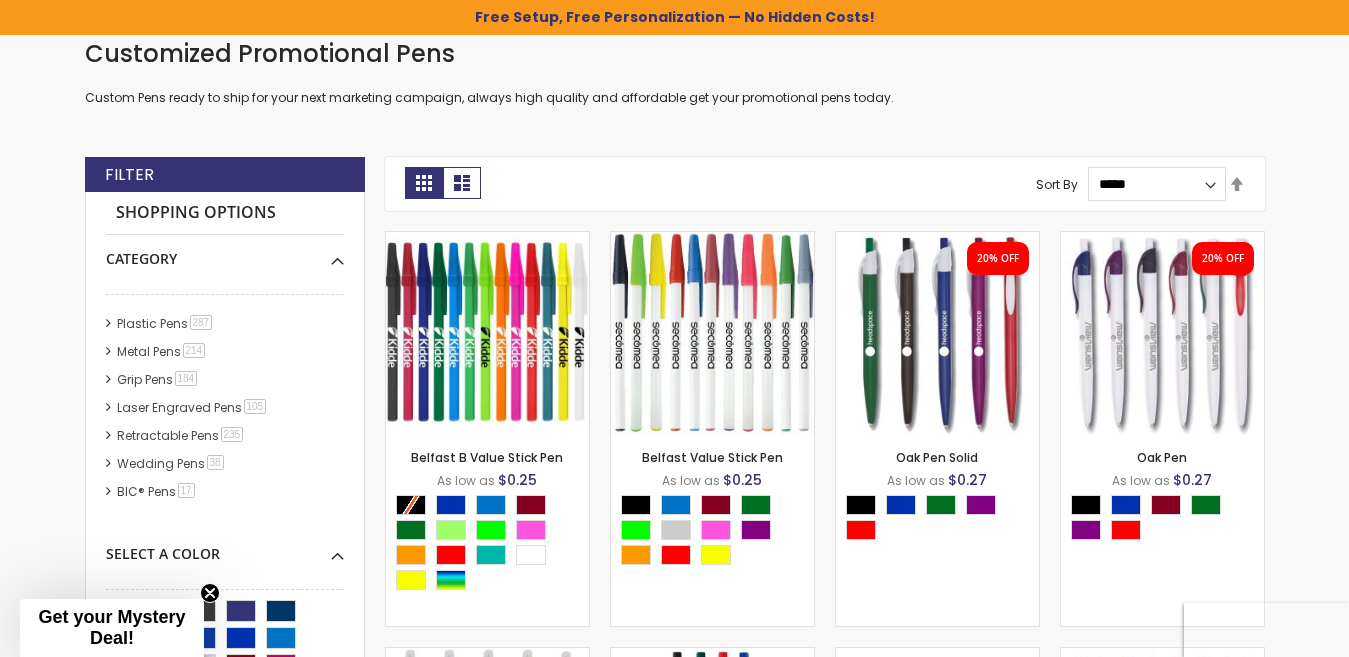 click at bounding box center (937, 333) 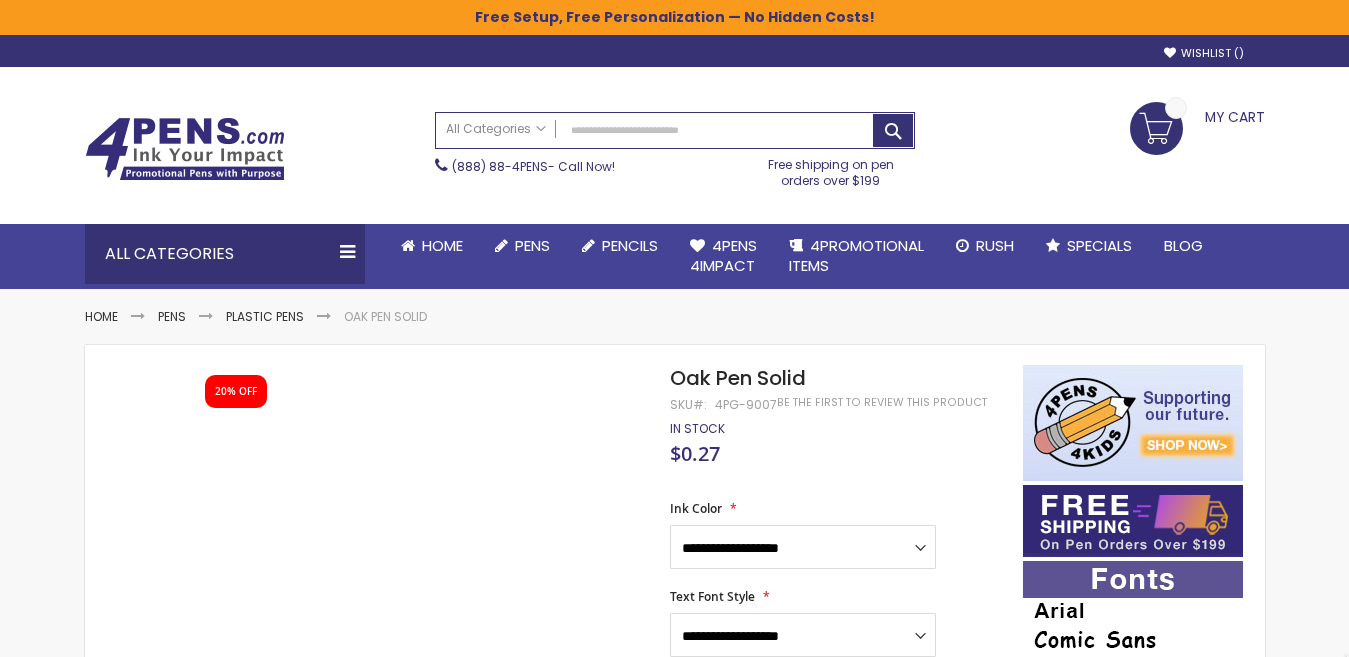 scroll, scrollTop: 0, scrollLeft: 0, axis: both 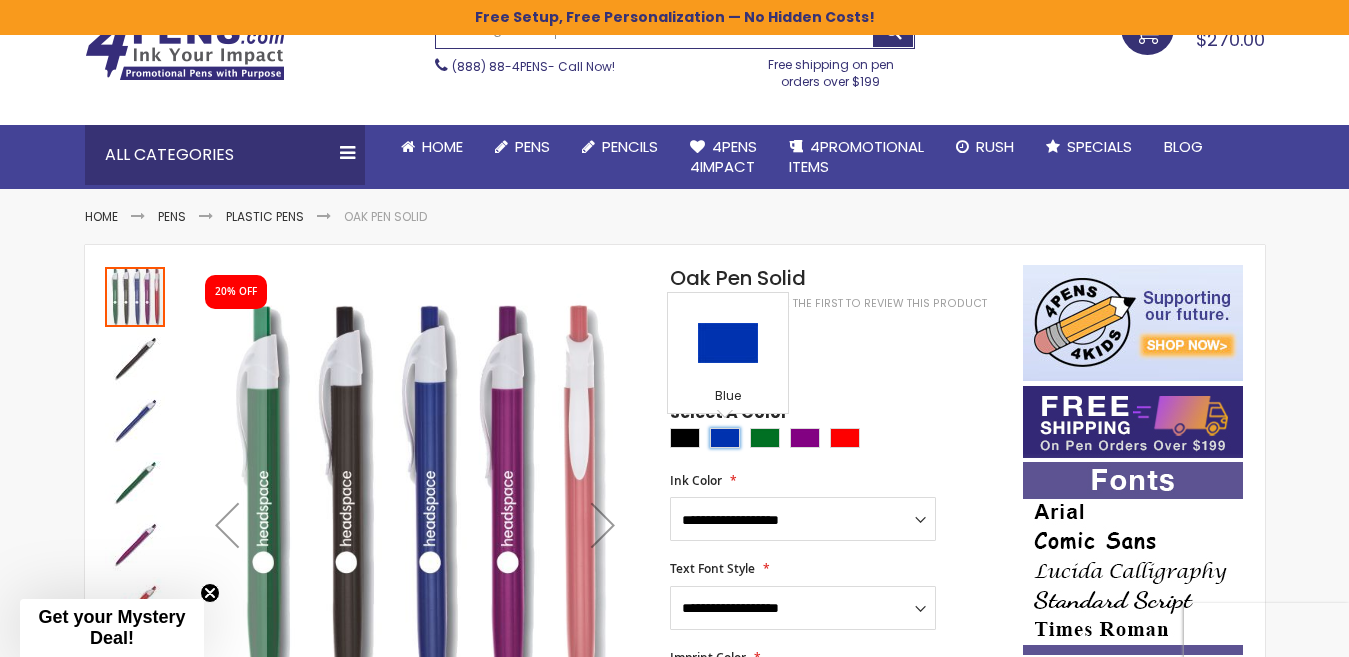 click at bounding box center [725, 438] 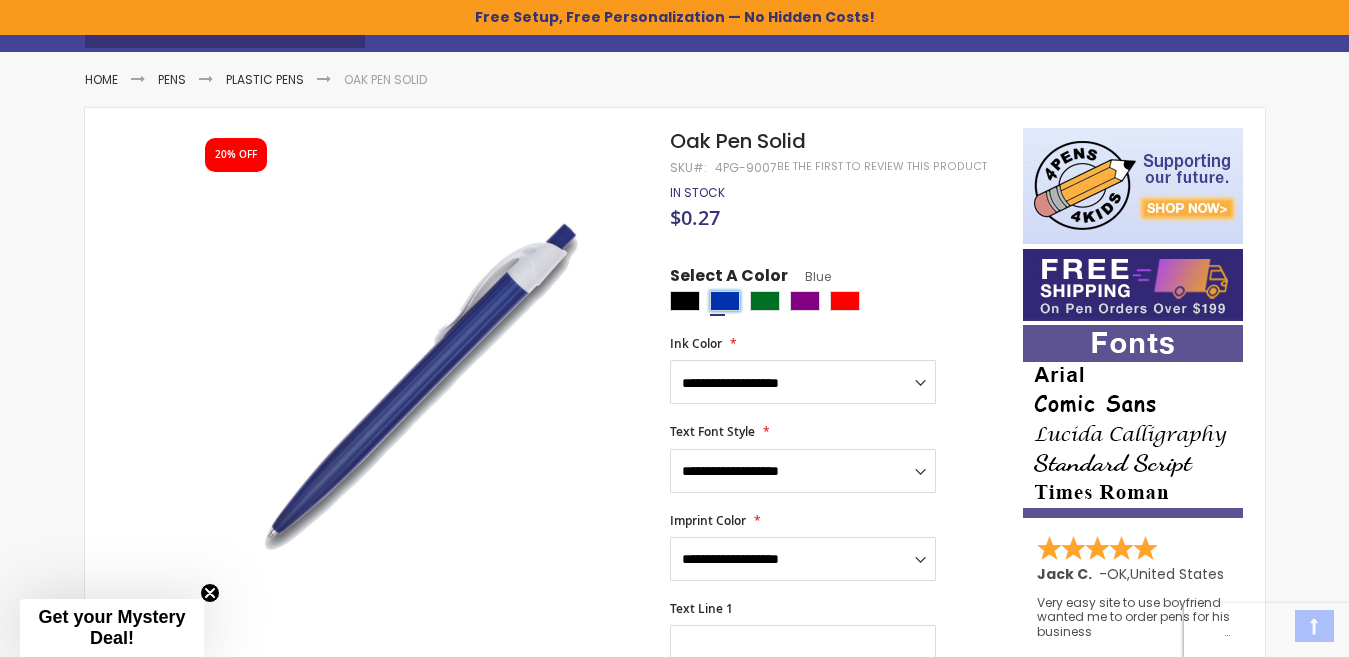 scroll, scrollTop: 300, scrollLeft: 0, axis: vertical 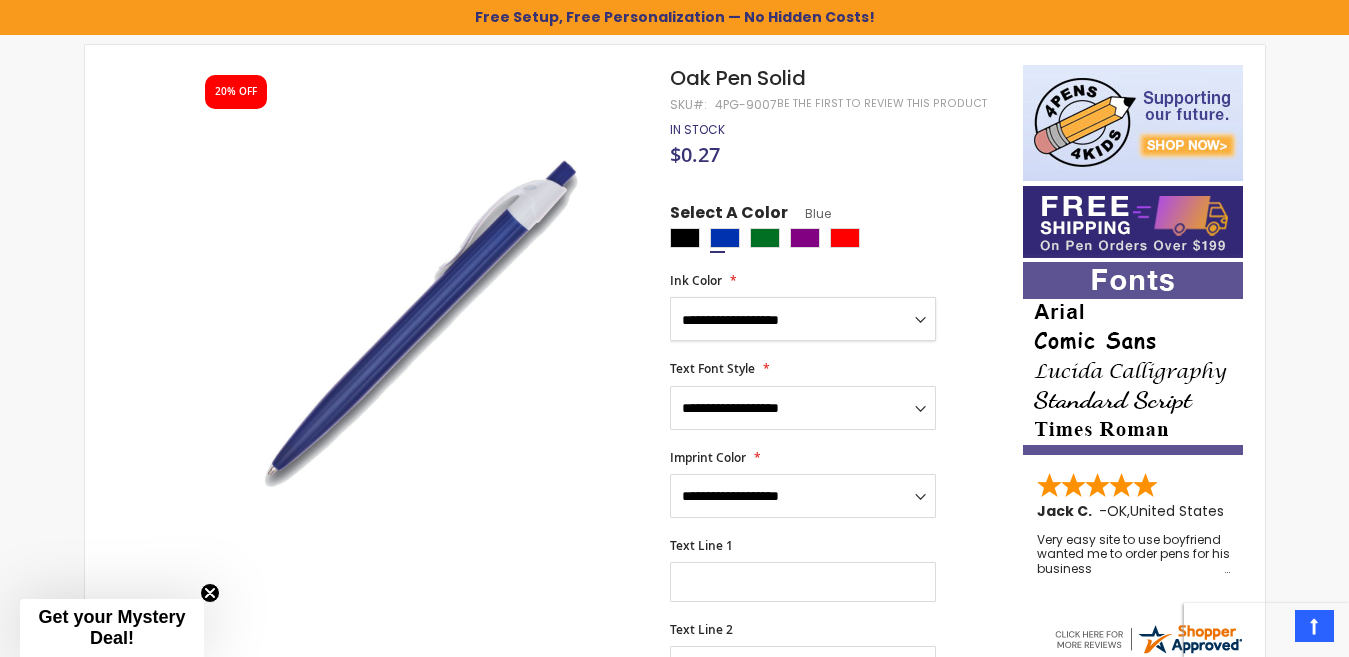 click on "**********" at bounding box center (803, 319) 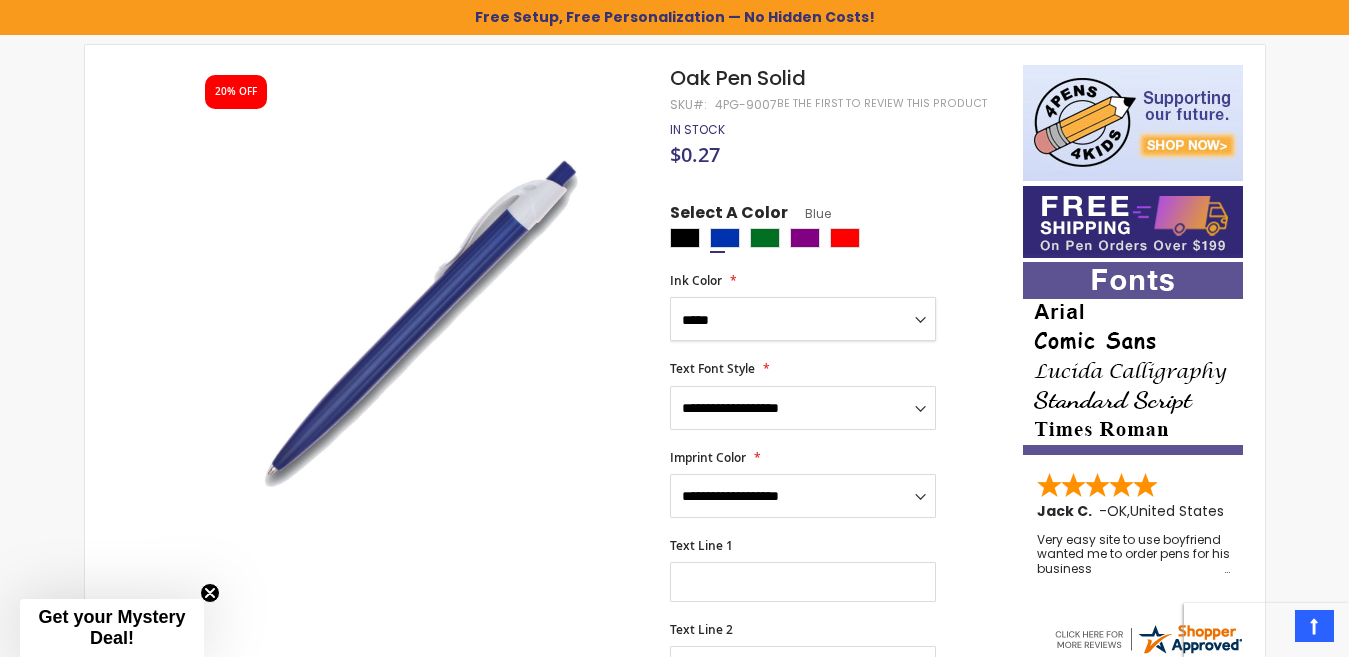 click on "**********" at bounding box center [803, 319] 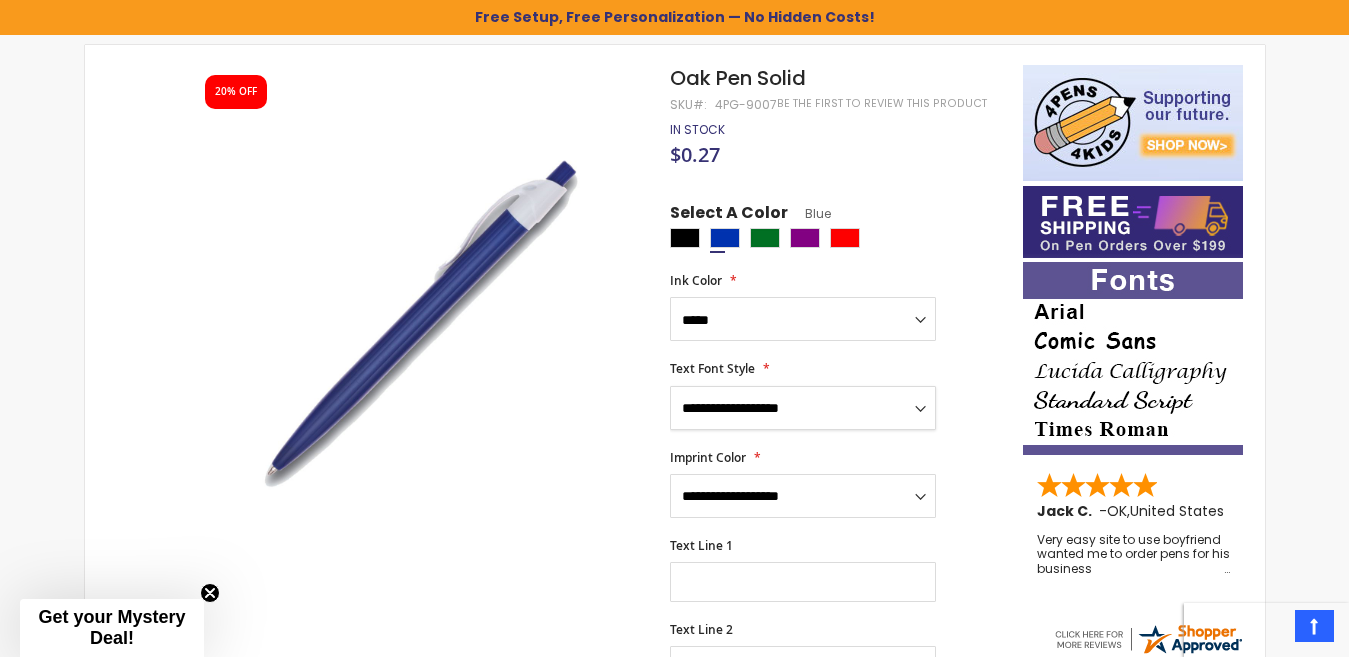 click on "**********" at bounding box center [803, 408] 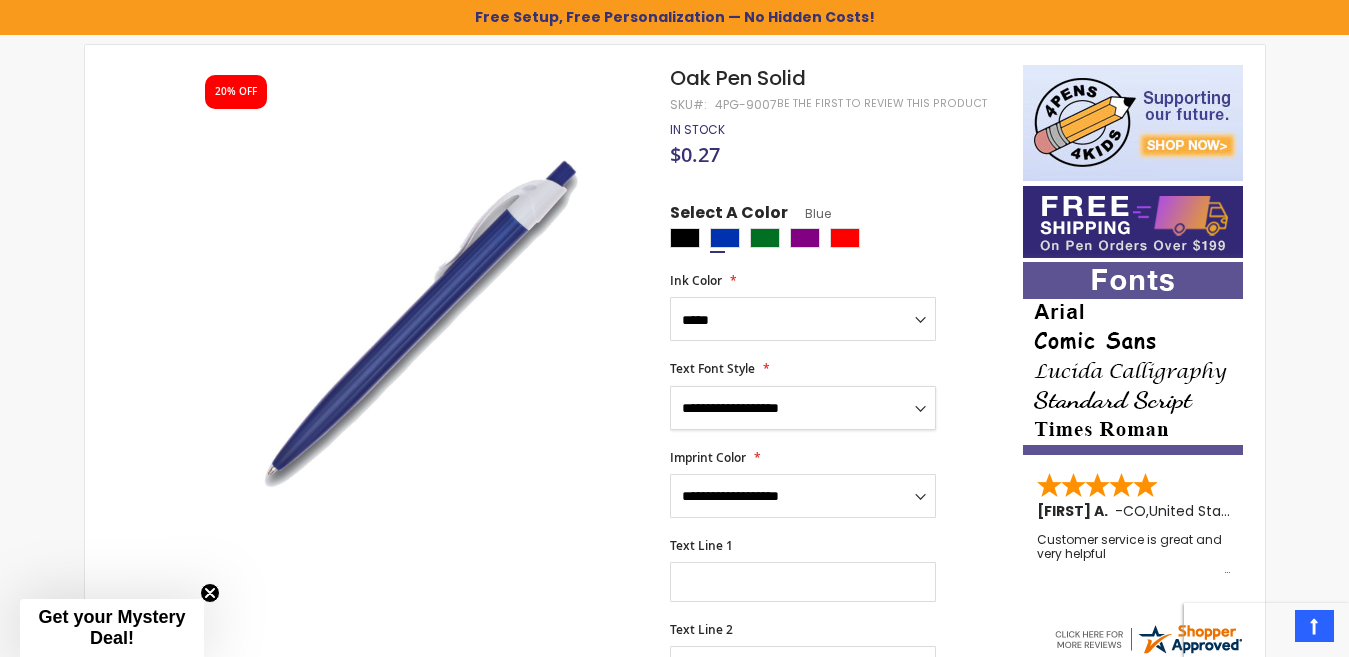 select on "****" 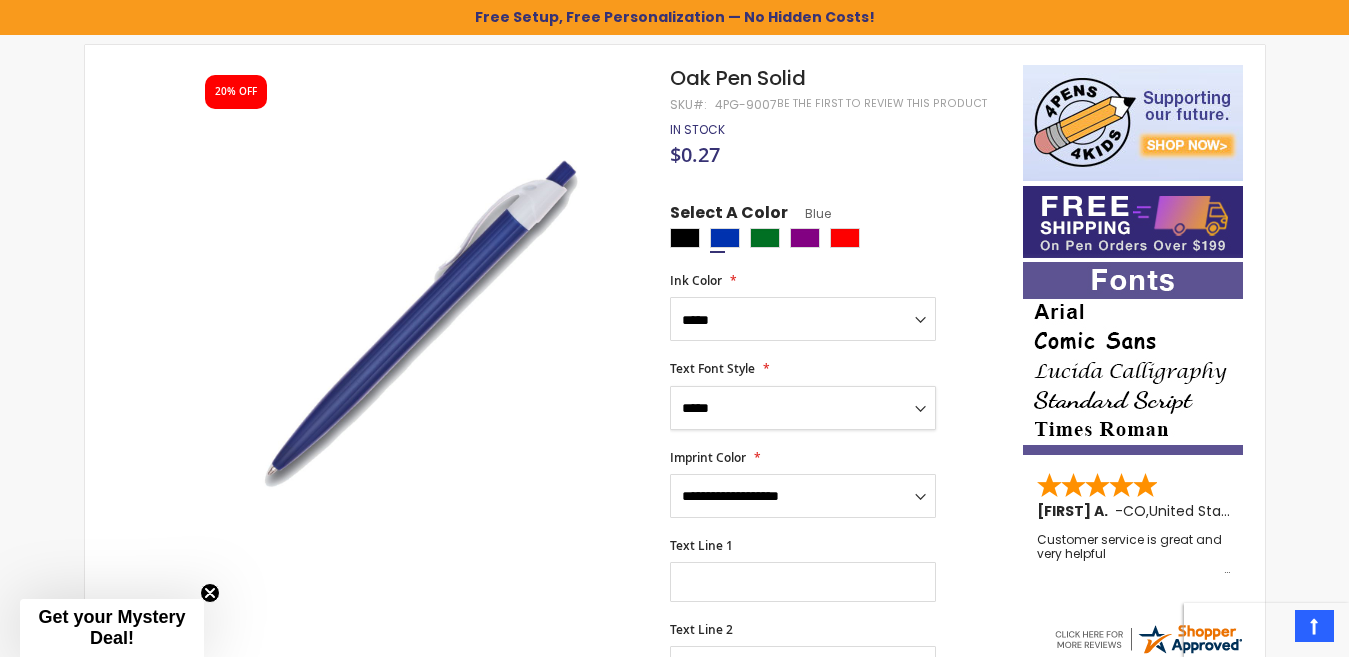 click on "**********" at bounding box center (803, 408) 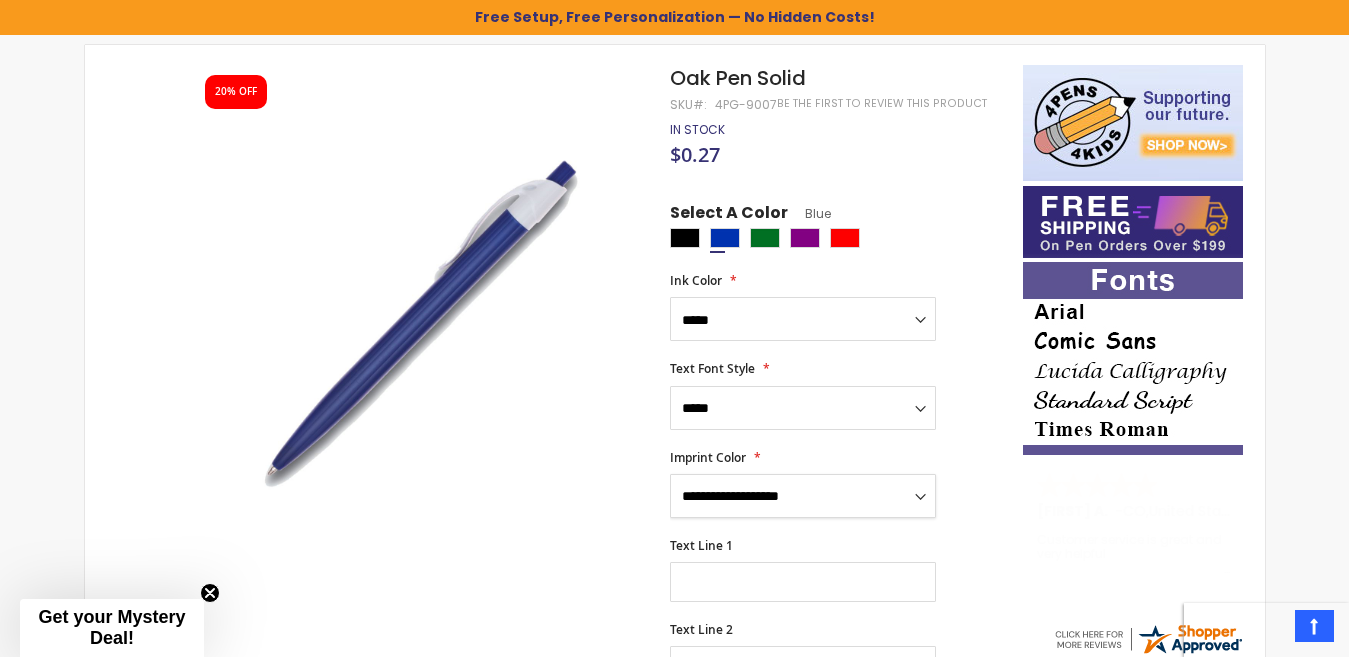 click on "**********" at bounding box center (803, 496) 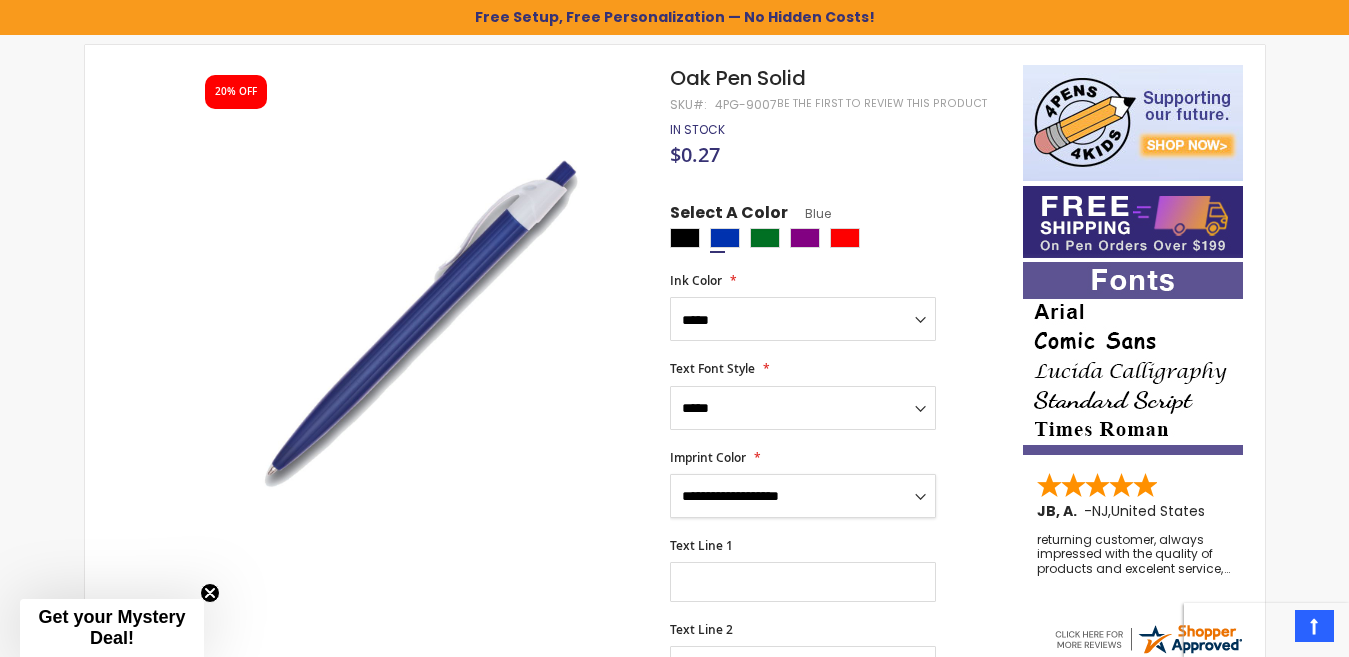 select on "****" 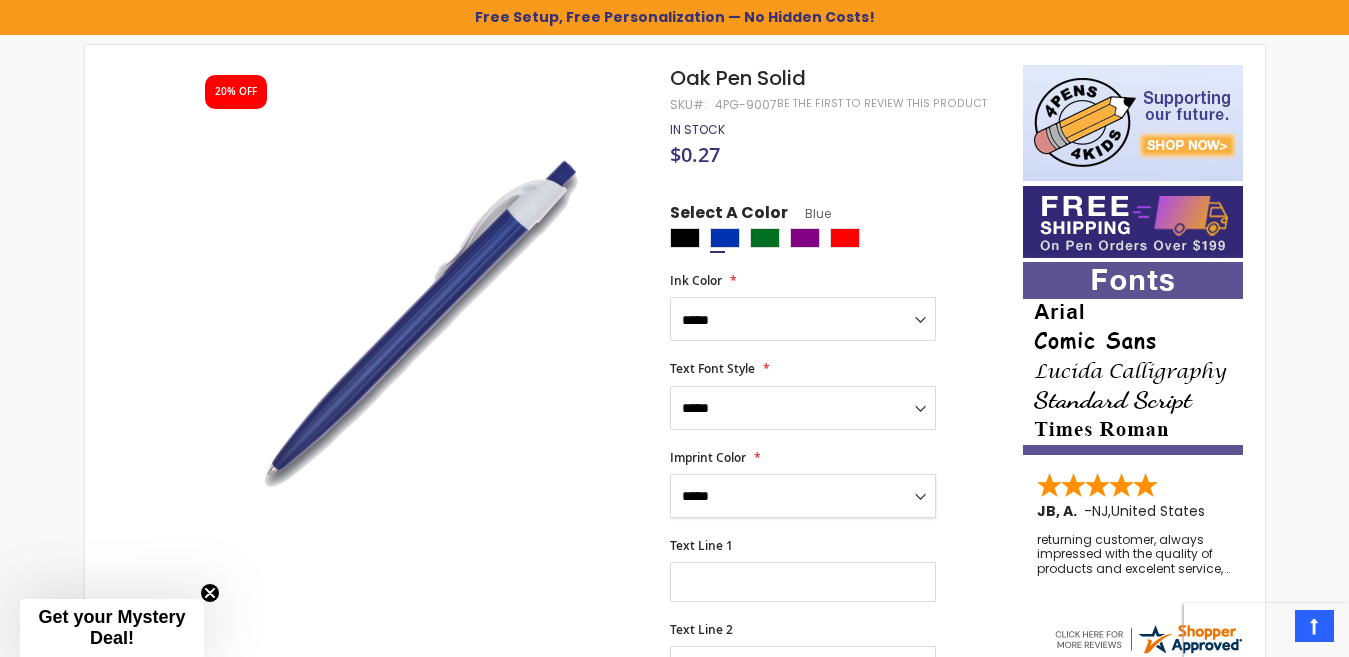 click on "**********" at bounding box center (803, 496) 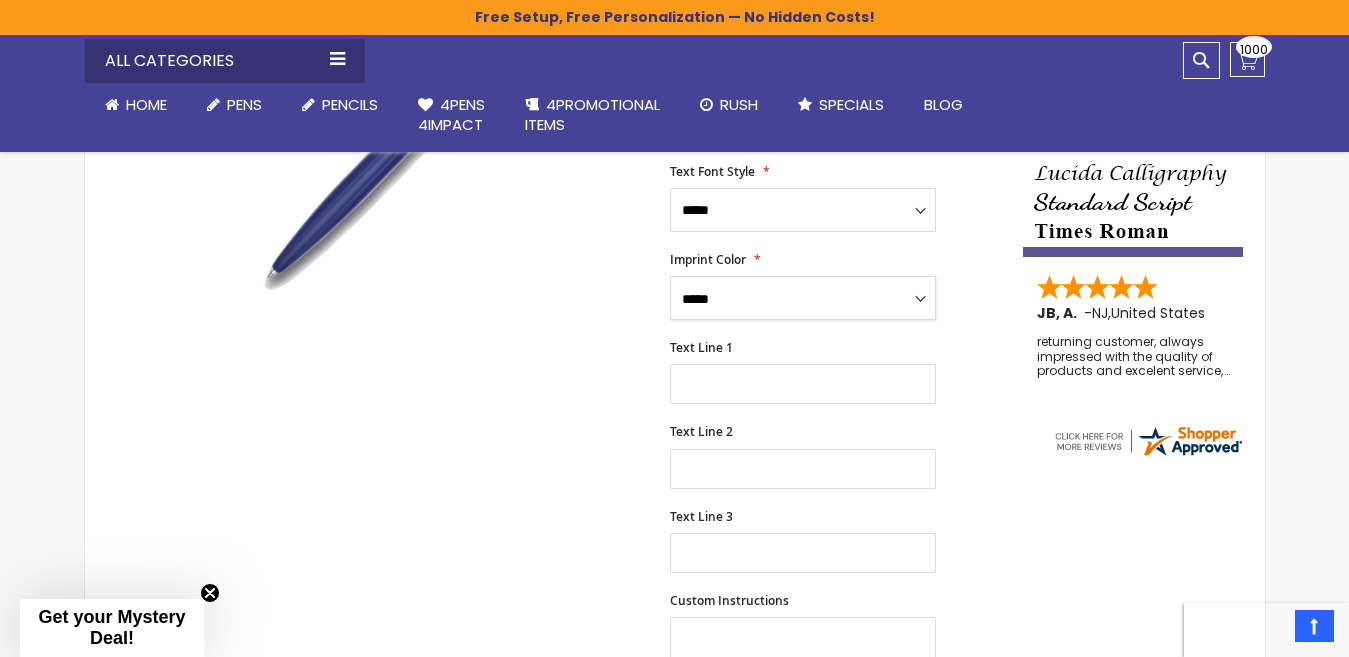 scroll, scrollTop: 500, scrollLeft: 0, axis: vertical 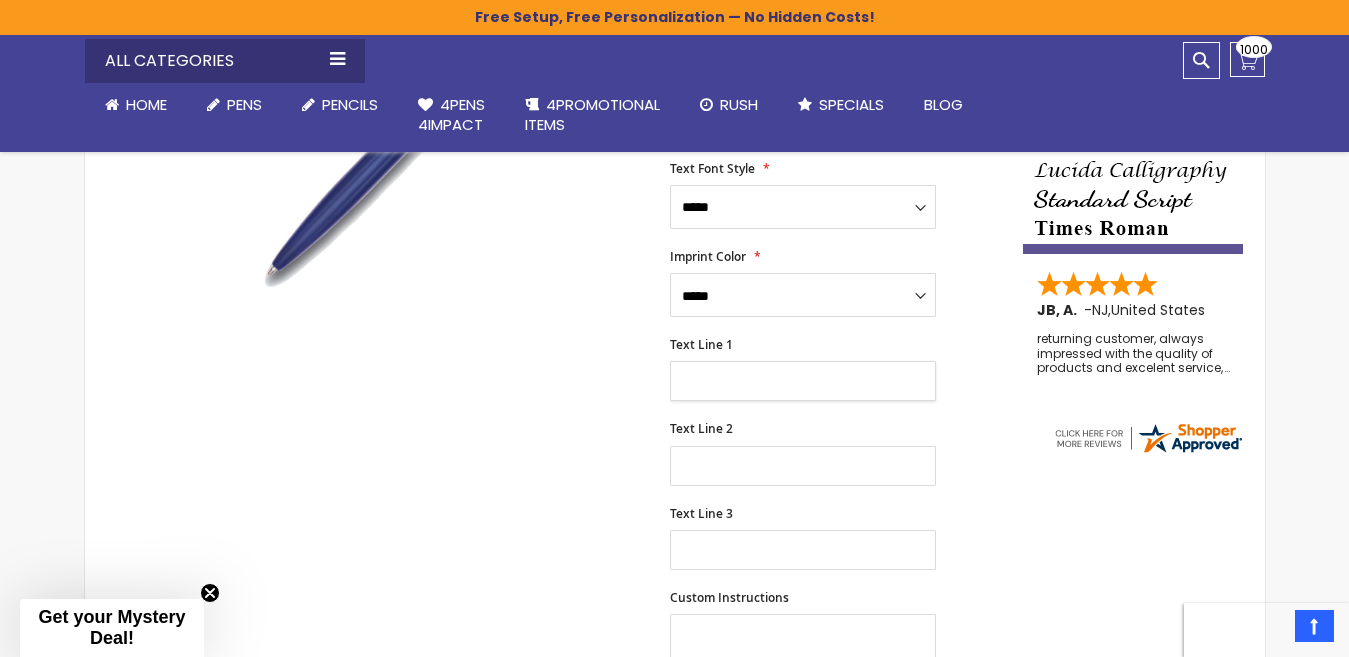 click on "Text Line 1" at bounding box center [803, 381] 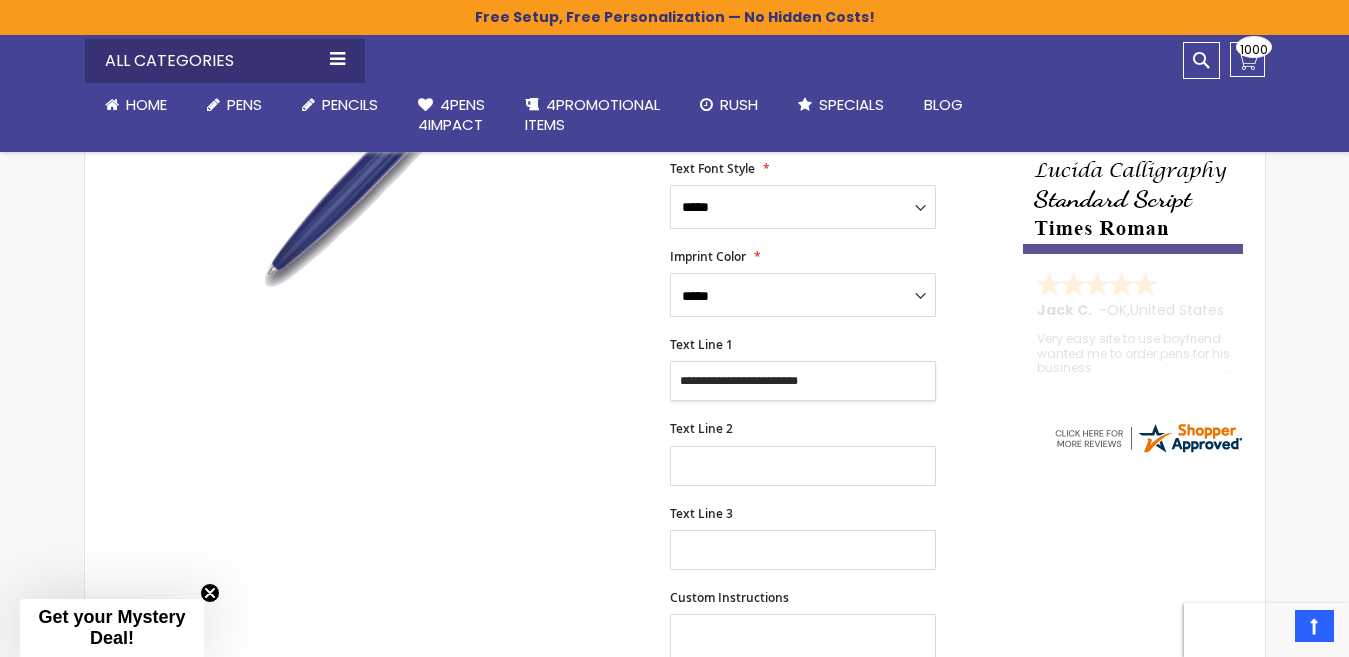 type on "**********" 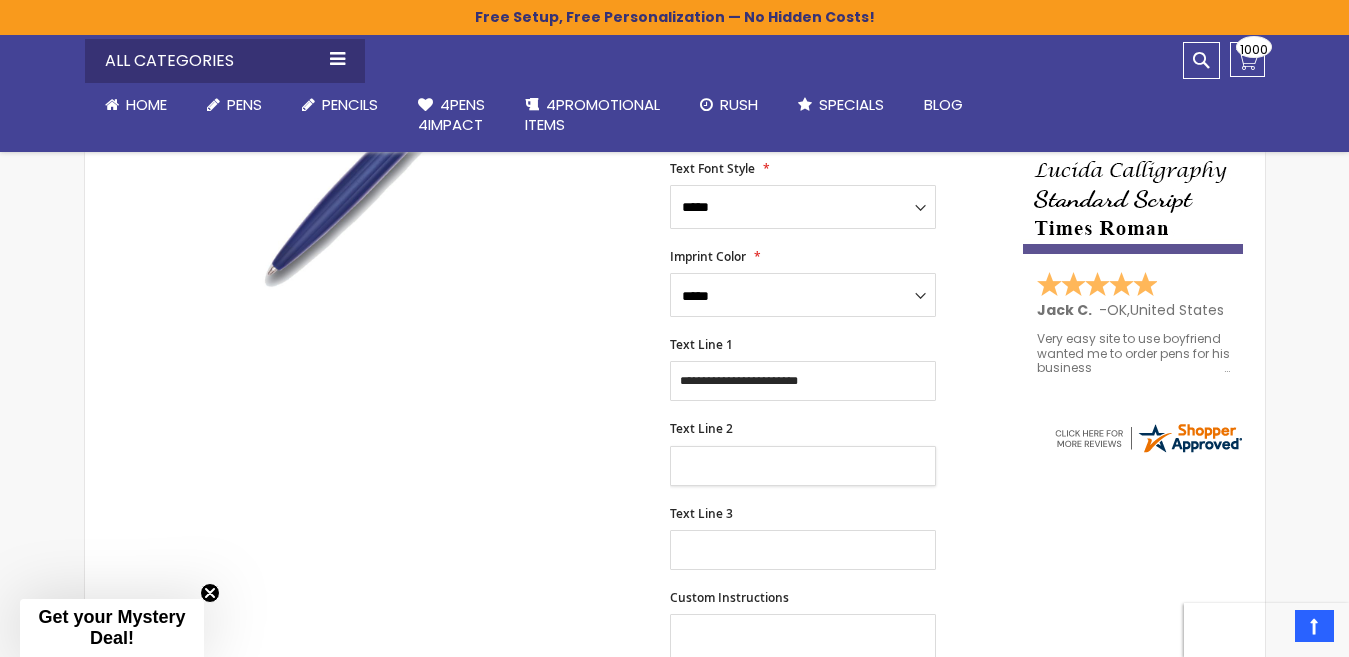 click on "Text Line 2" at bounding box center [803, 466] 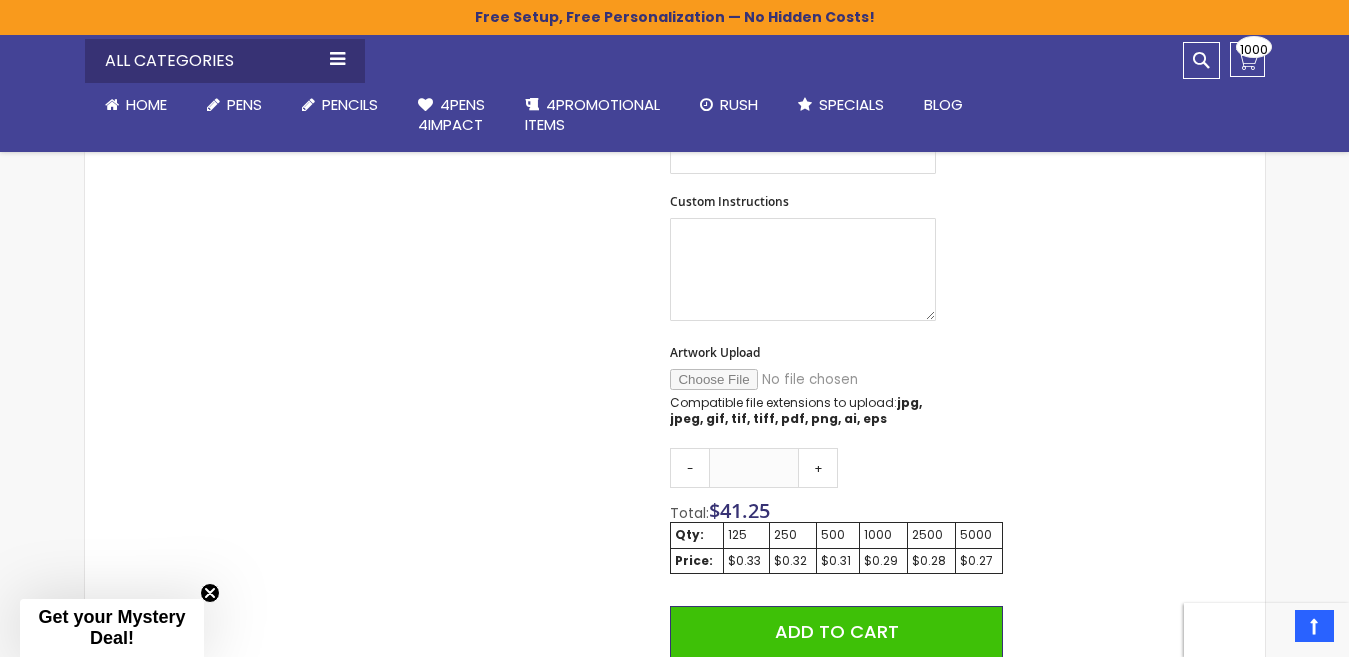 scroll, scrollTop: 900, scrollLeft: 0, axis: vertical 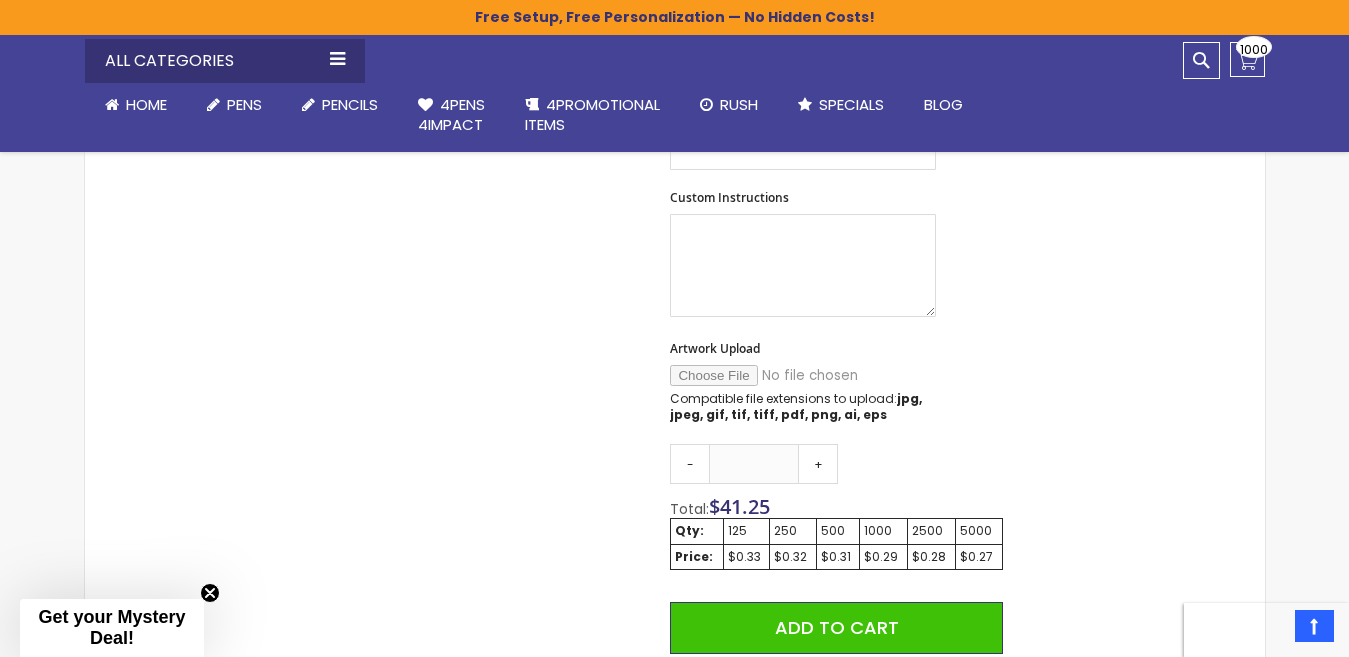 type on "**********" 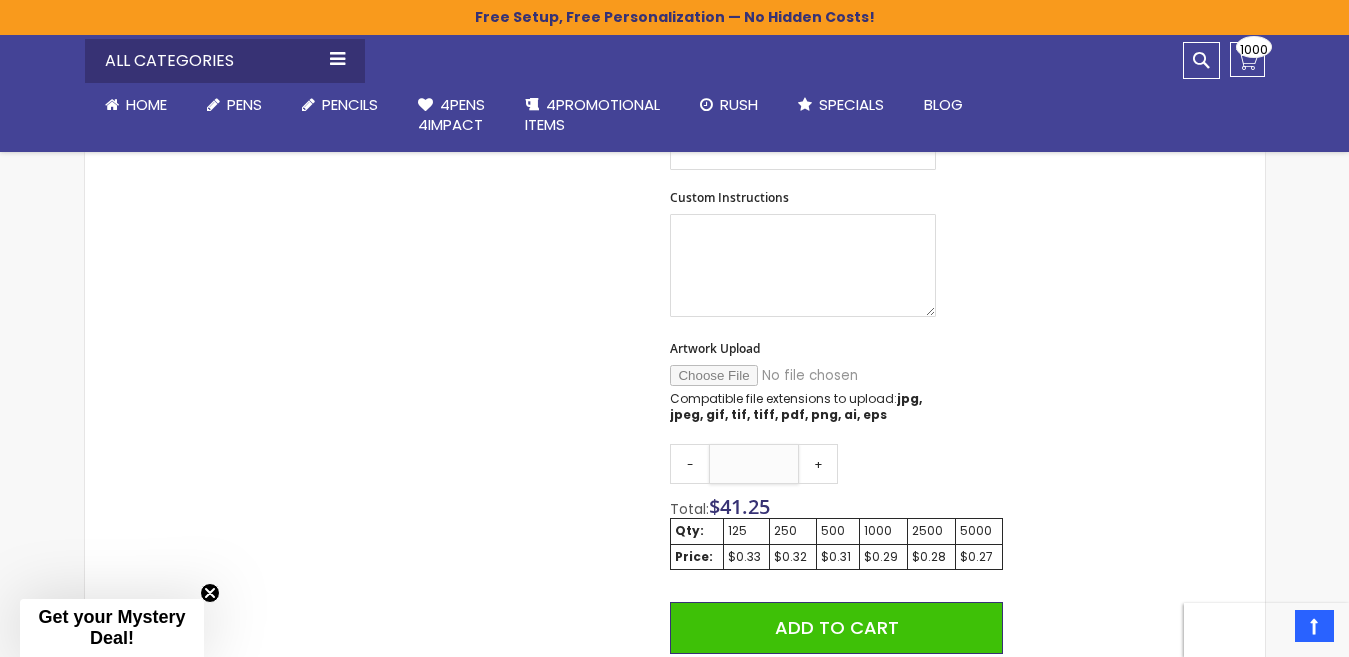 drag, startPoint x: 784, startPoint y: 454, endPoint x: 710, endPoint y: 466, distance: 74.96666 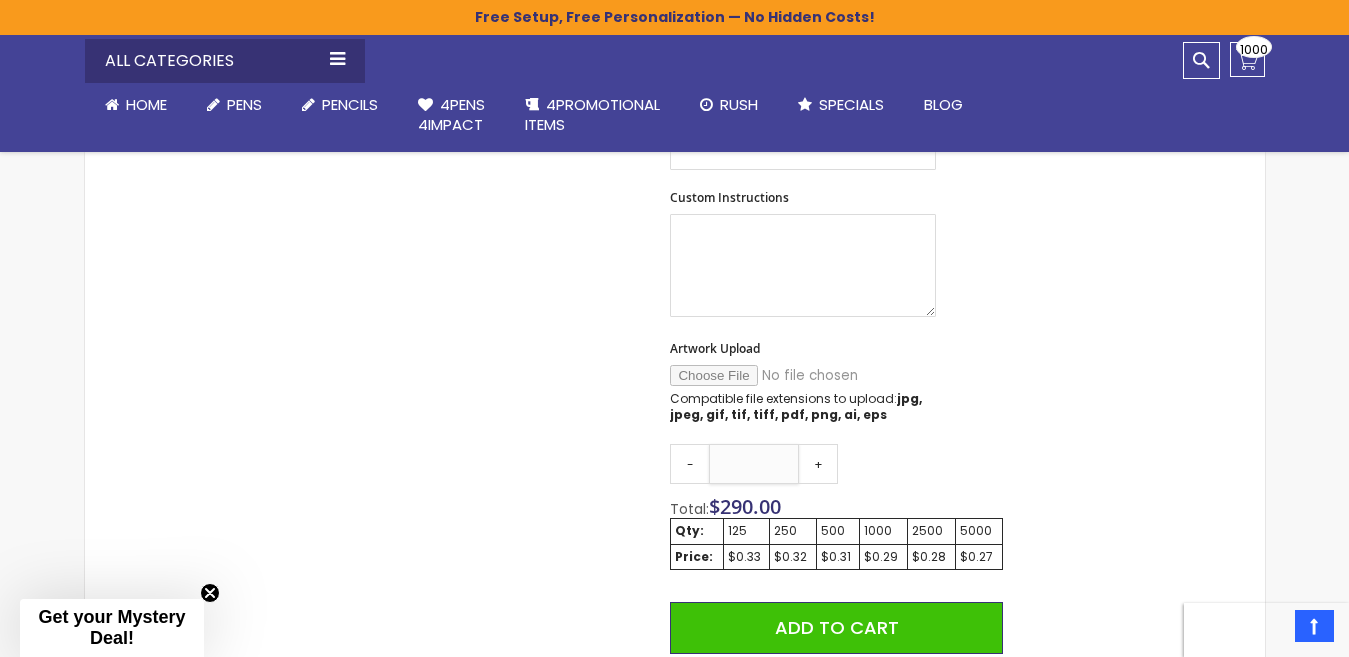 type on "****" 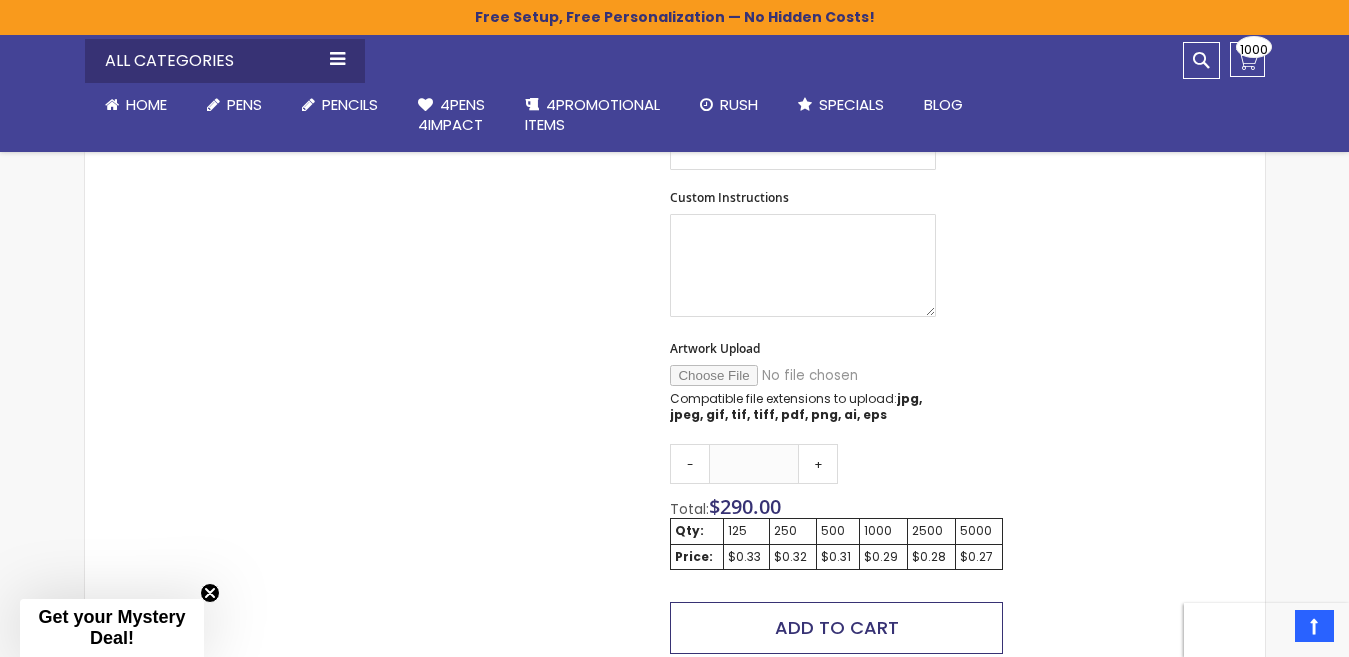 click on "Add to Cart" at bounding box center [837, 627] 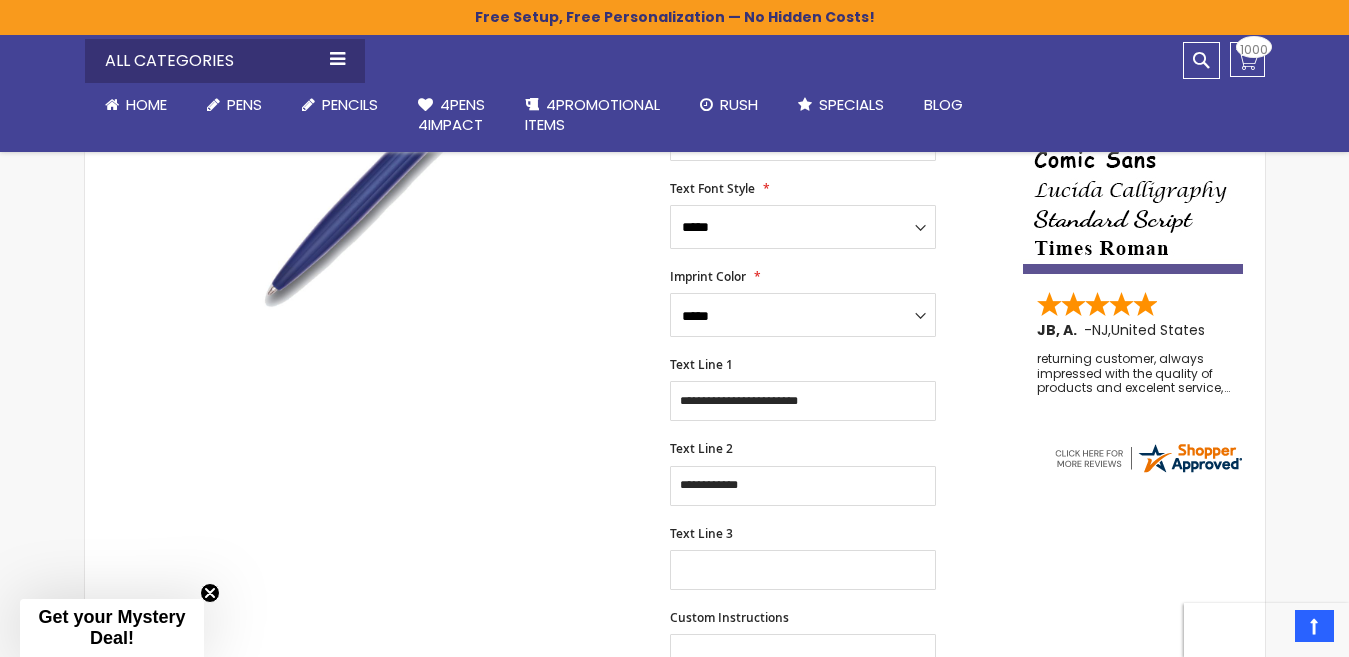 scroll, scrollTop: 180, scrollLeft: 0, axis: vertical 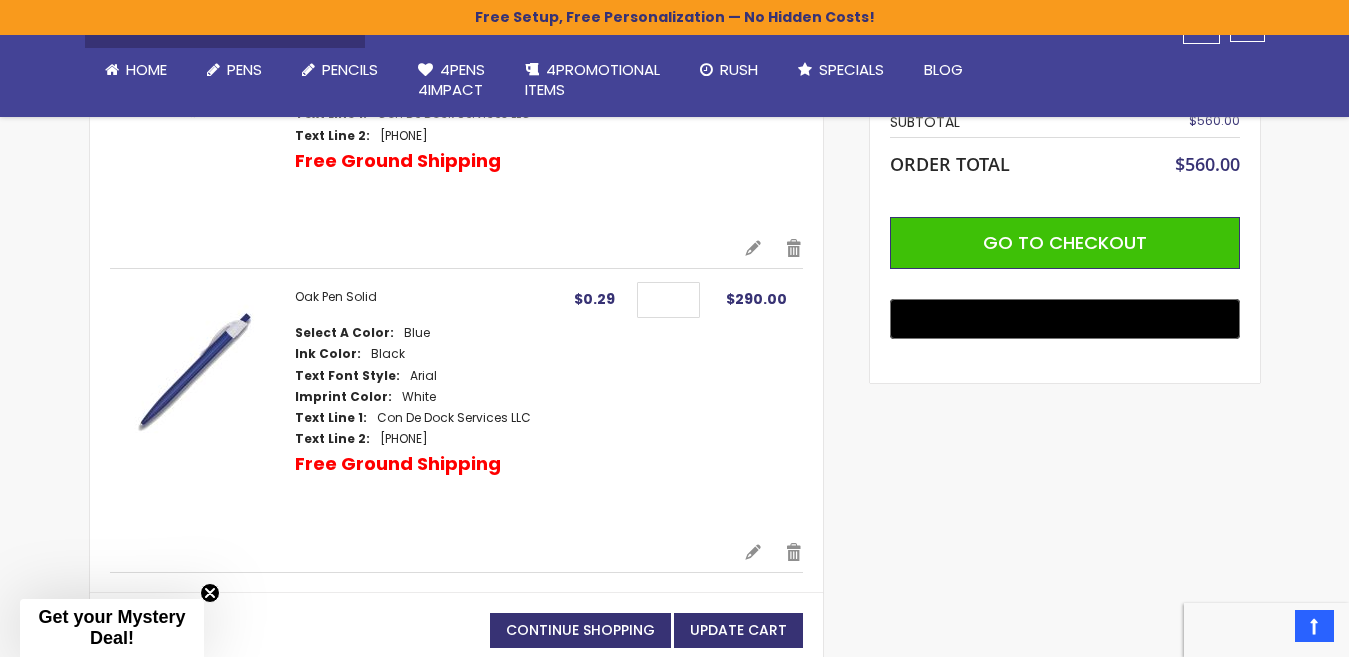 click on "Remove" at bounding box center [794, 248] 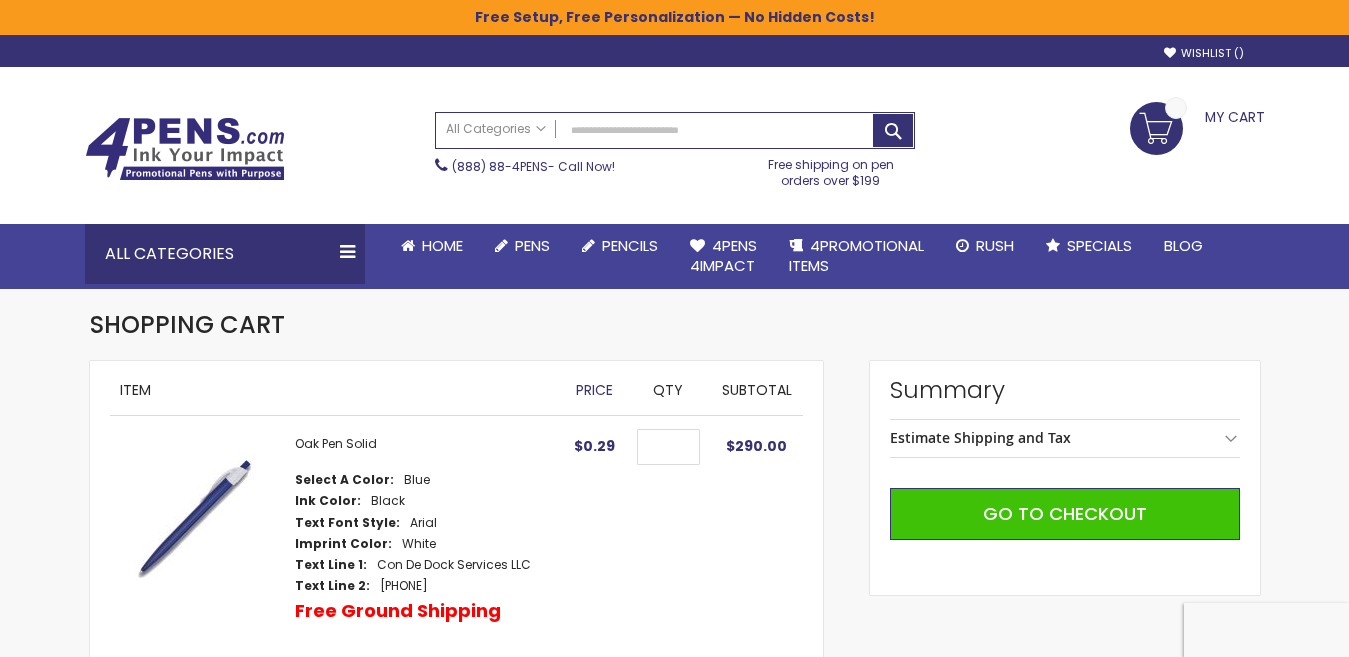 scroll, scrollTop: 0, scrollLeft: 0, axis: both 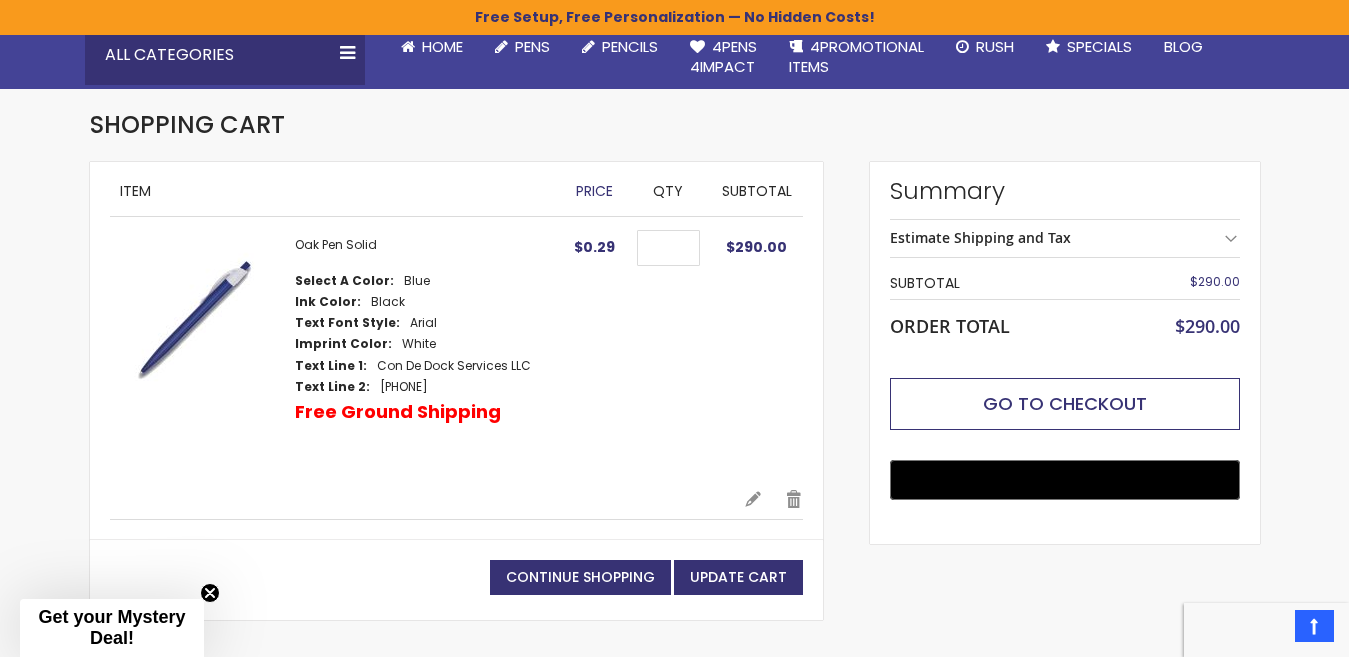 click on "Go to Checkout" at bounding box center (1065, 403) 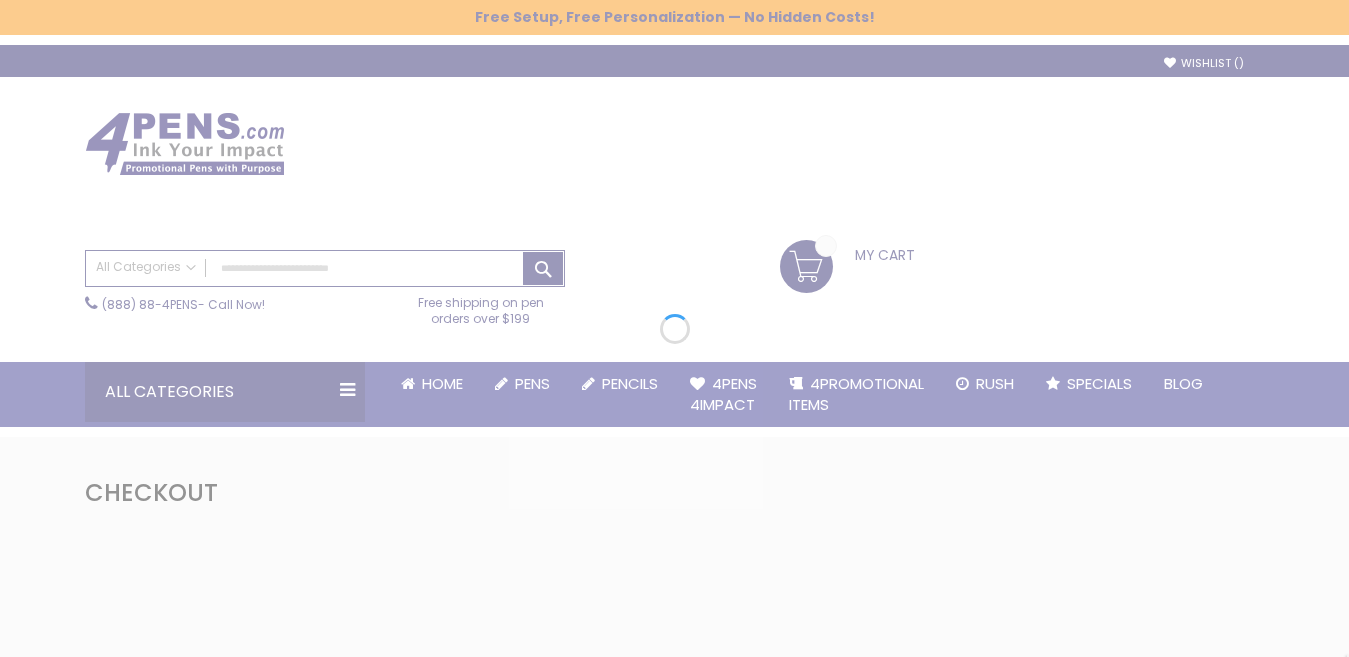 scroll, scrollTop: 0, scrollLeft: 0, axis: both 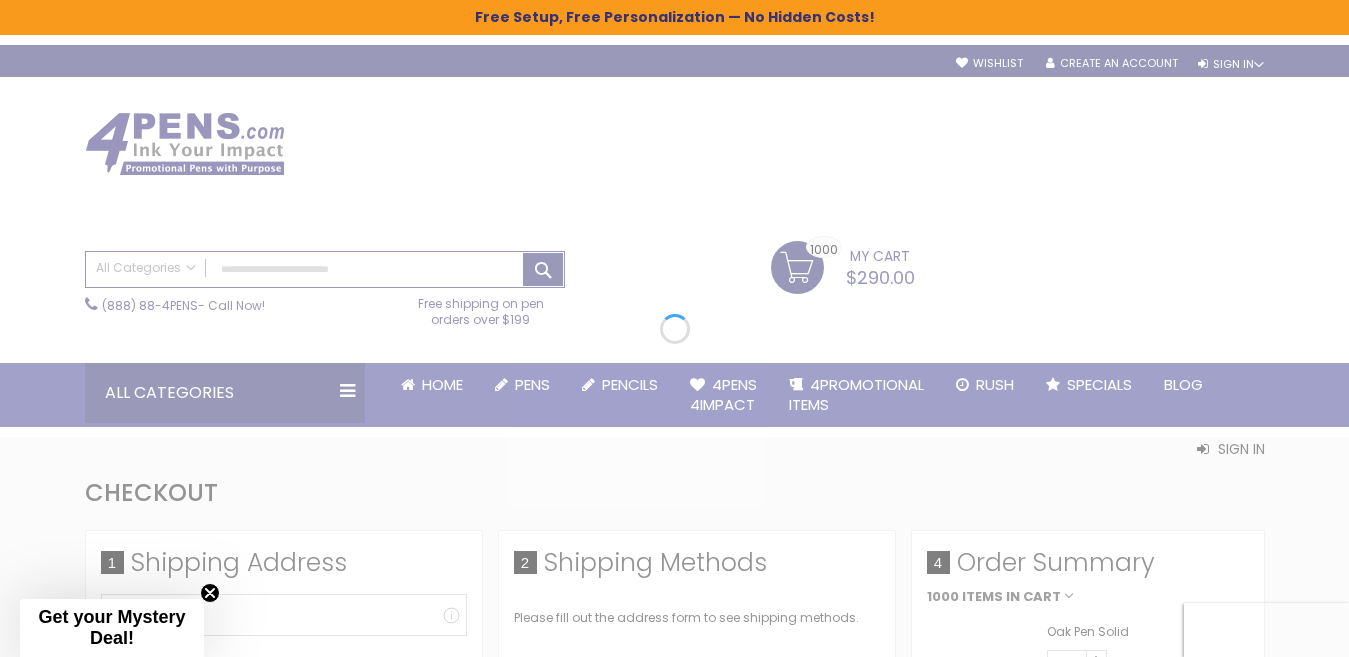 select on "*" 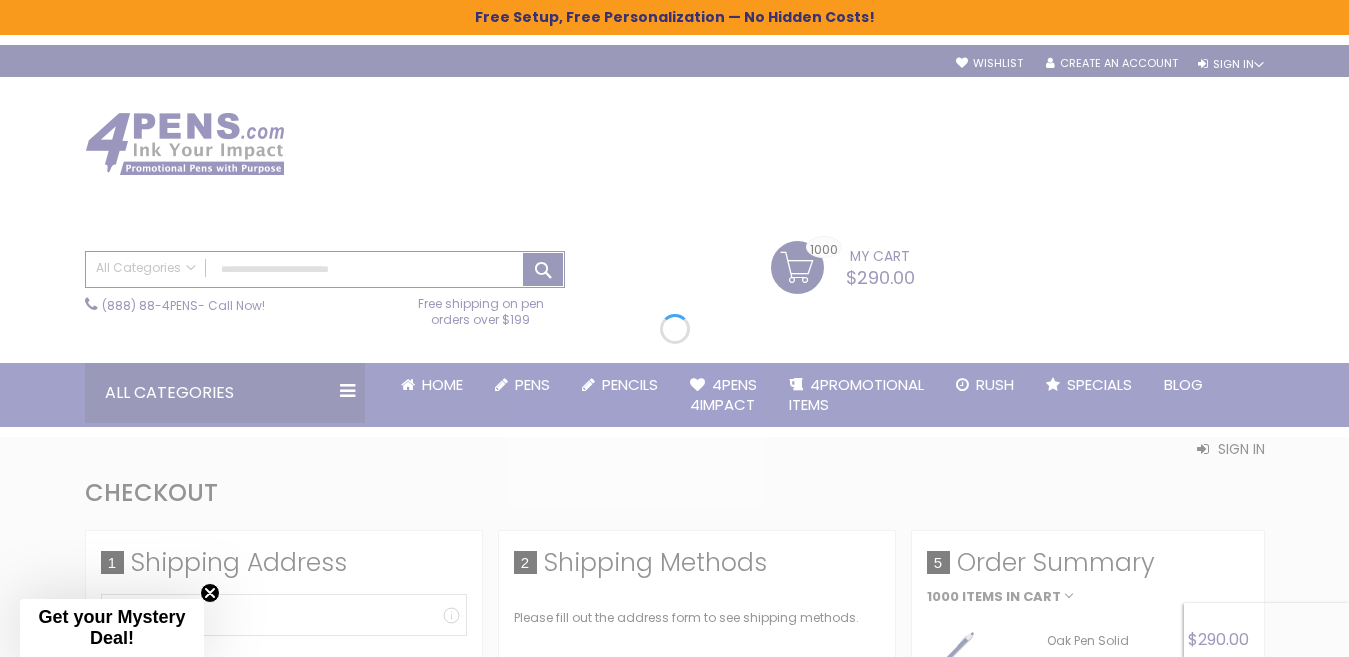 scroll, scrollTop: 0, scrollLeft: 0, axis: both 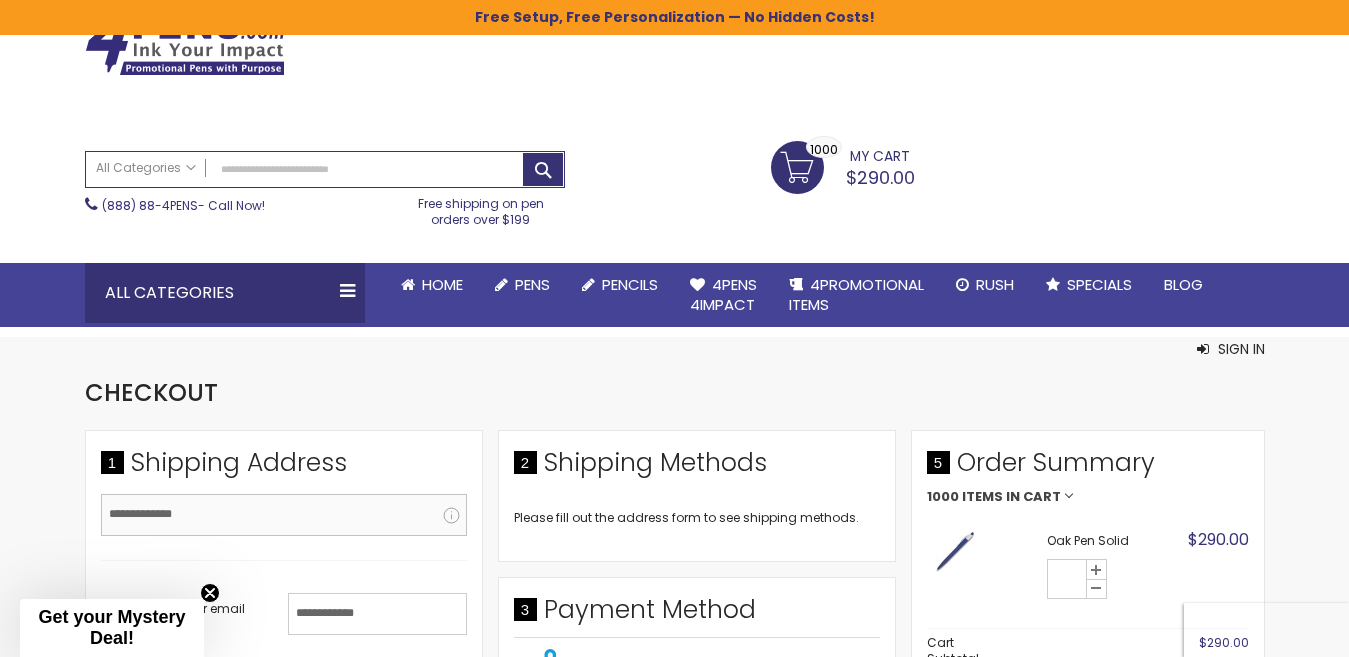 click on "Email Address" at bounding box center (284, 515) 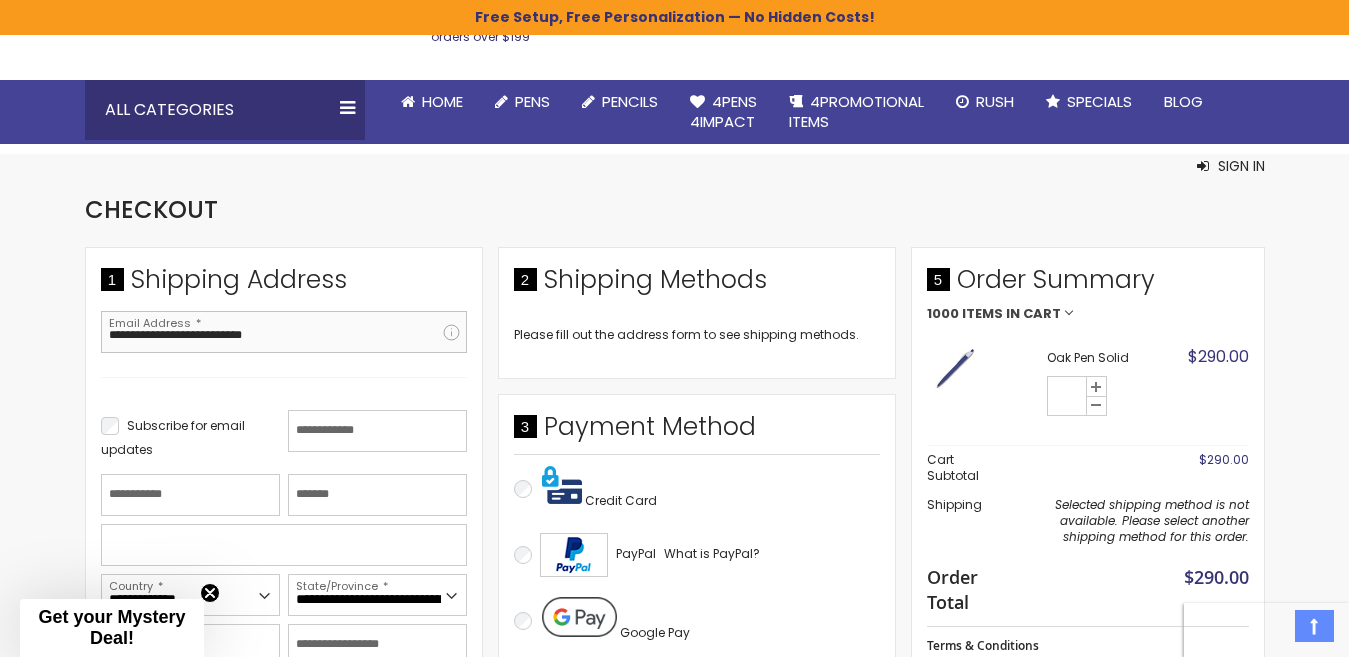 scroll, scrollTop: 300, scrollLeft: 0, axis: vertical 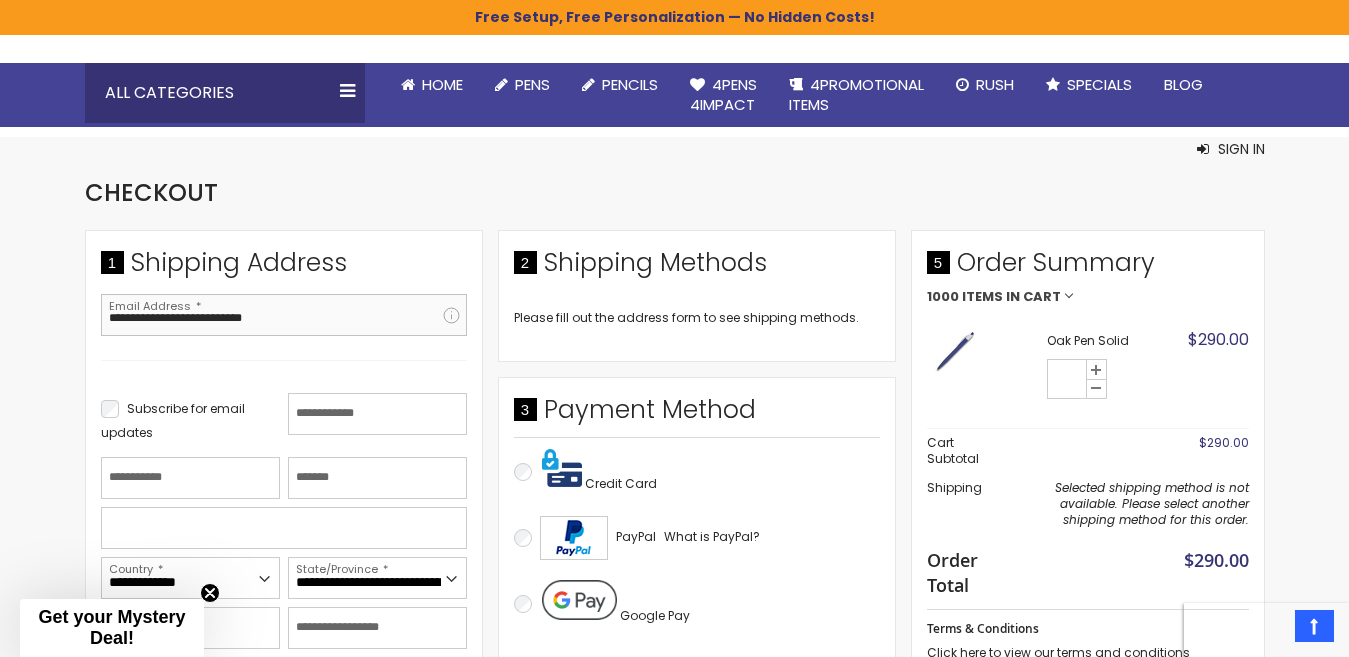 type on "**********" 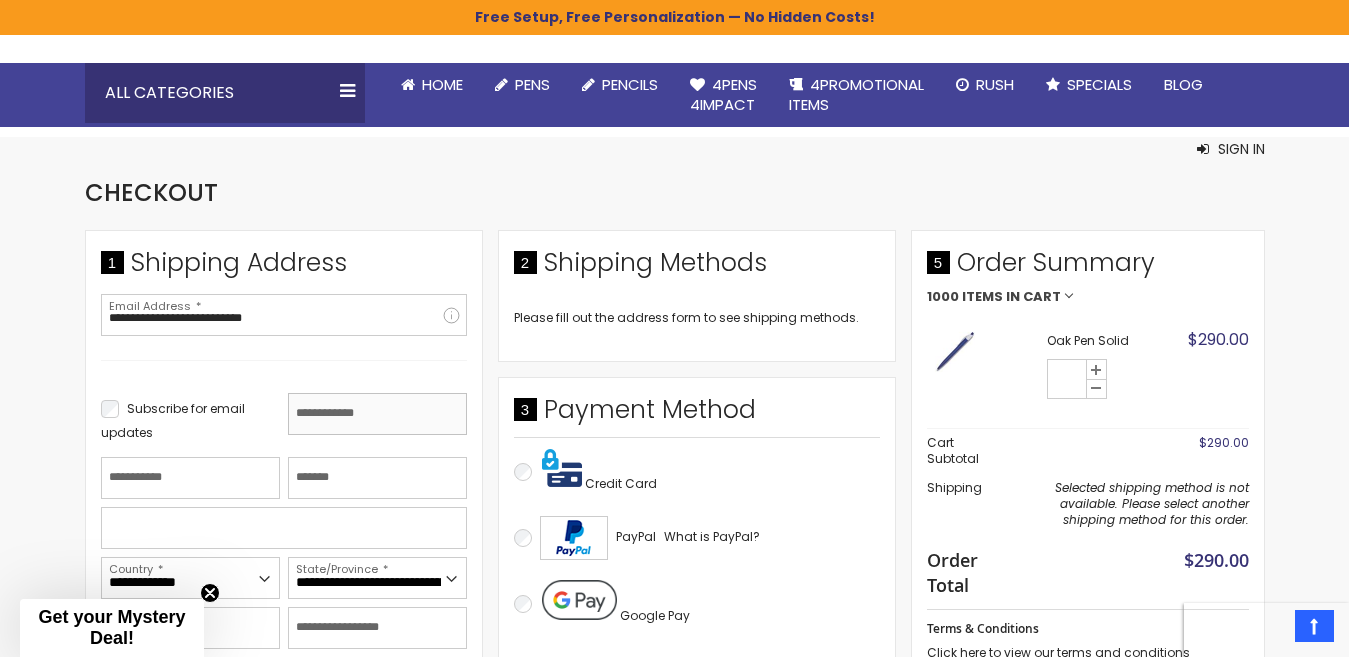 click on "First Name" at bounding box center [377, 414] 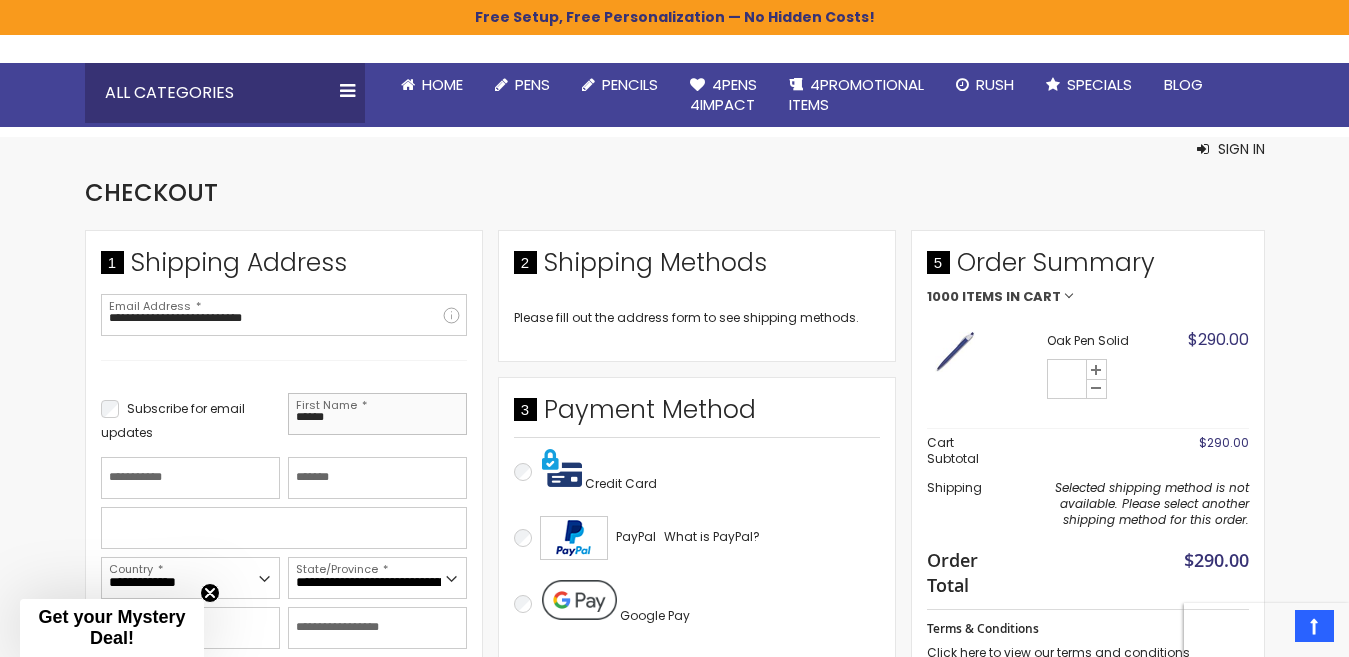 type on "******" 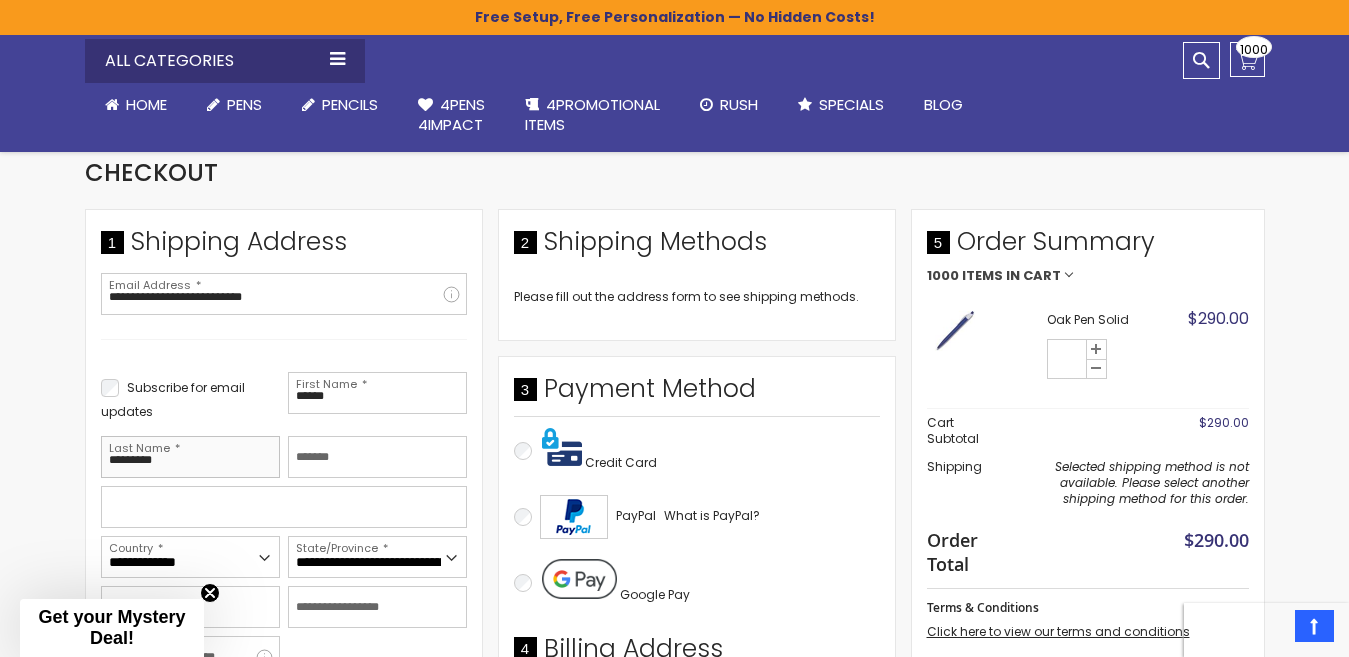 scroll, scrollTop: 400, scrollLeft: 0, axis: vertical 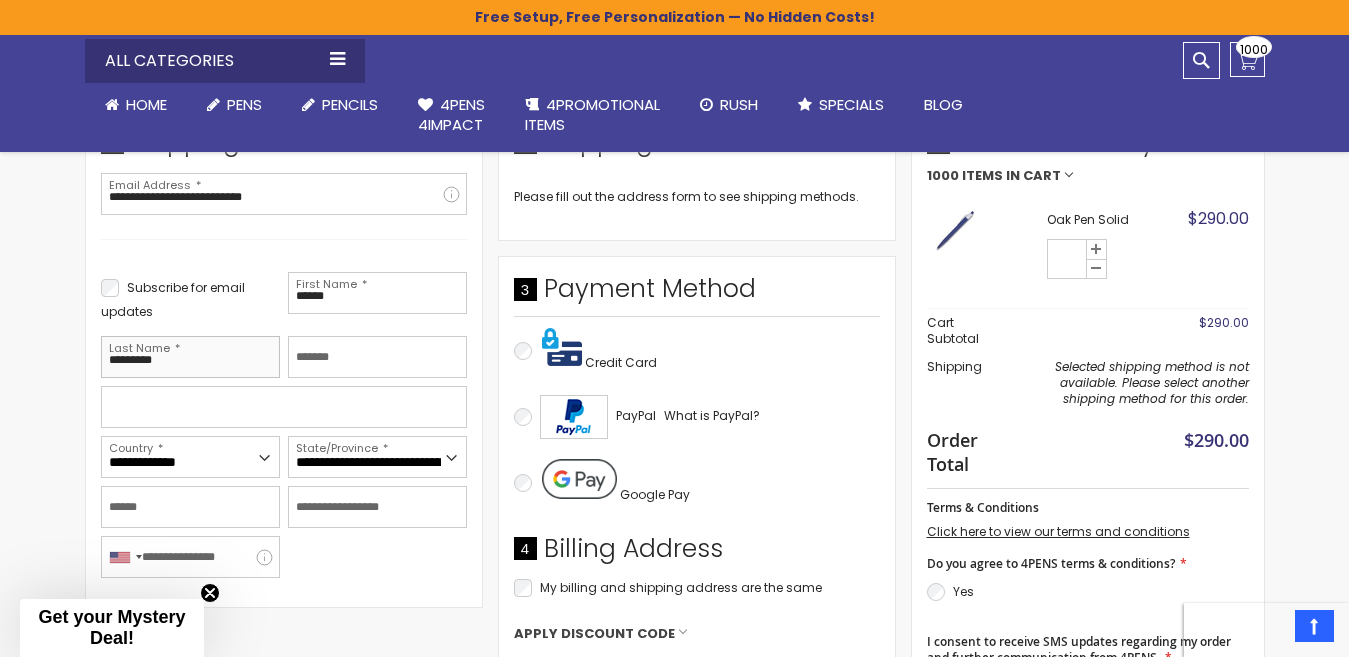 type on "*********" 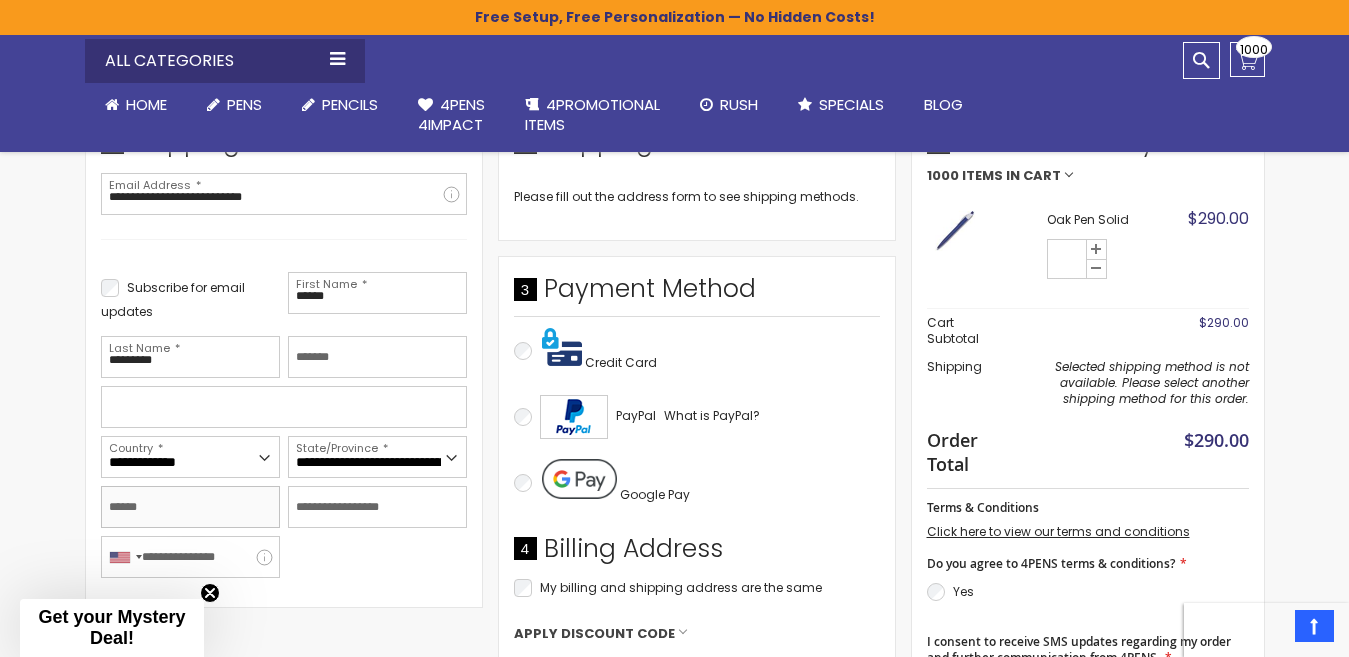 click on "City" at bounding box center (190, 507) 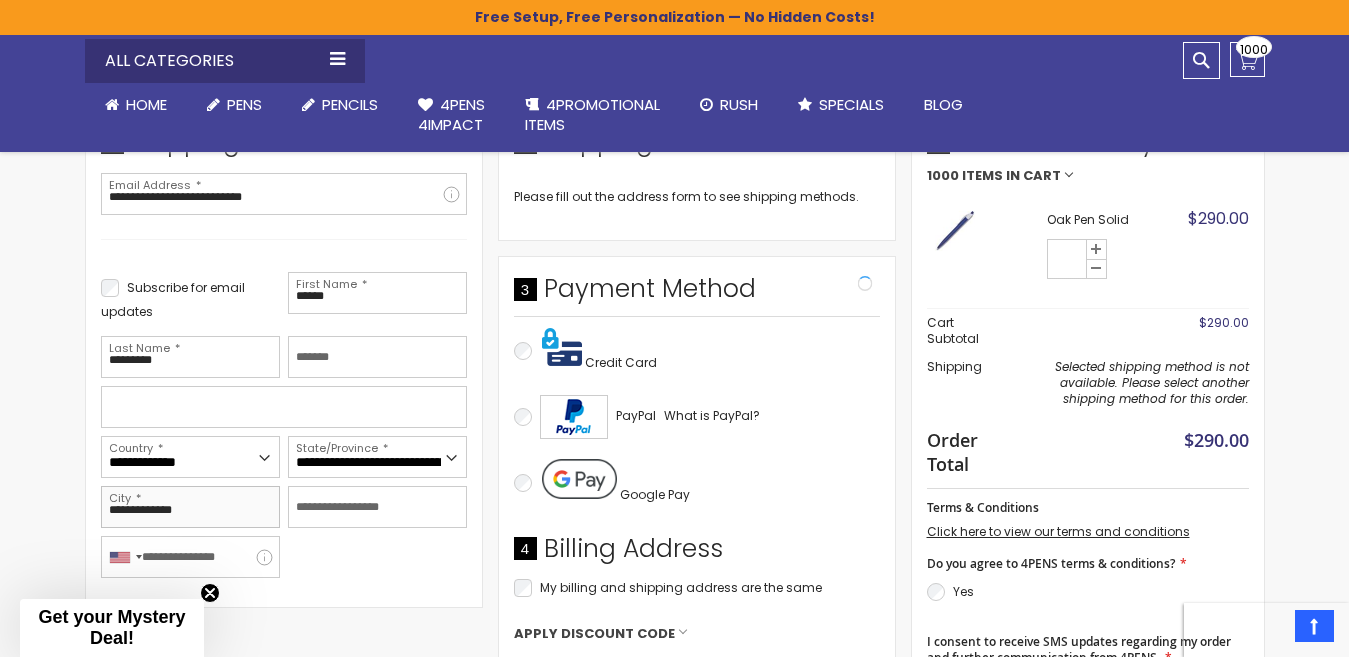 type on "**********" 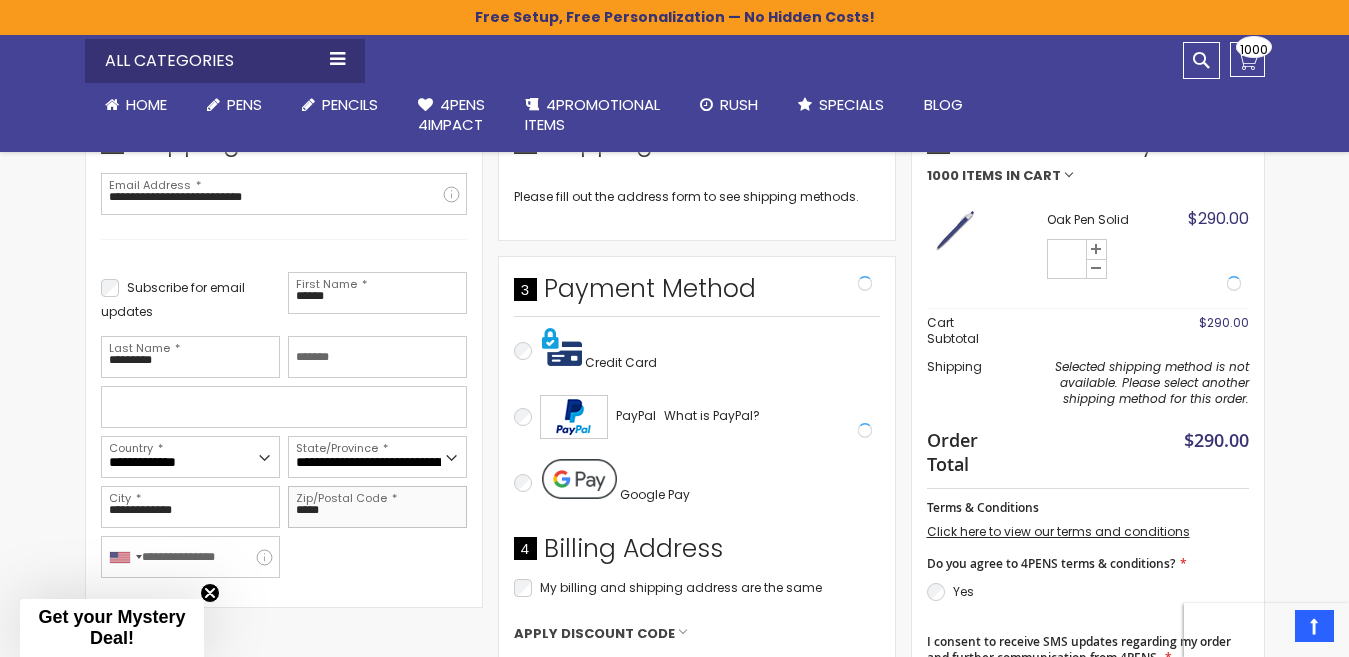 type on "*****" 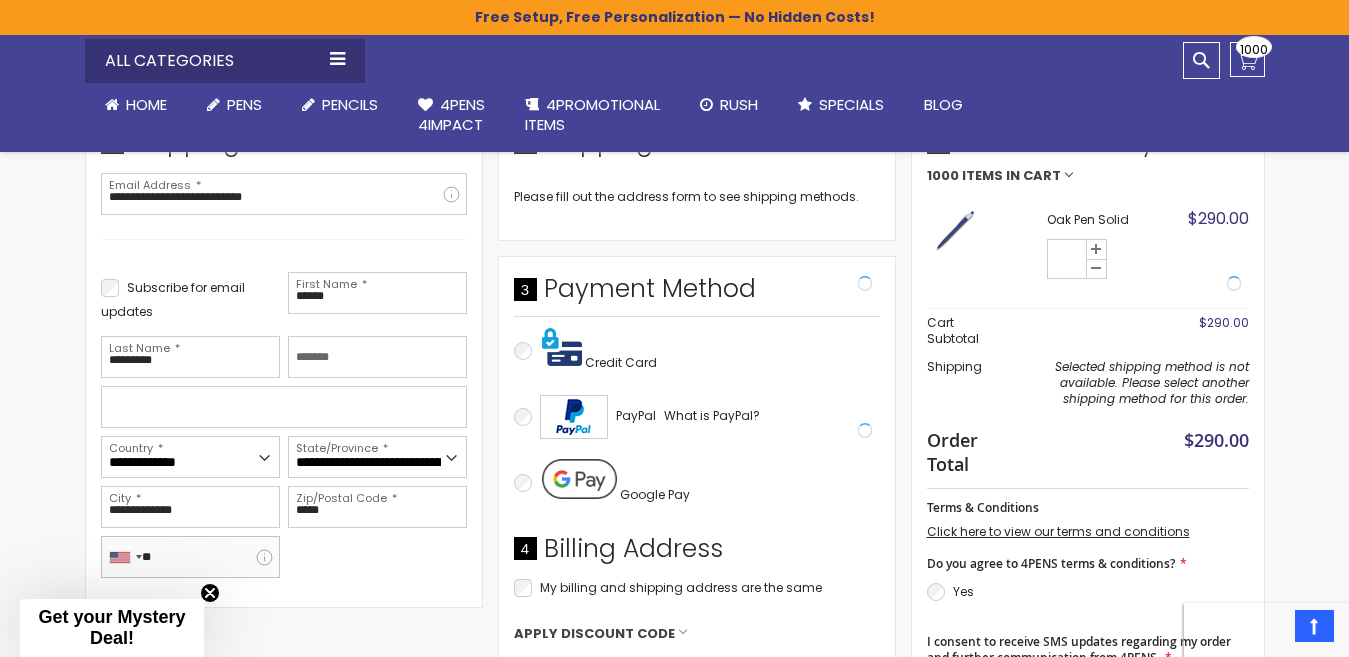 click on "**" at bounding box center (190, 557) 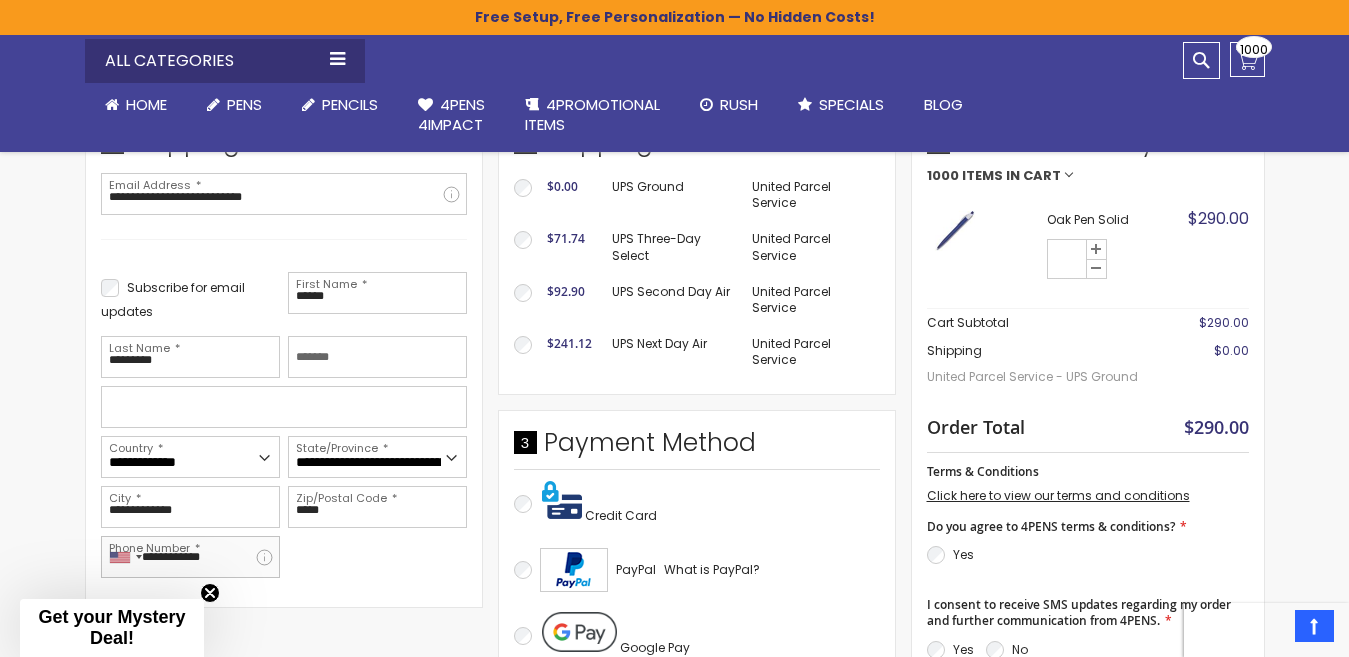 type on "**********" 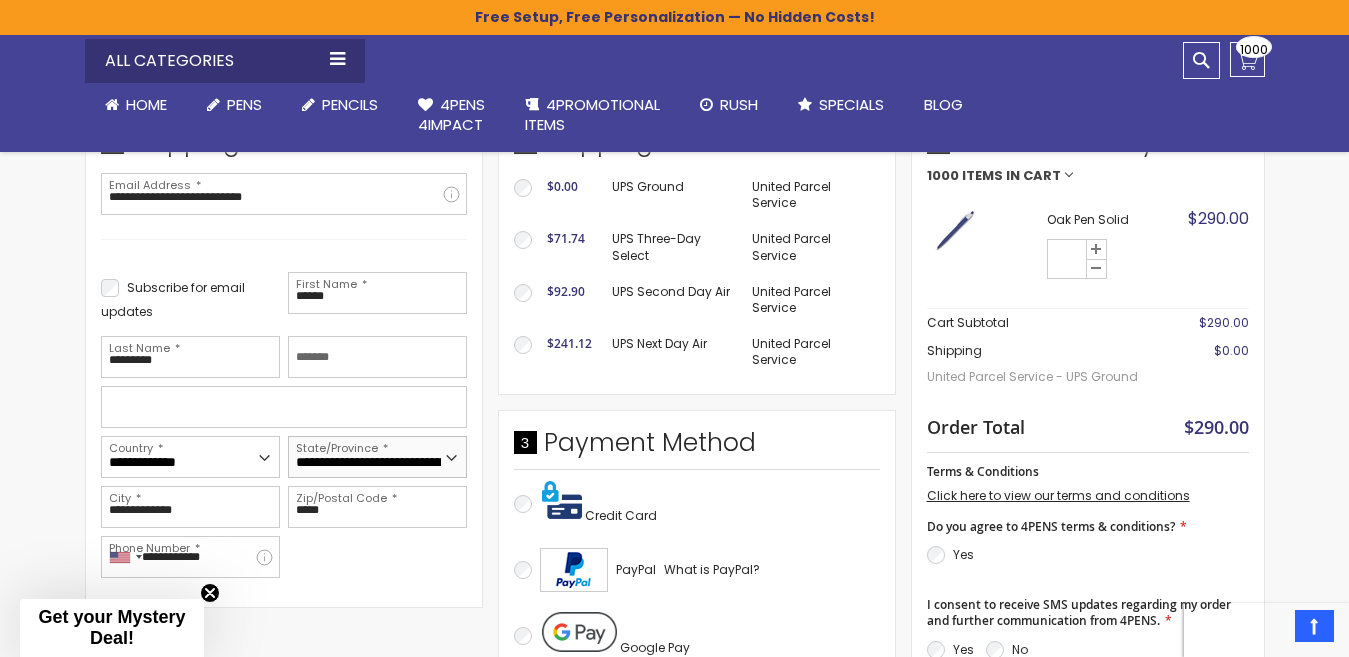 click on "**********" at bounding box center (377, 457) 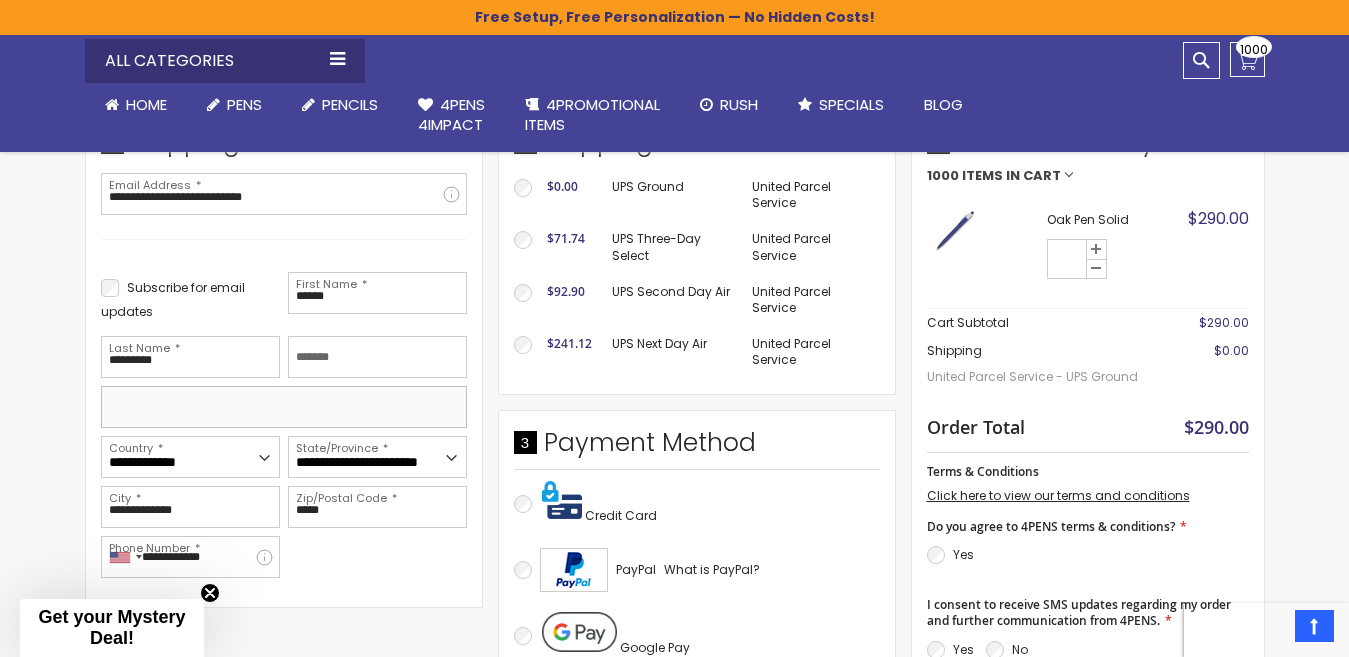 click at bounding box center [284, 407] 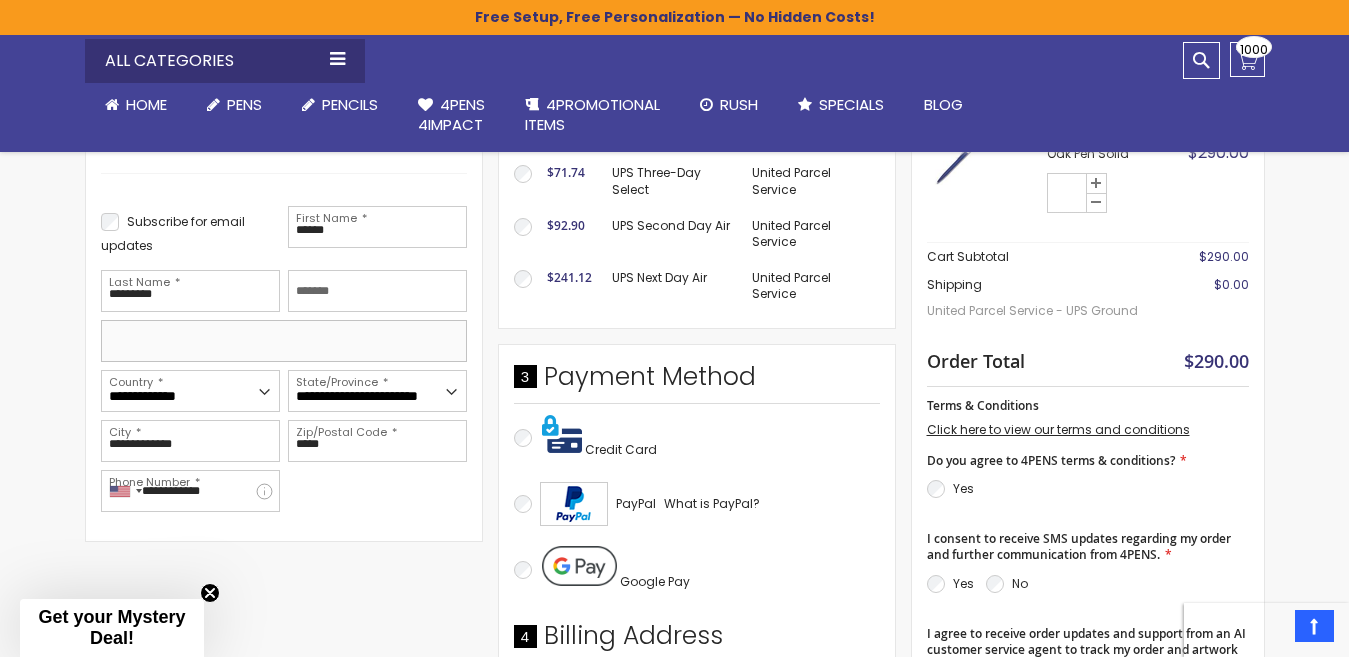 scroll, scrollTop: 500, scrollLeft: 0, axis: vertical 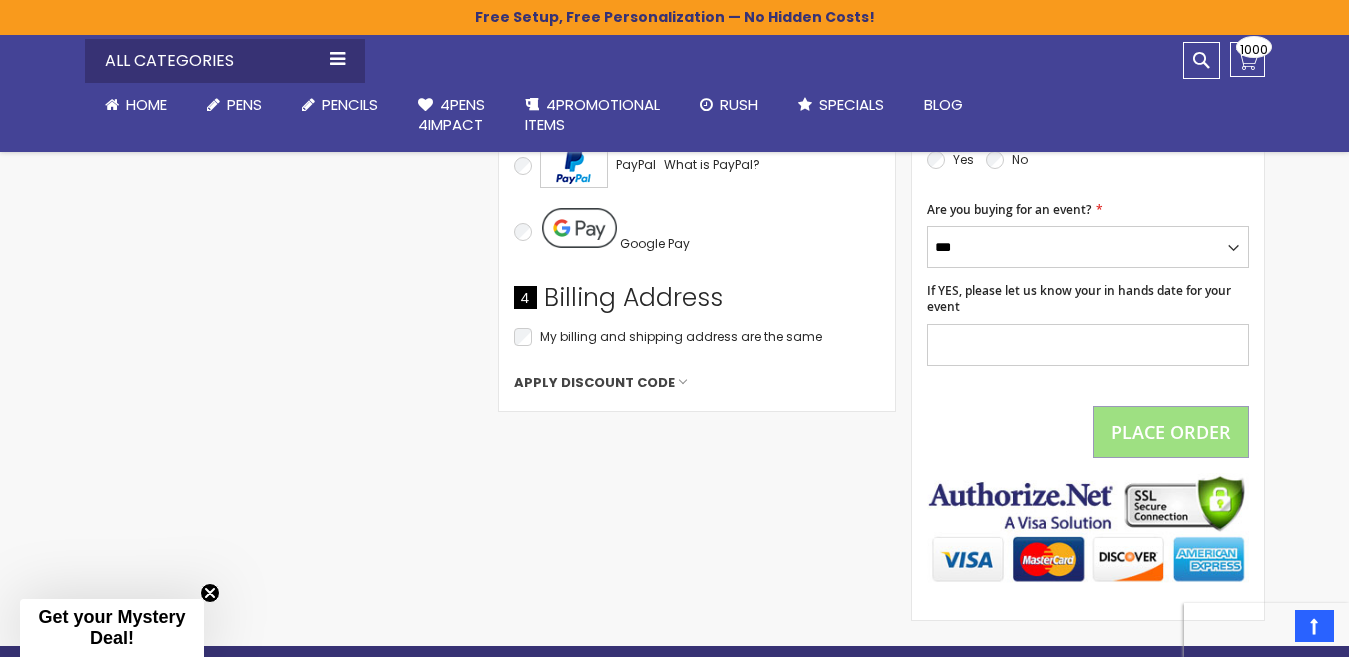 click on "Apply Discount Code" at bounding box center (594, 383) 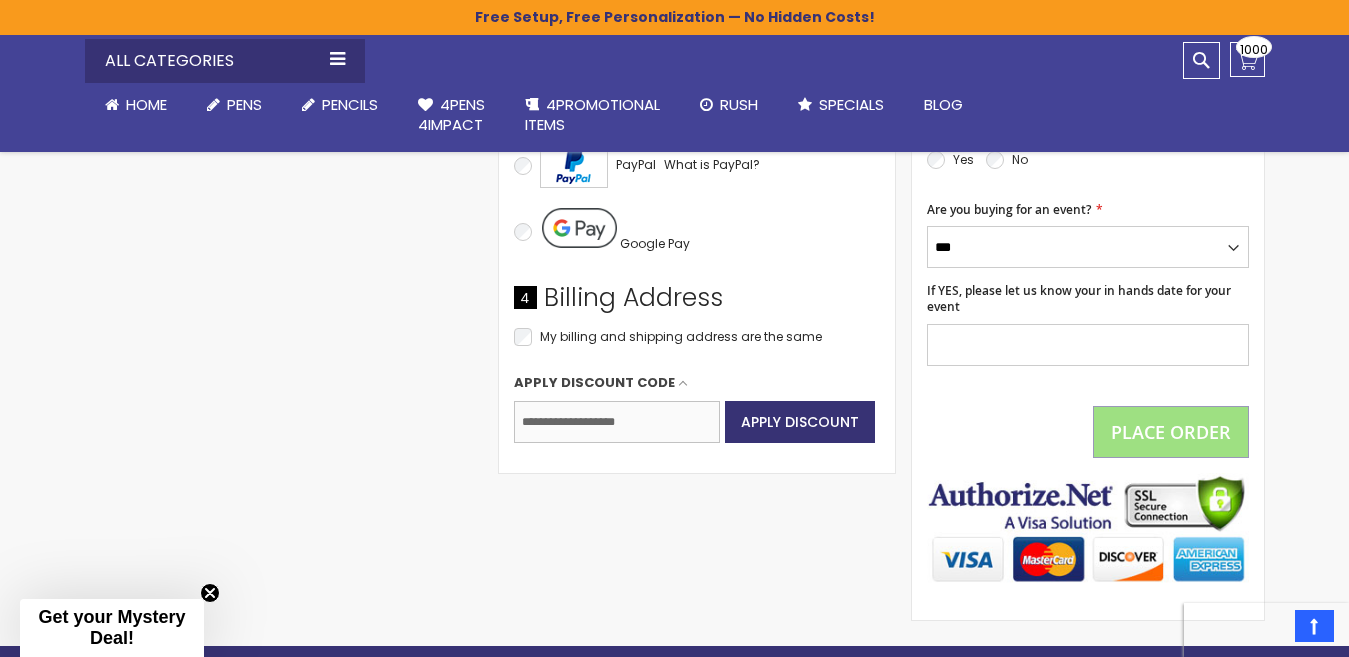 click on "Enter discount code" at bounding box center [617, 422] 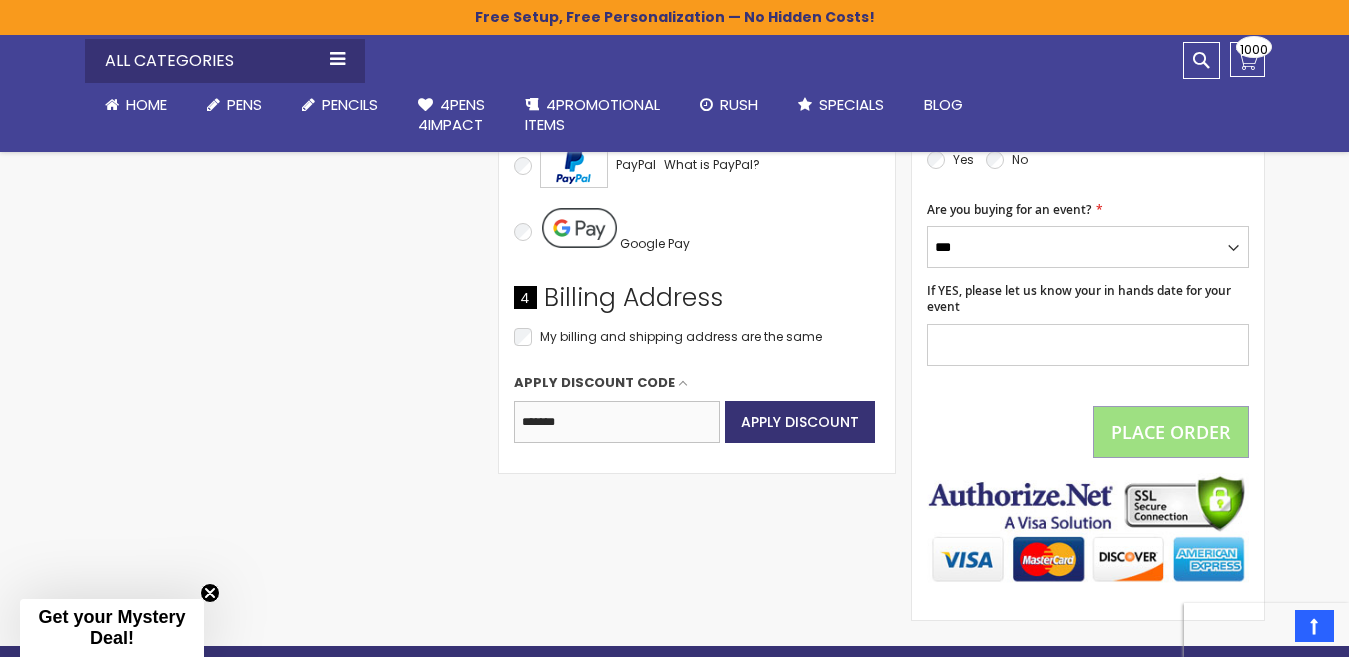type on "*******" 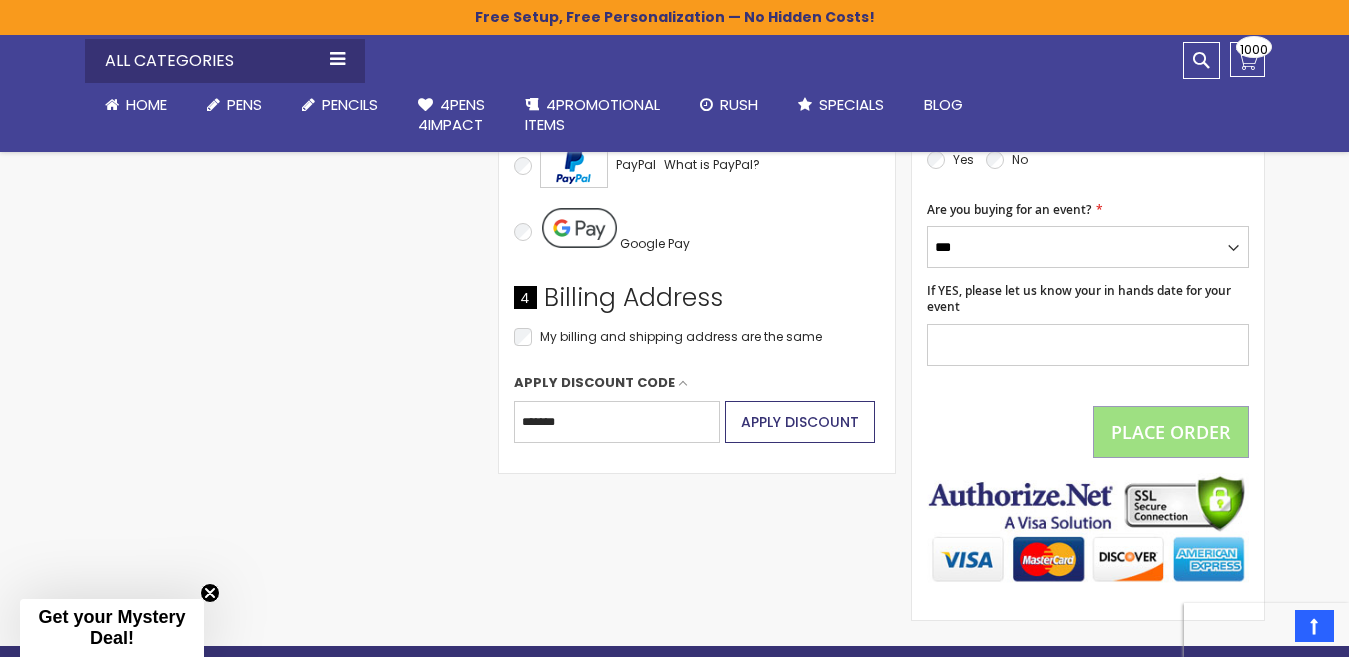 click on "Apply Discount" at bounding box center [800, 422] 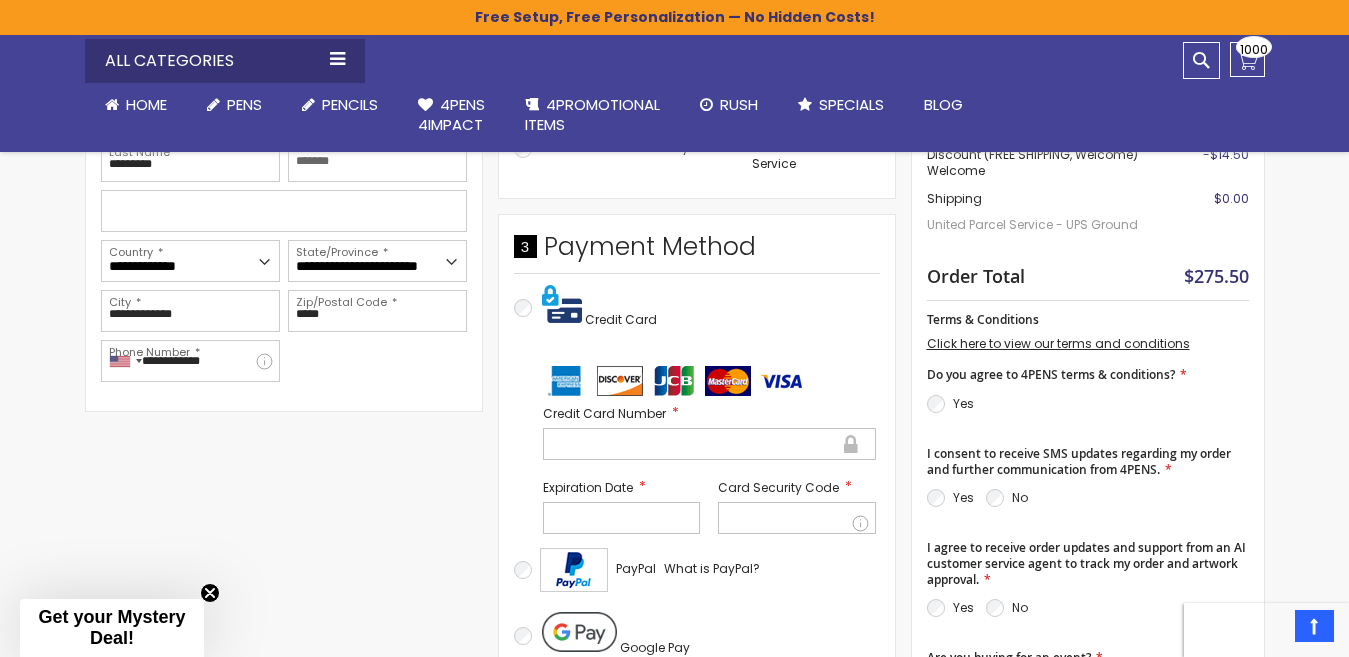 scroll, scrollTop: 600, scrollLeft: 0, axis: vertical 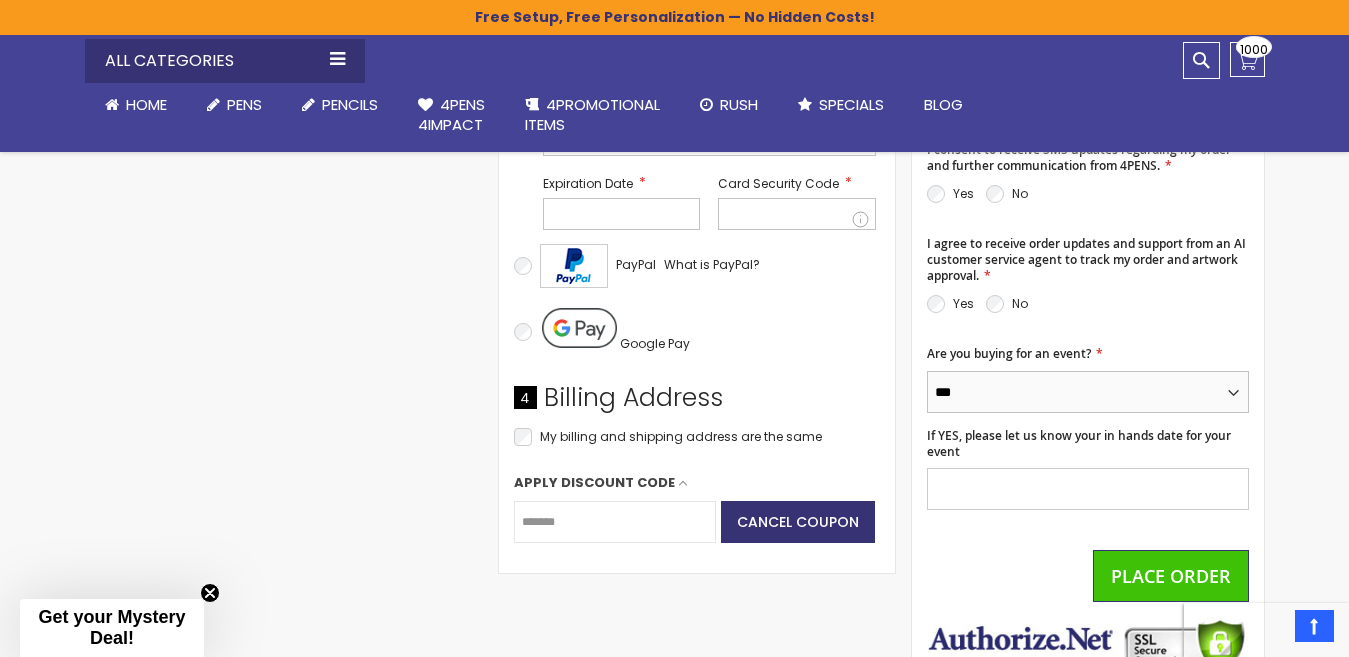 click on "*** **" at bounding box center [1088, 392] 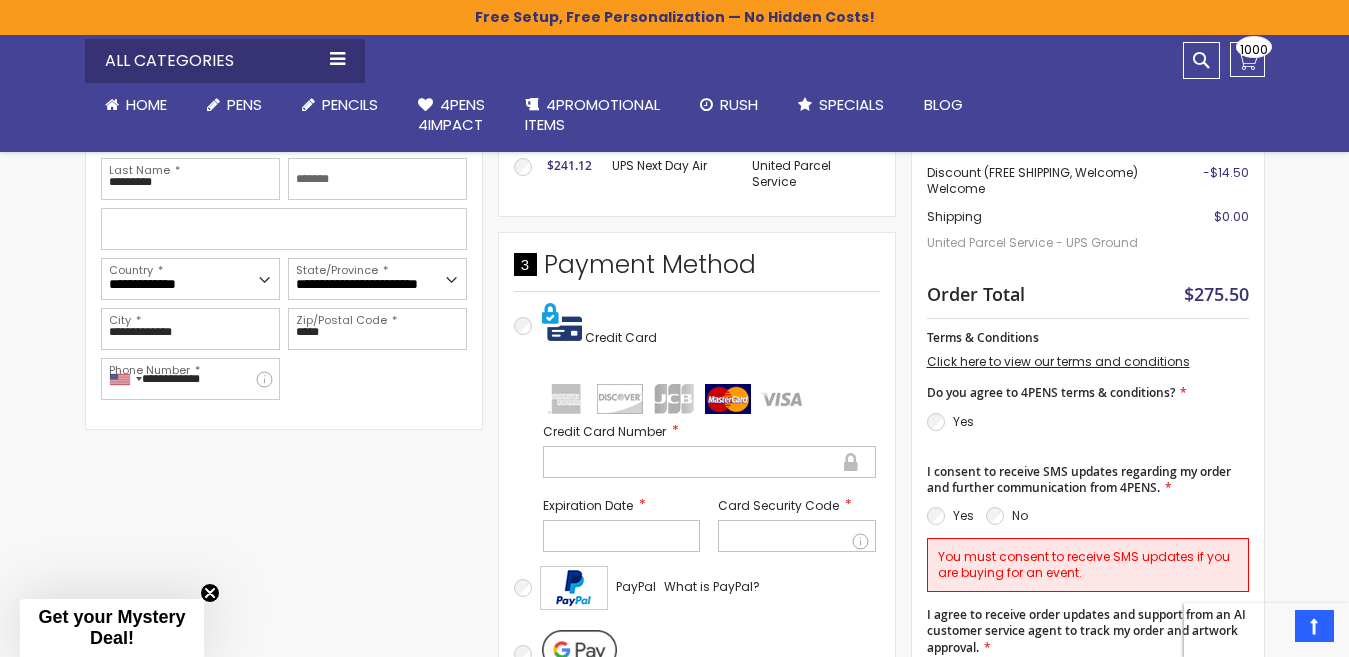 scroll, scrollTop: 700, scrollLeft: 0, axis: vertical 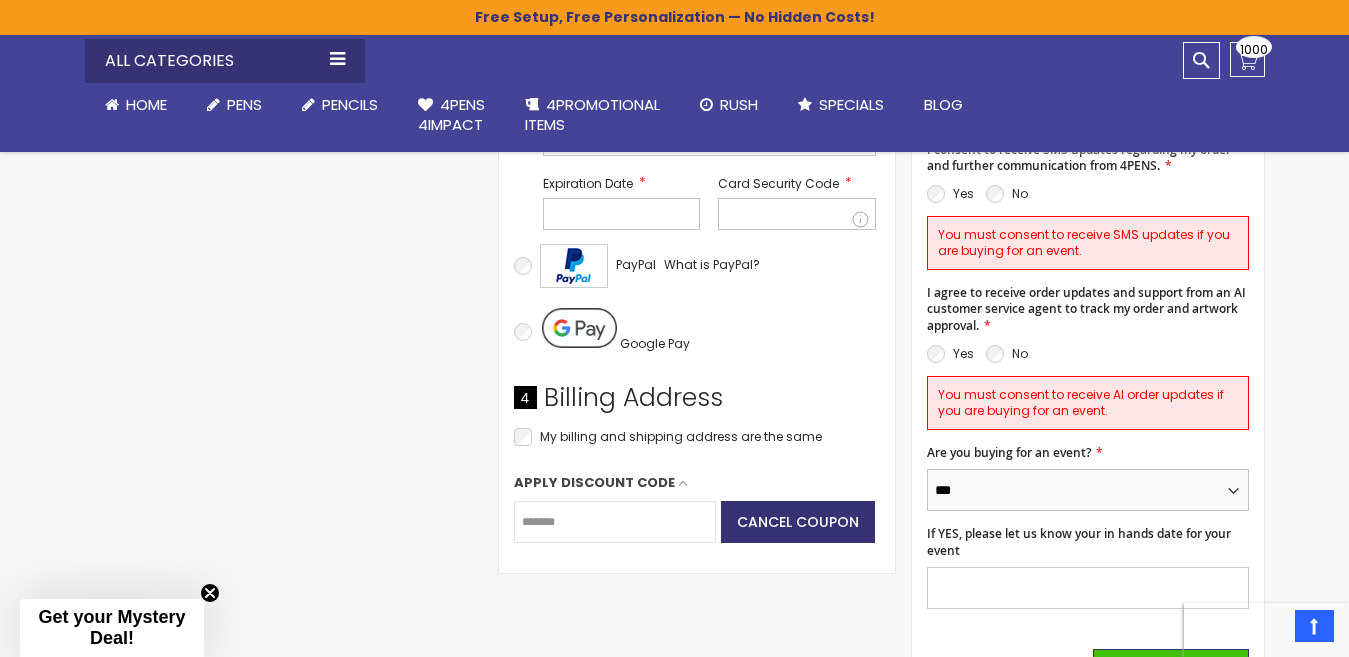 click on "*** **" at bounding box center [1088, 490] 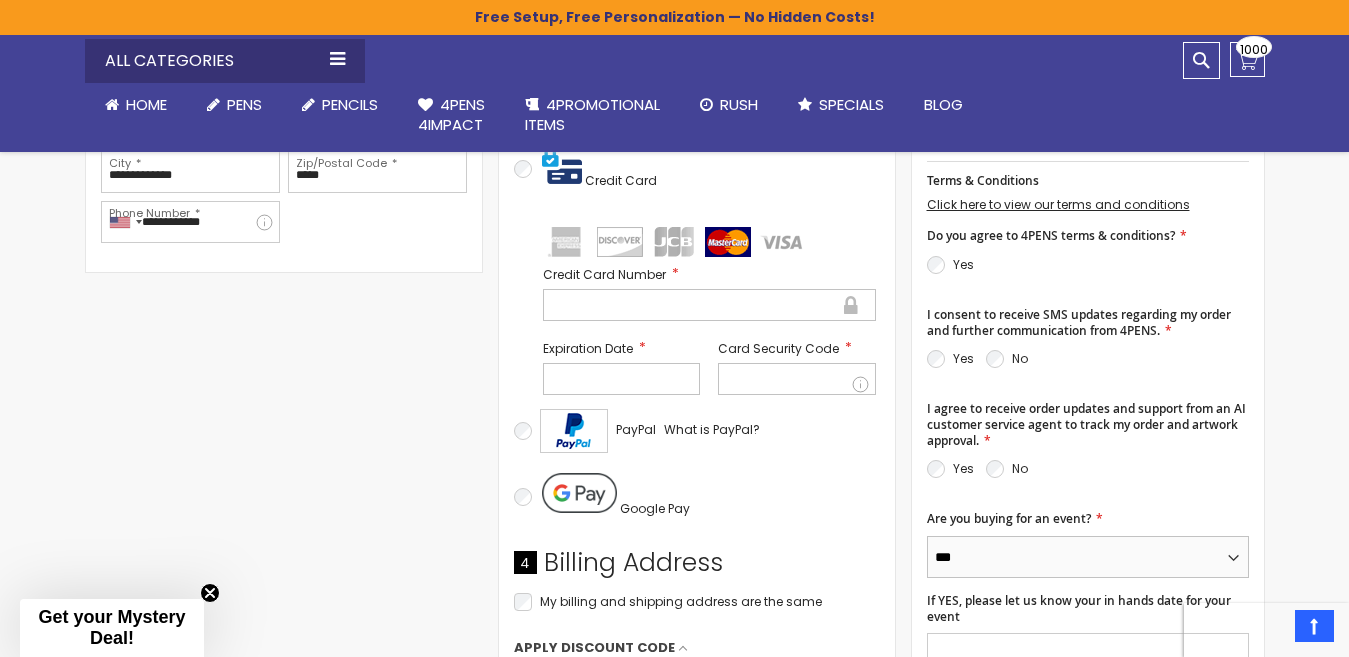 scroll, scrollTop: 700, scrollLeft: 0, axis: vertical 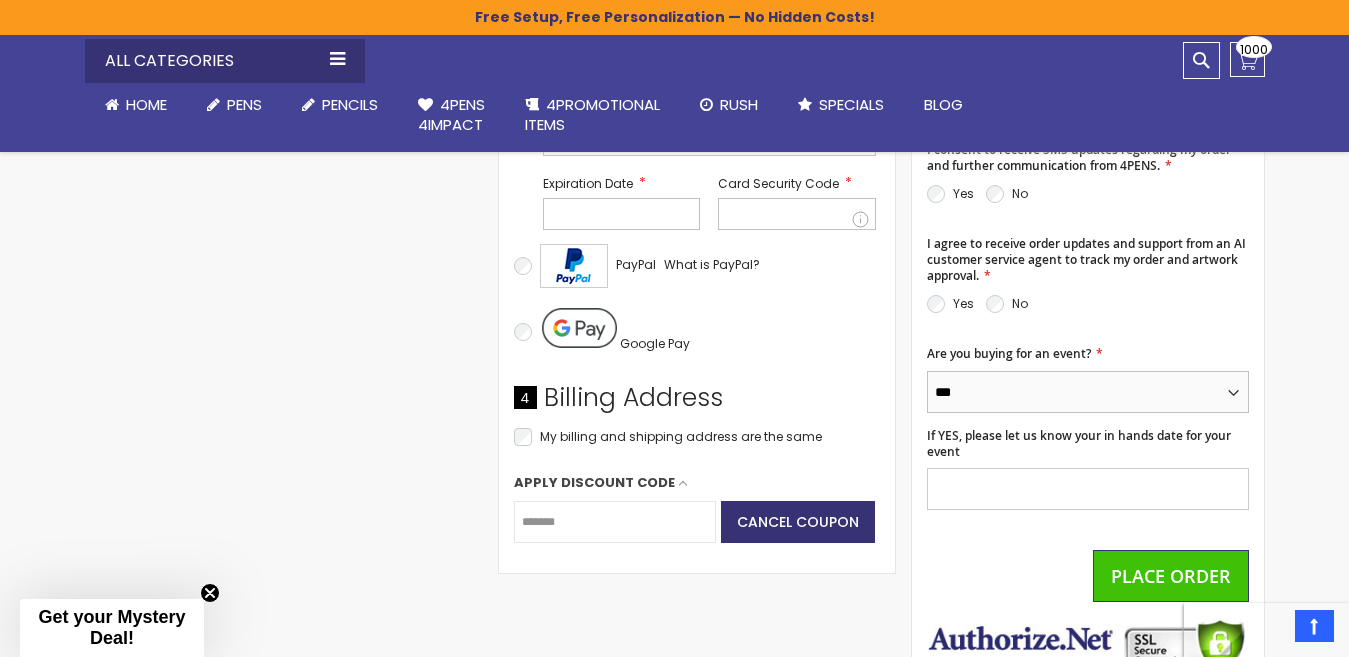 click on "*** **" at bounding box center [1088, 392] 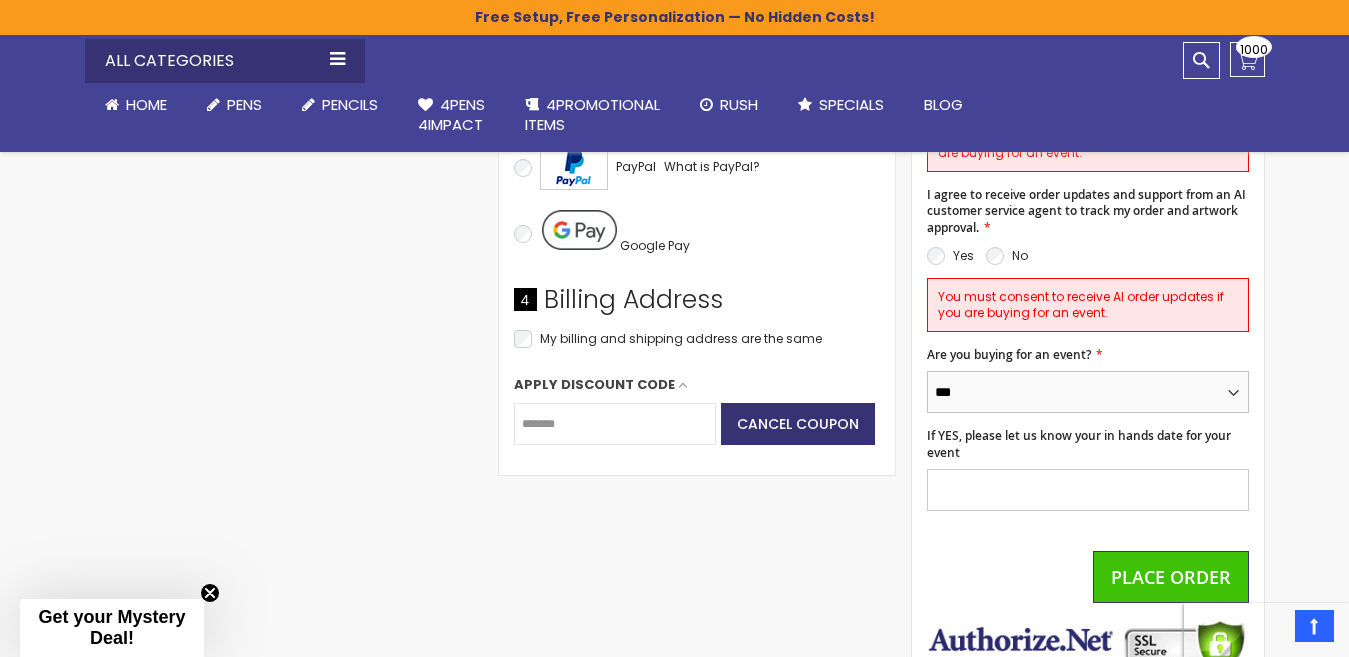 scroll, scrollTop: 1000, scrollLeft: 0, axis: vertical 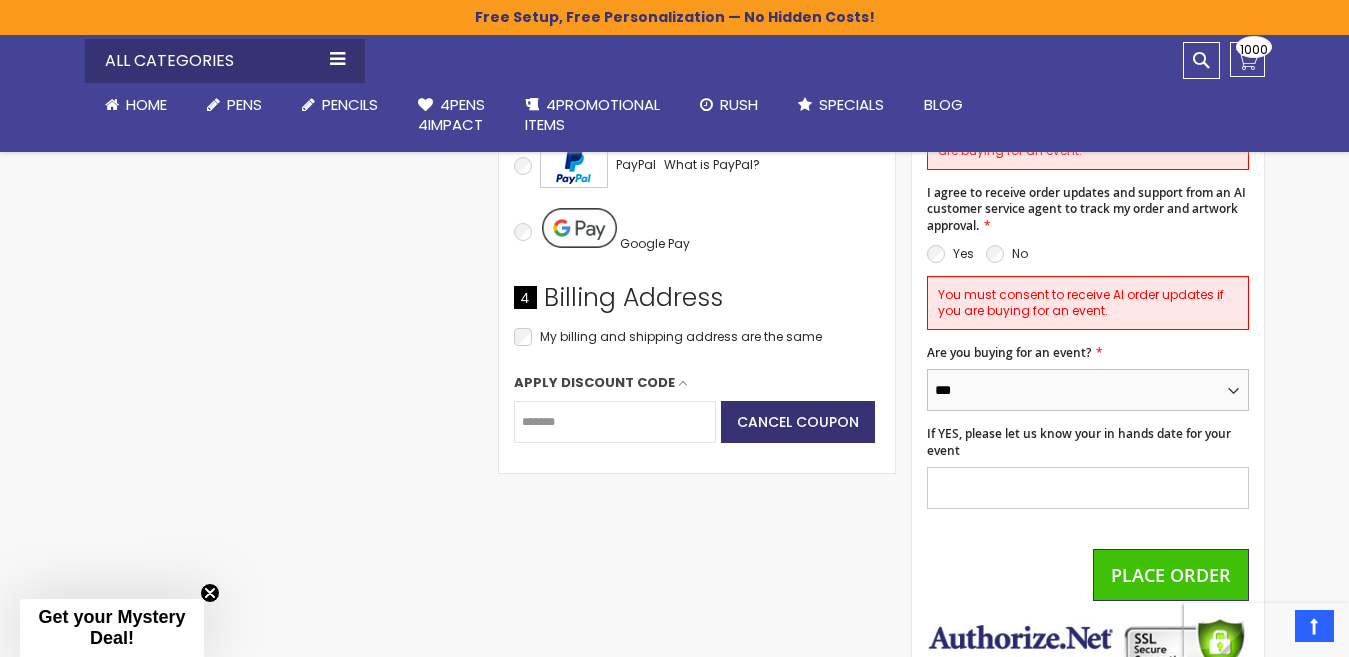click on "*** **" at bounding box center [1088, 390] 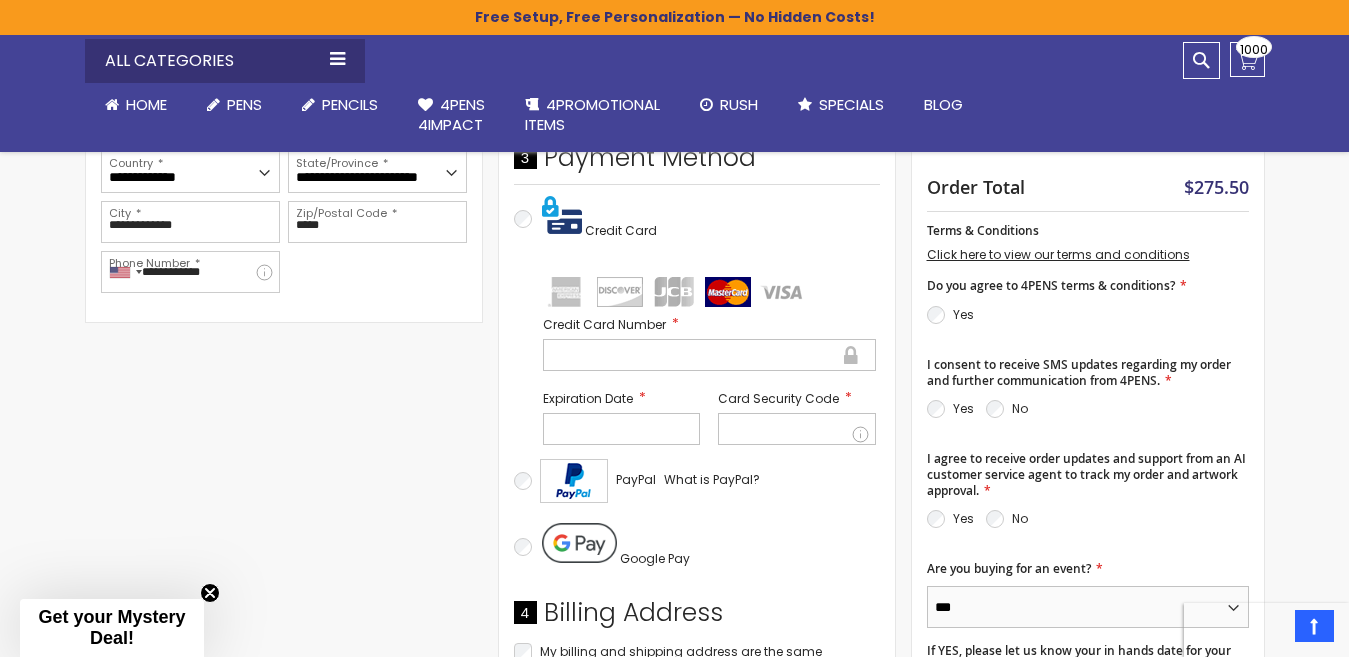 scroll, scrollTop: 700, scrollLeft: 0, axis: vertical 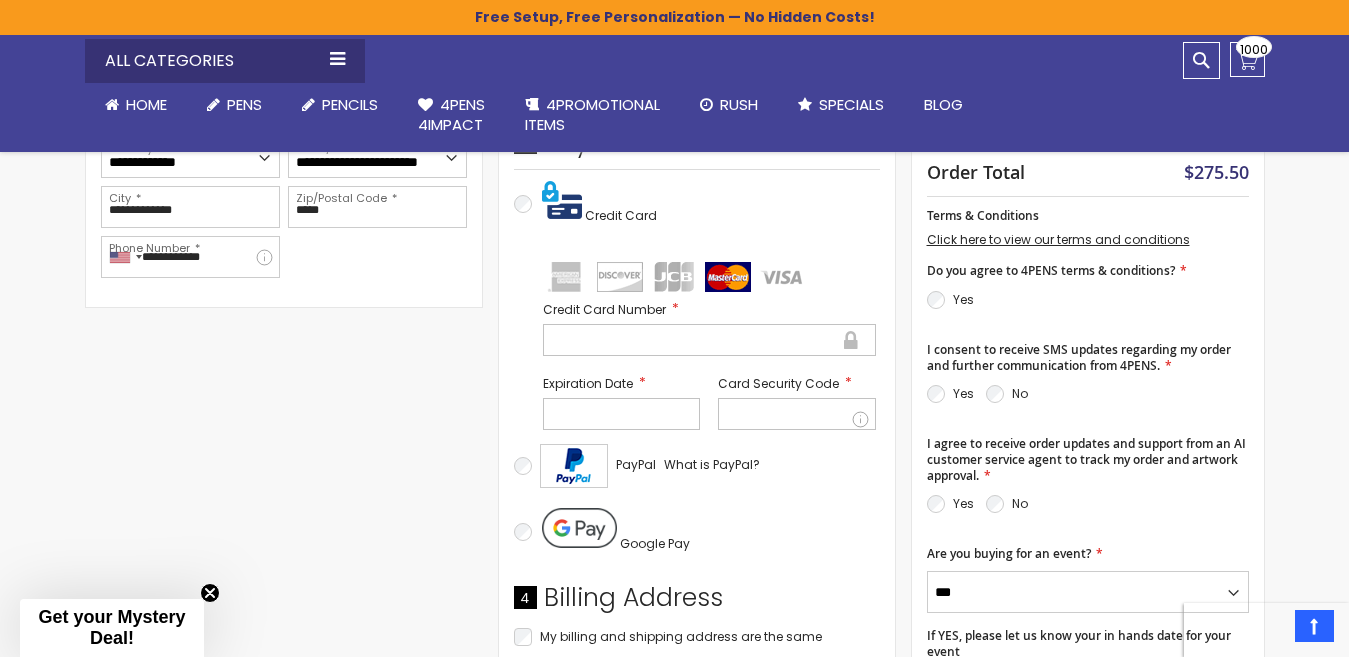 click on "Click here to view our terms and conditions" at bounding box center [1058, 239] 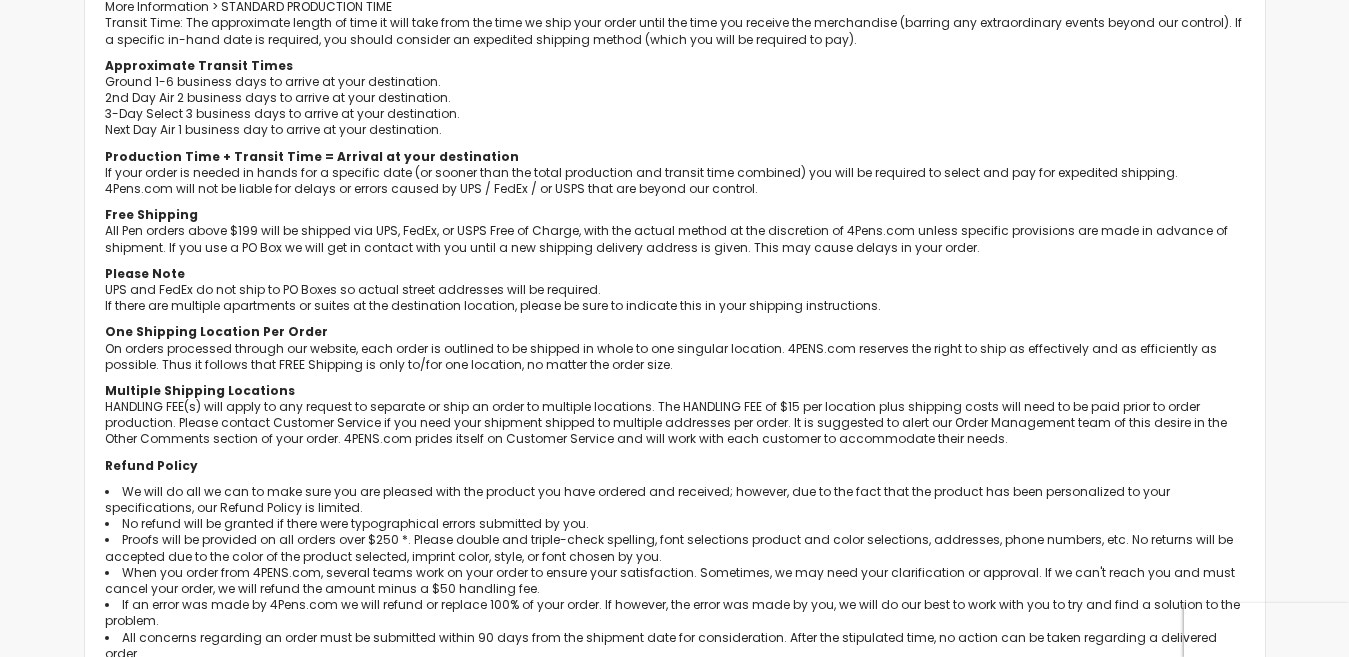 scroll, scrollTop: 1100, scrollLeft: 0, axis: vertical 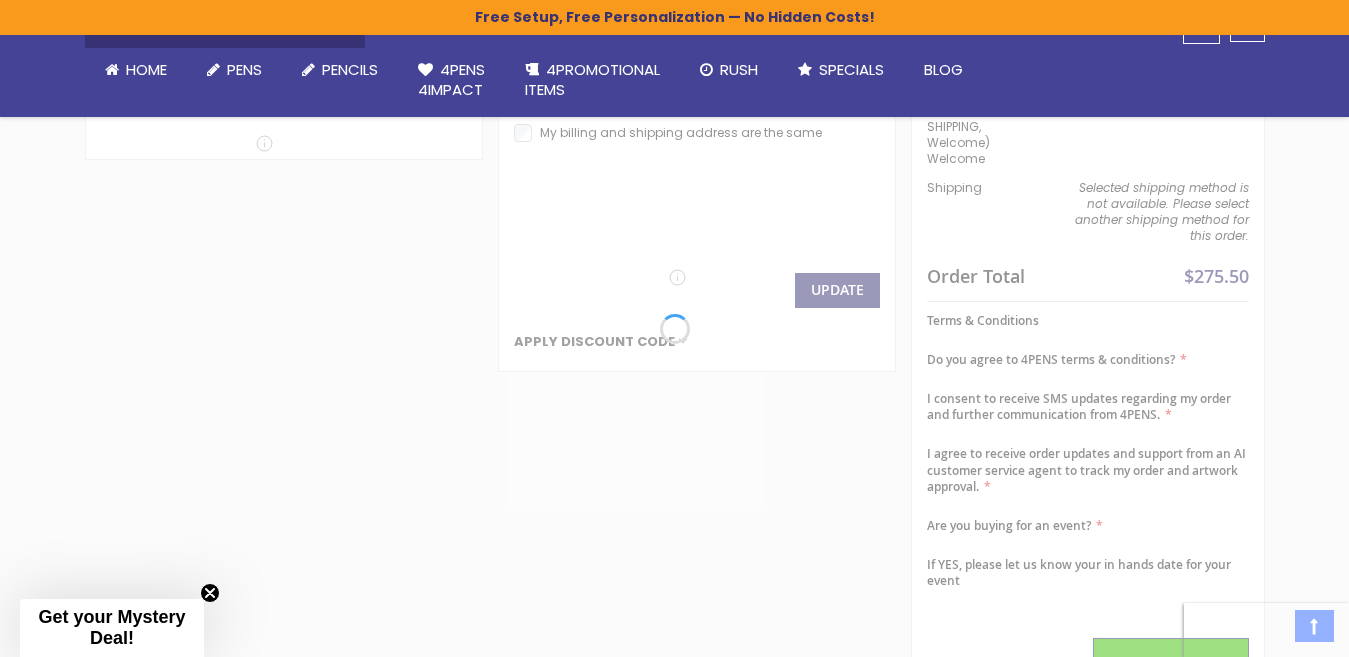 select on "*" 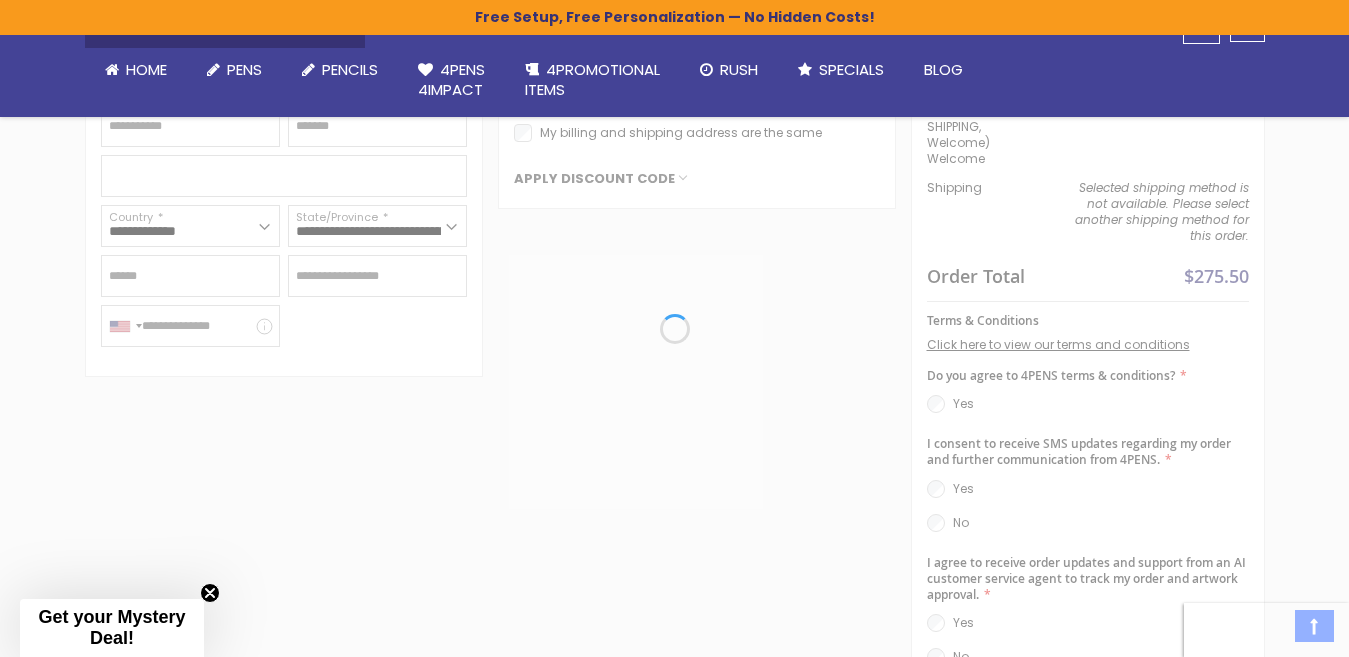 type 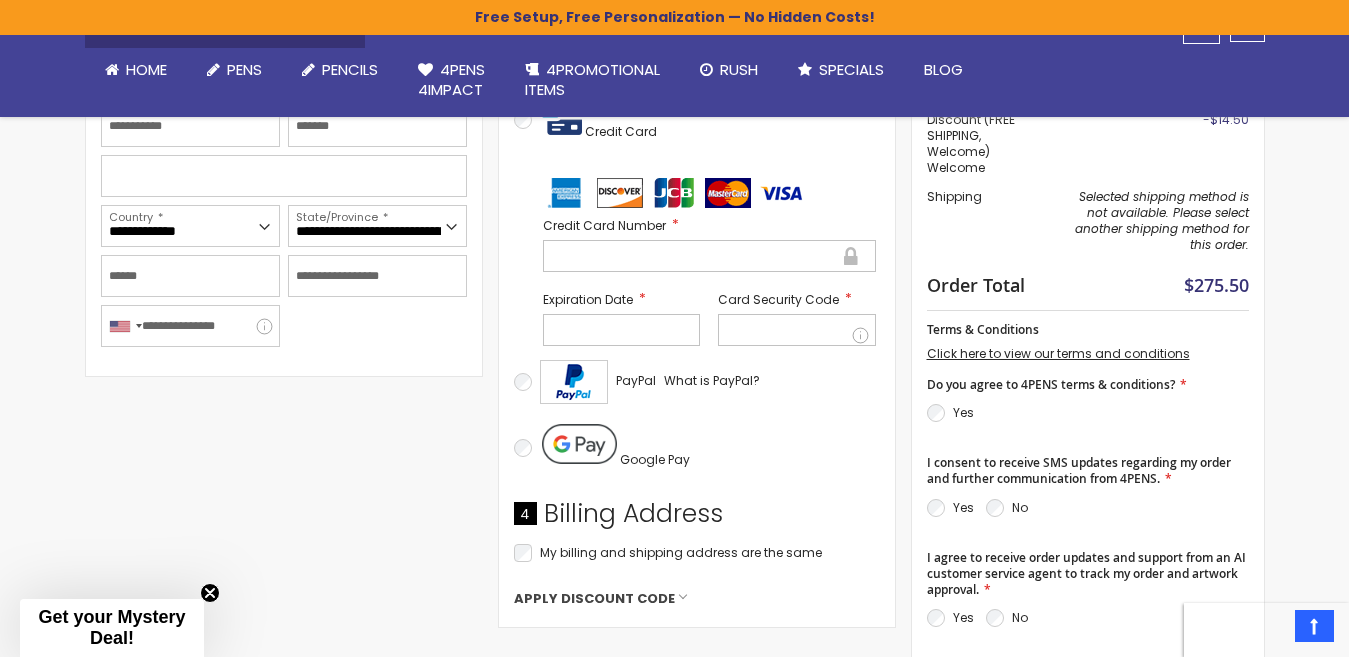scroll, scrollTop: 0, scrollLeft: 0, axis: both 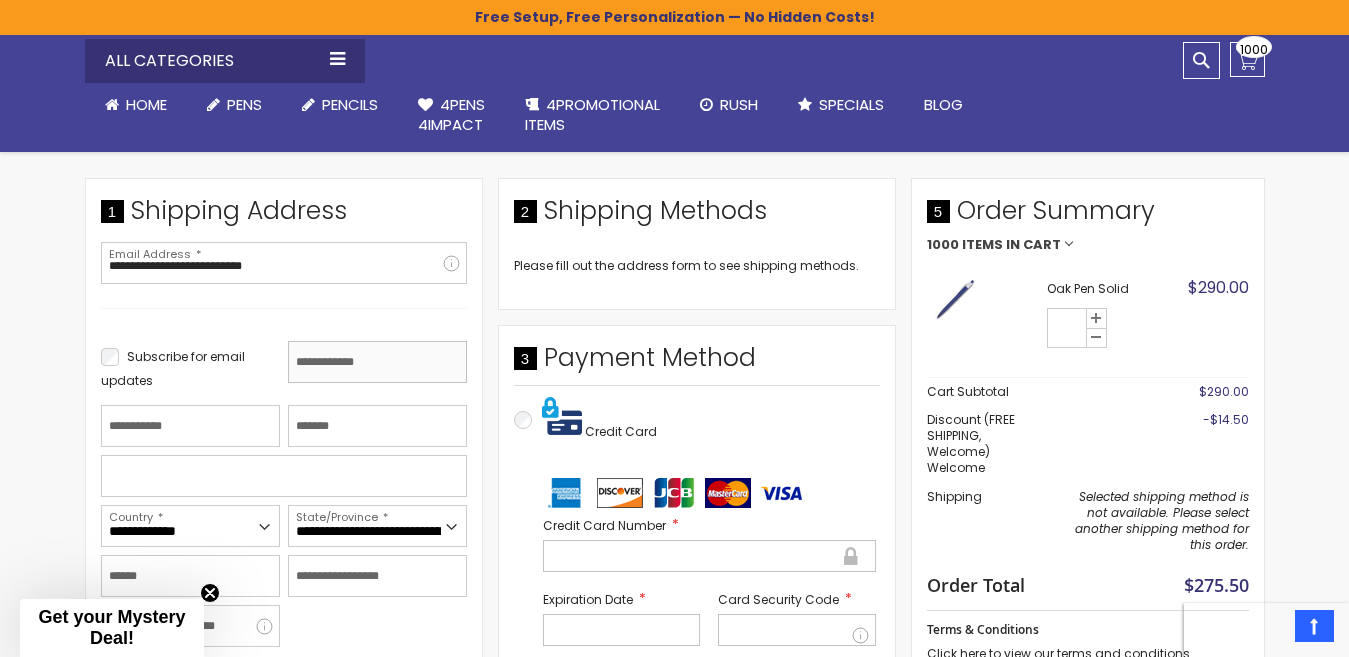 click on "First Name" at bounding box center (377, 362) 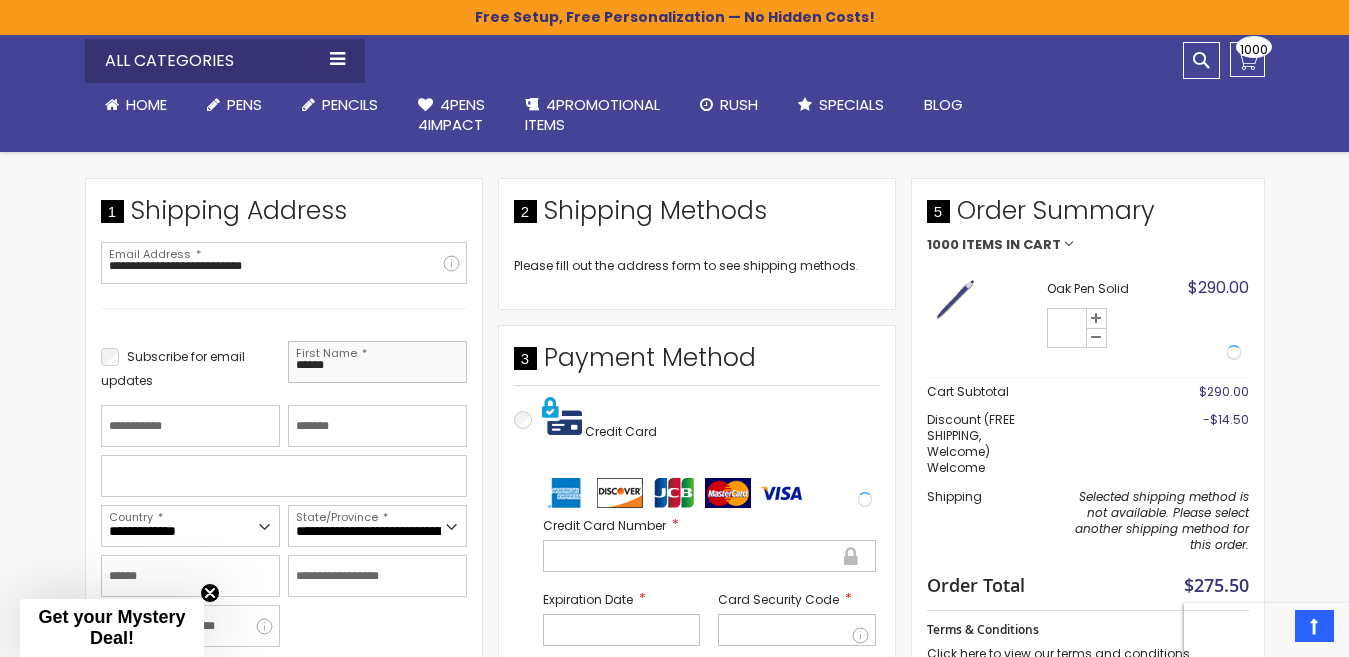 type on "******" 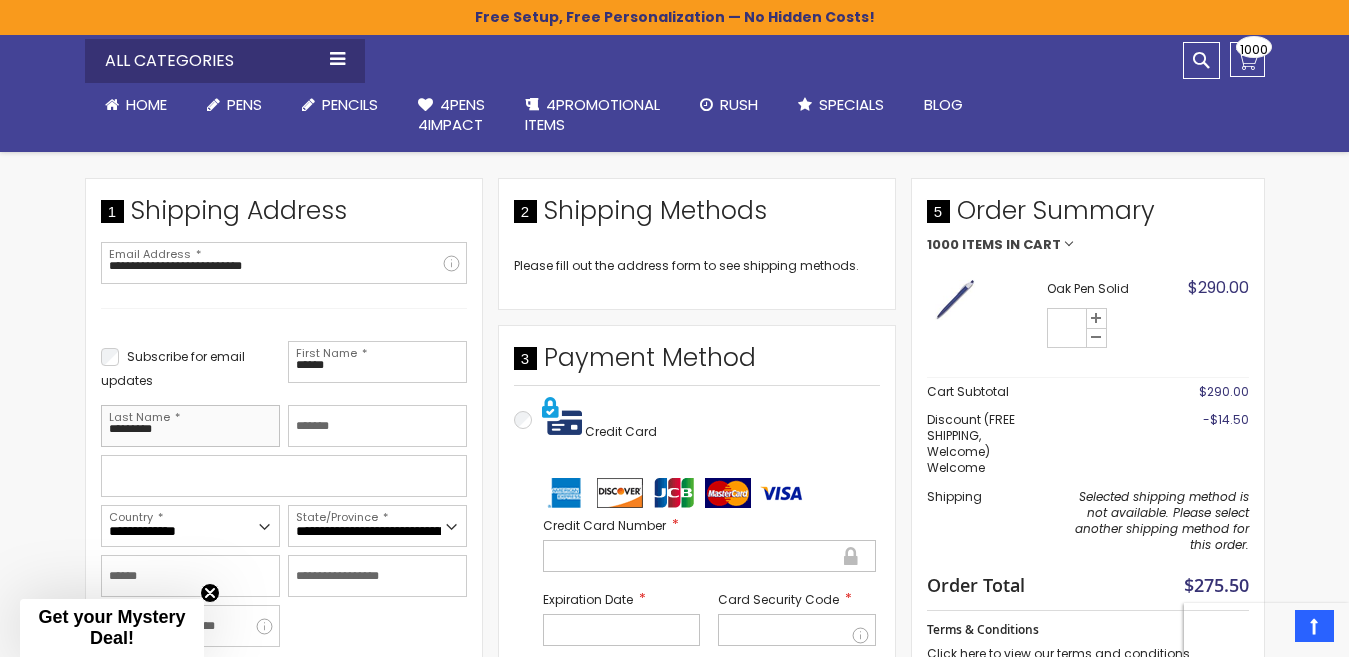 type on "*********" 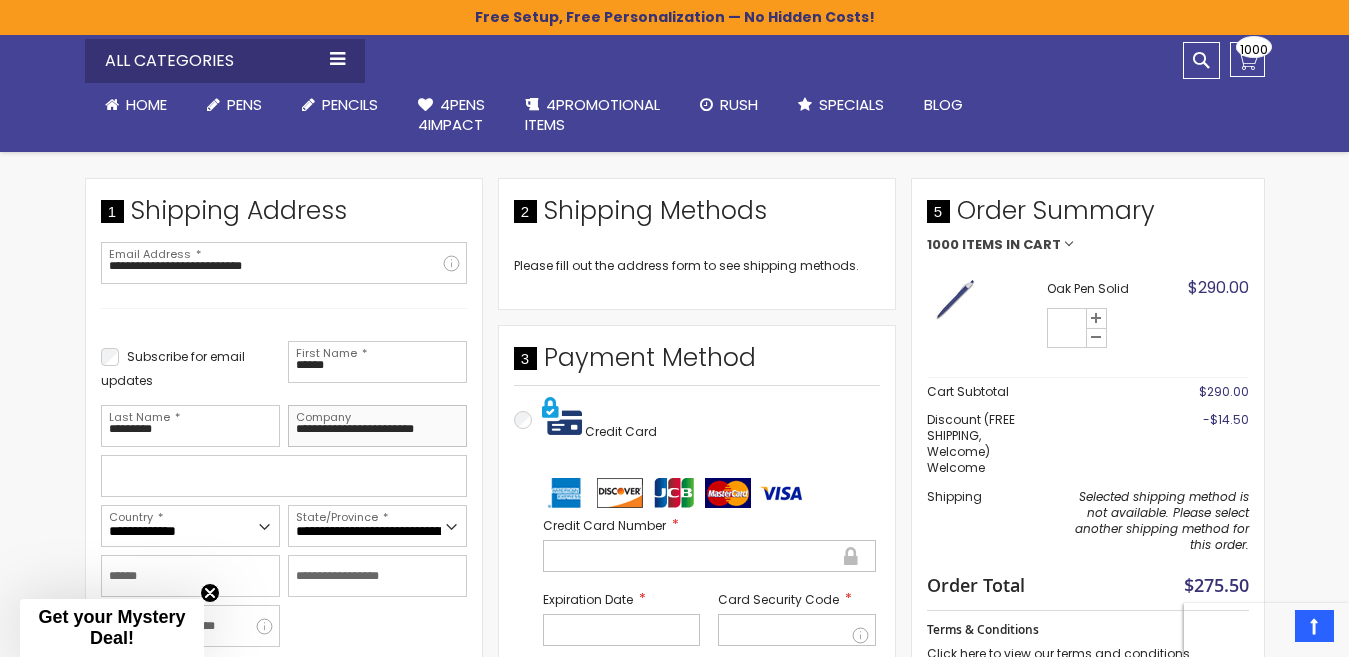 type on "**********" 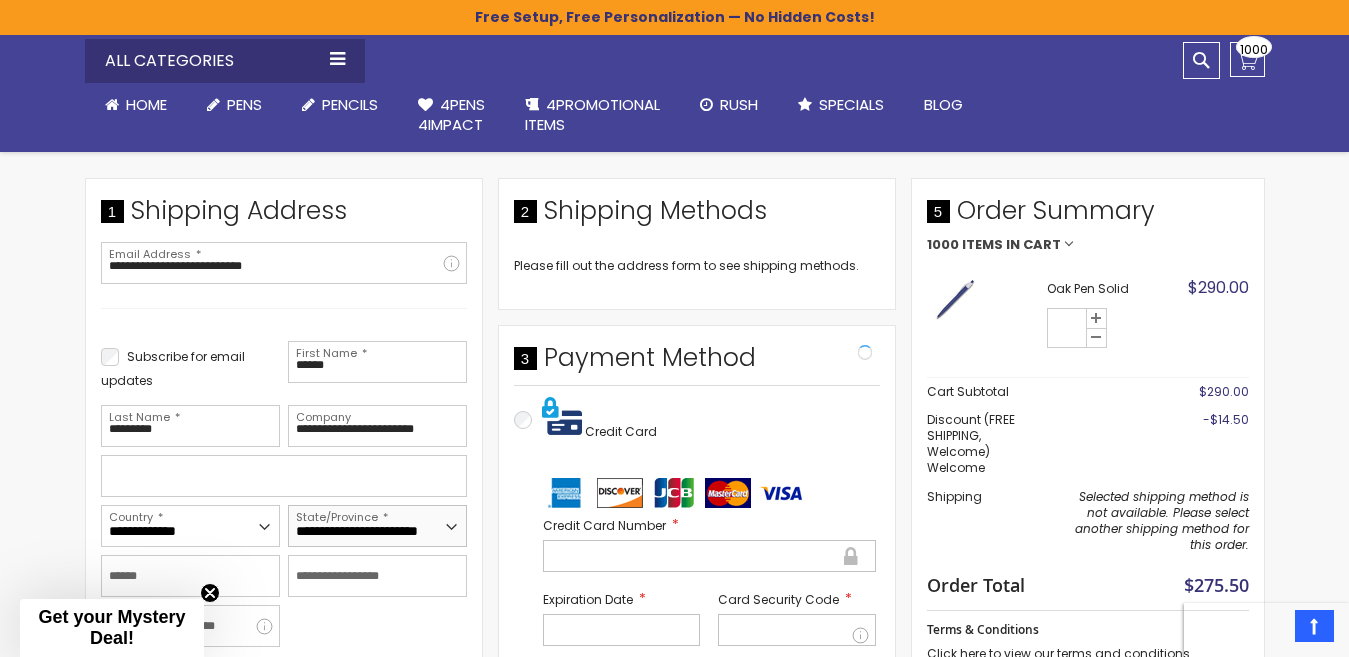 select on "**" 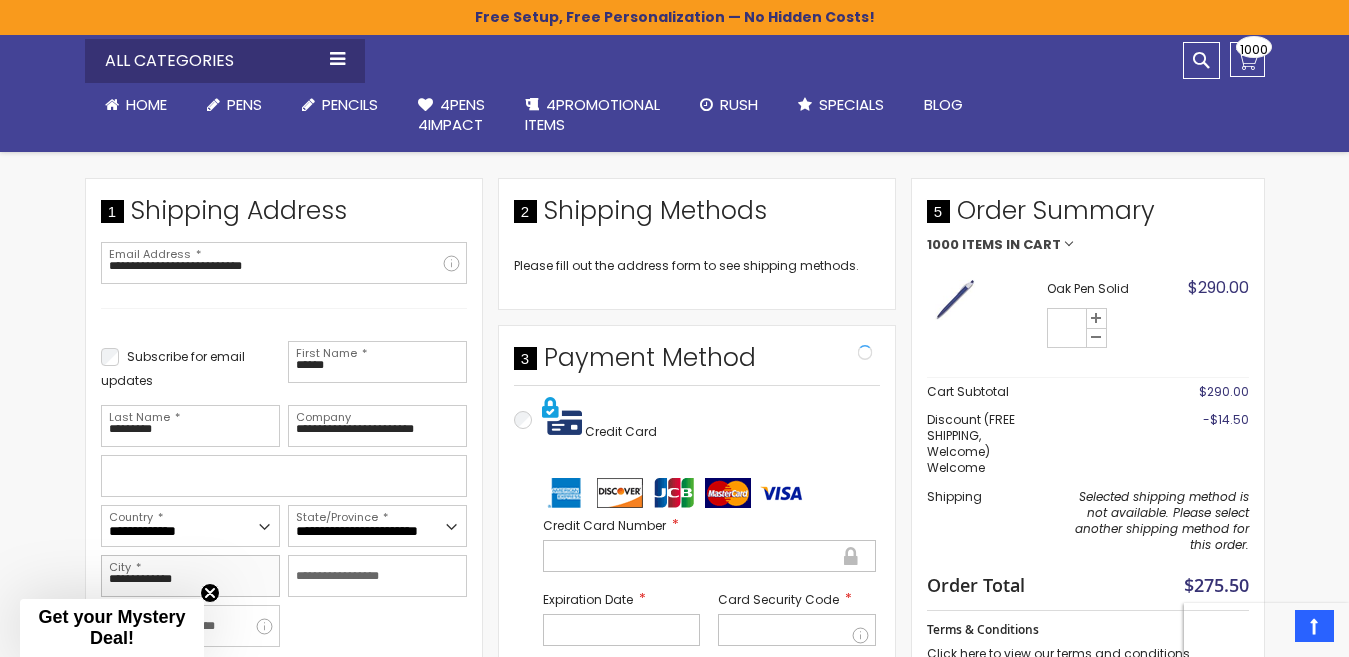 type on "**********" 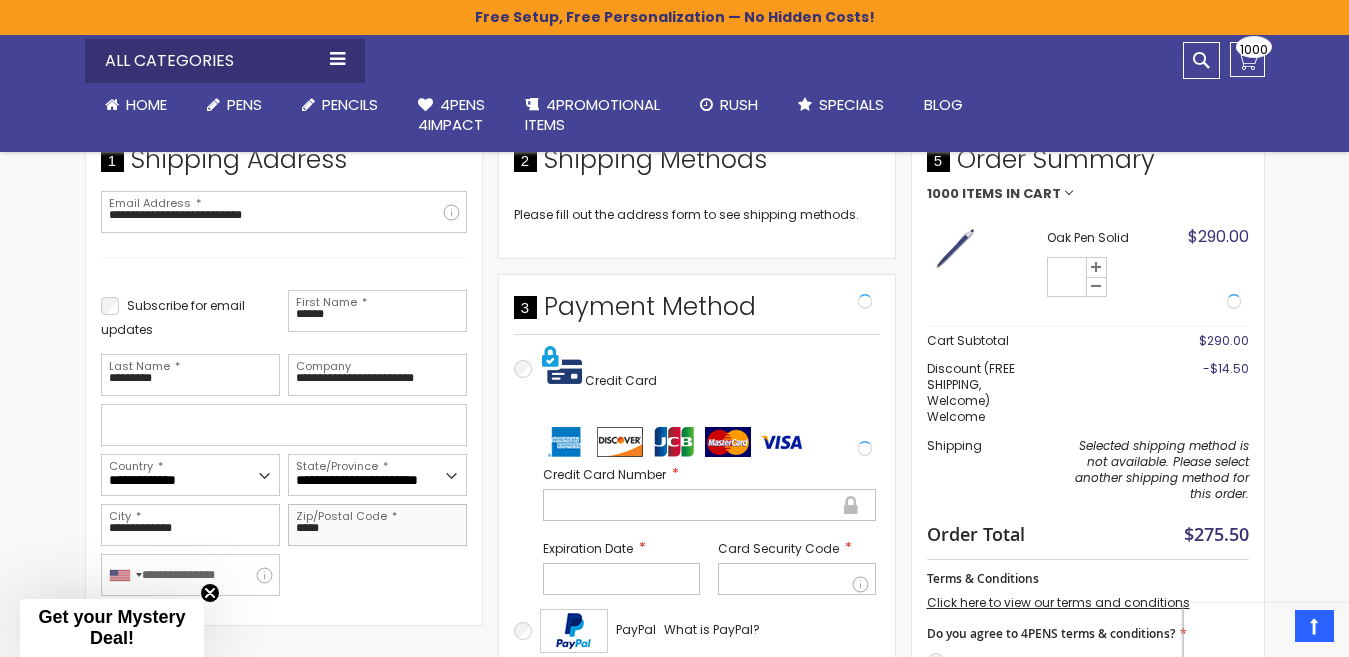 scroll, scrollTop: 431, scrollLeft: 0, axis: vertical 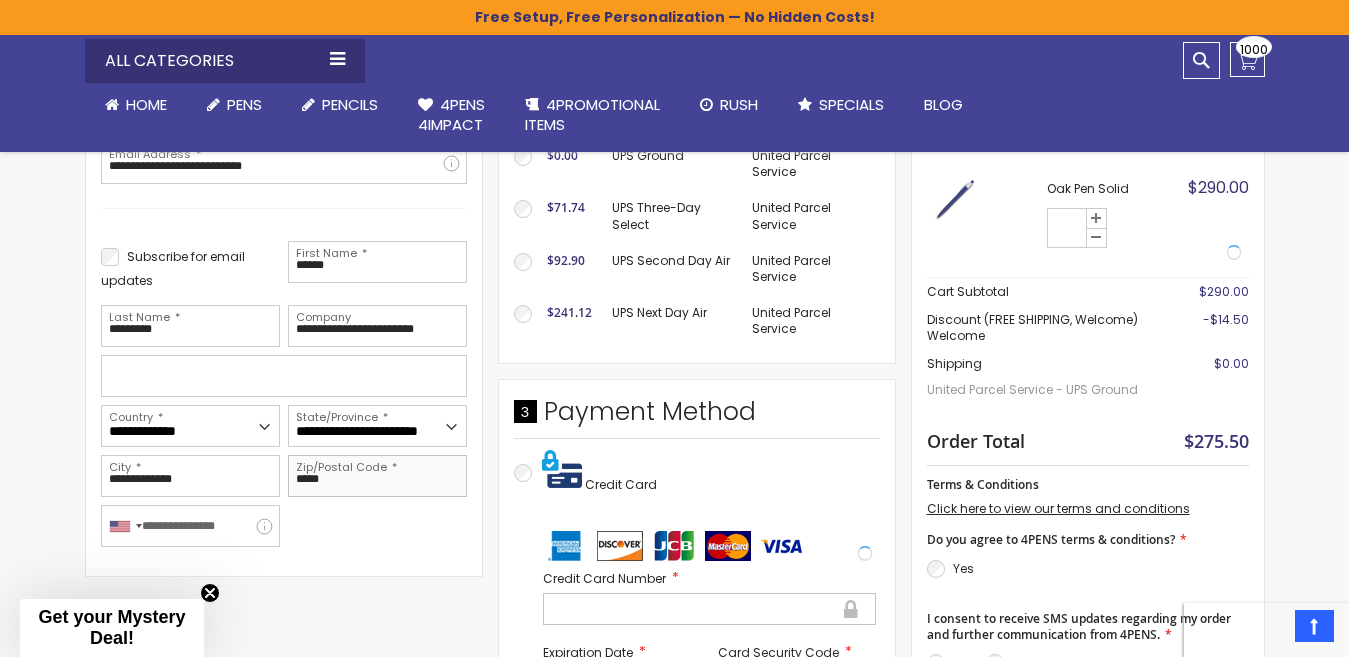 type on "*****" 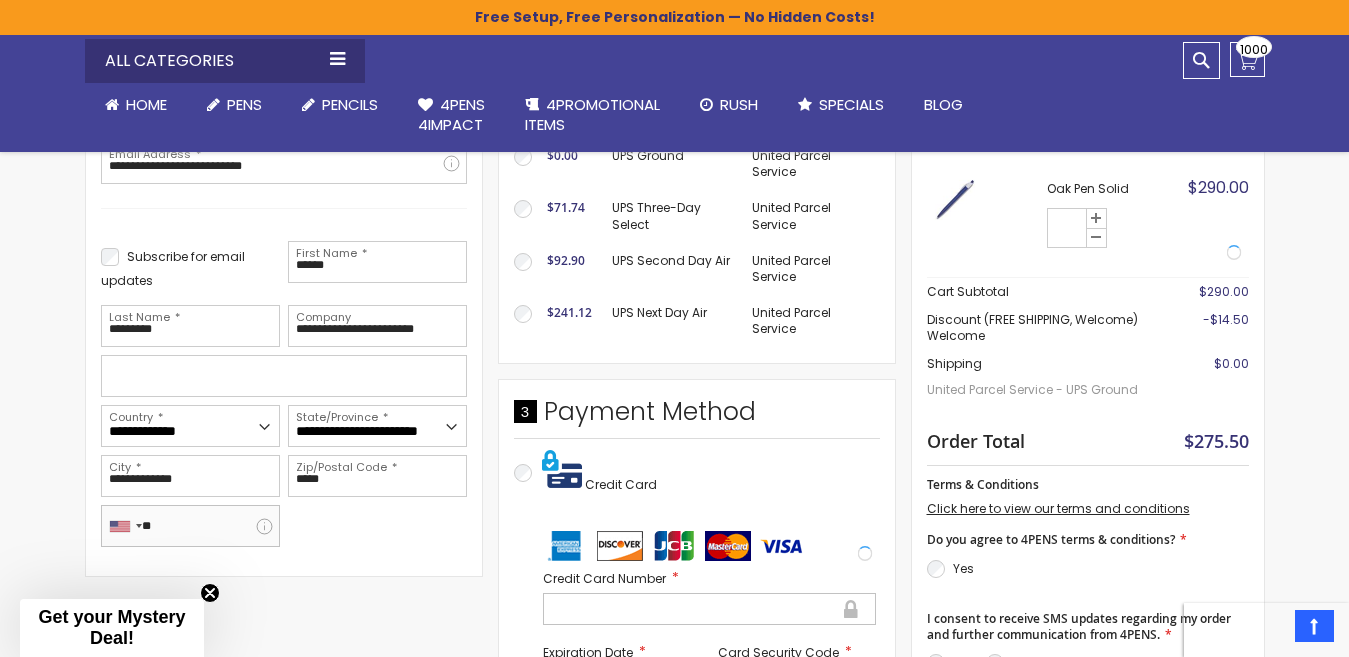 click on "**" at bounding box center (190, 526) 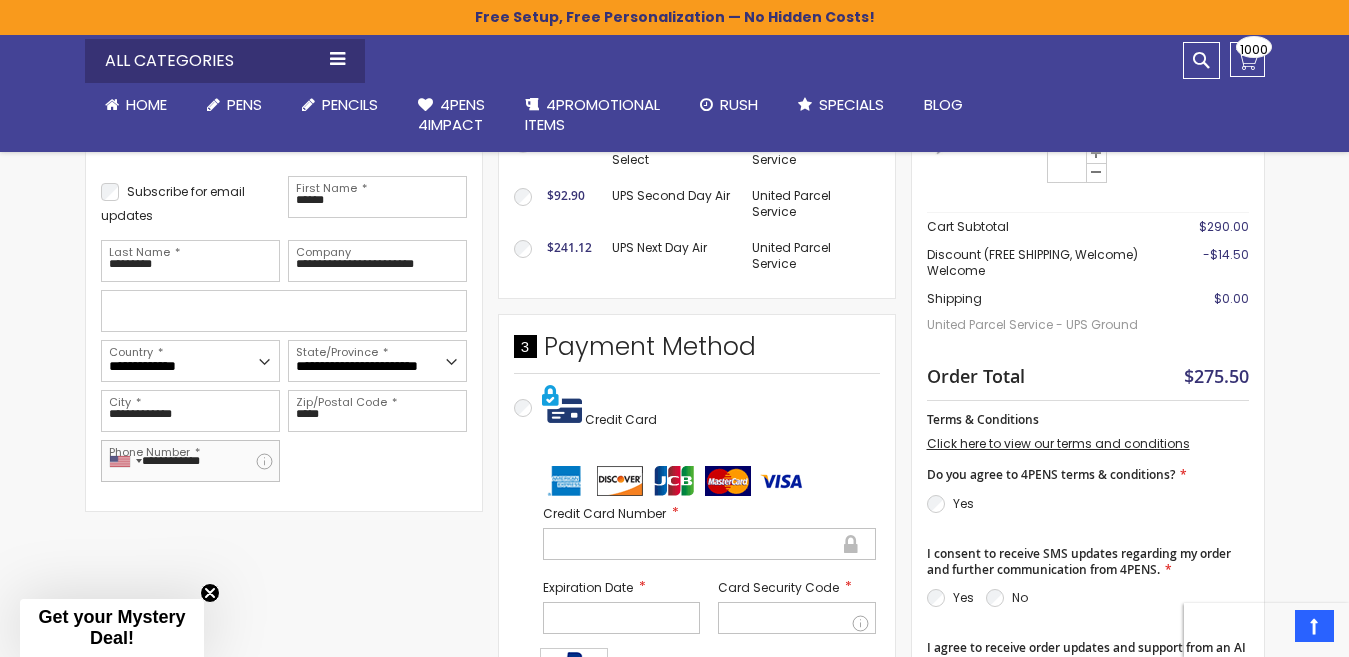 scroll, scrollTop: 531, scrollLeft: 0, axis: vertical 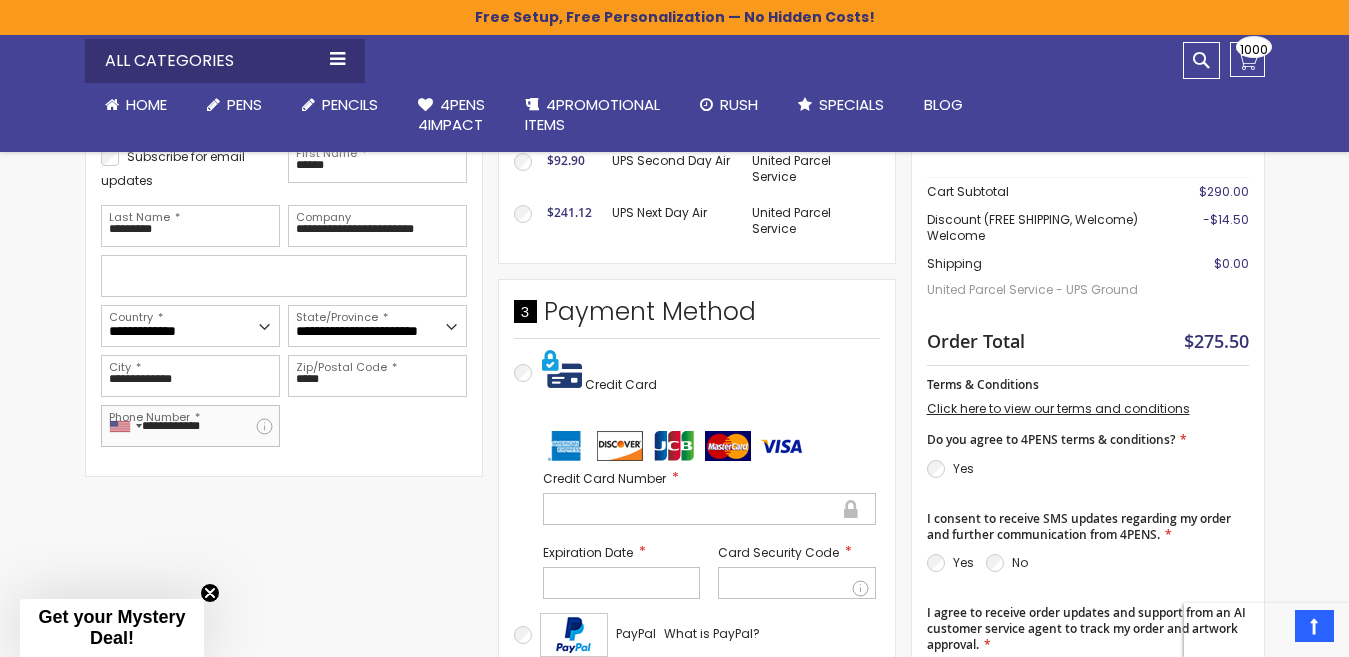 type on "**********" 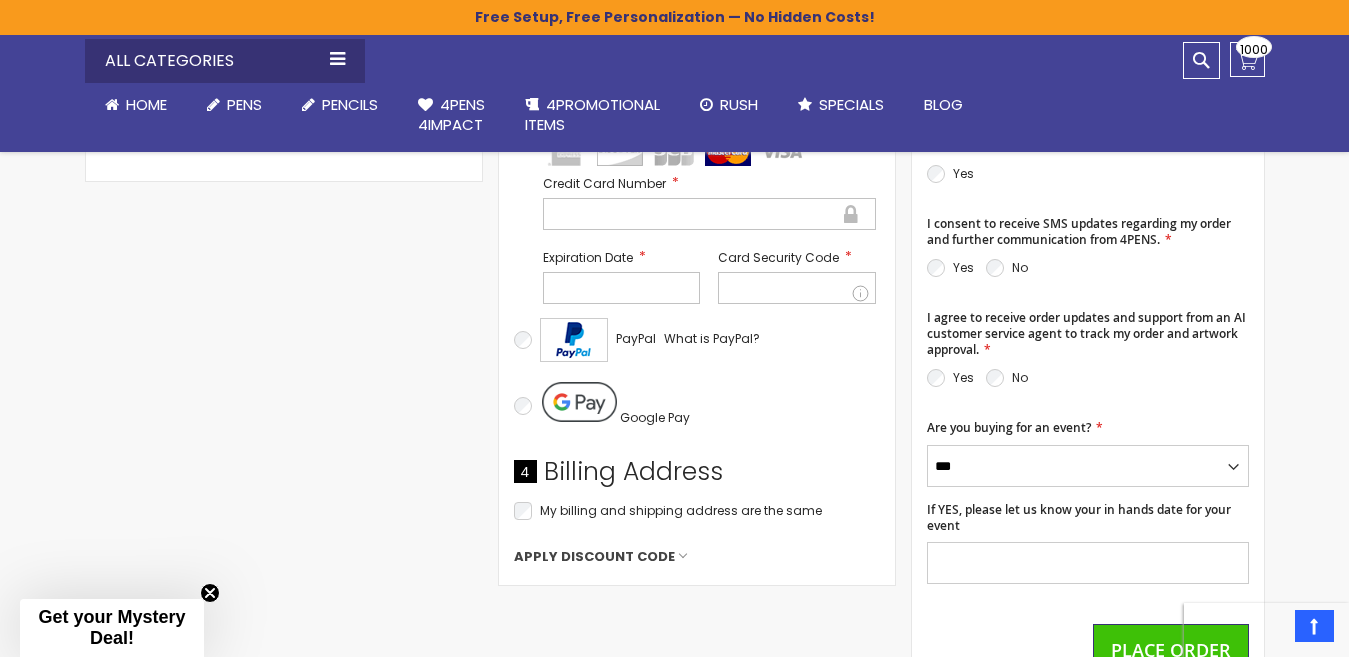 scroll, scrollTop: 831, scrollLeft: 0, axis: vertical 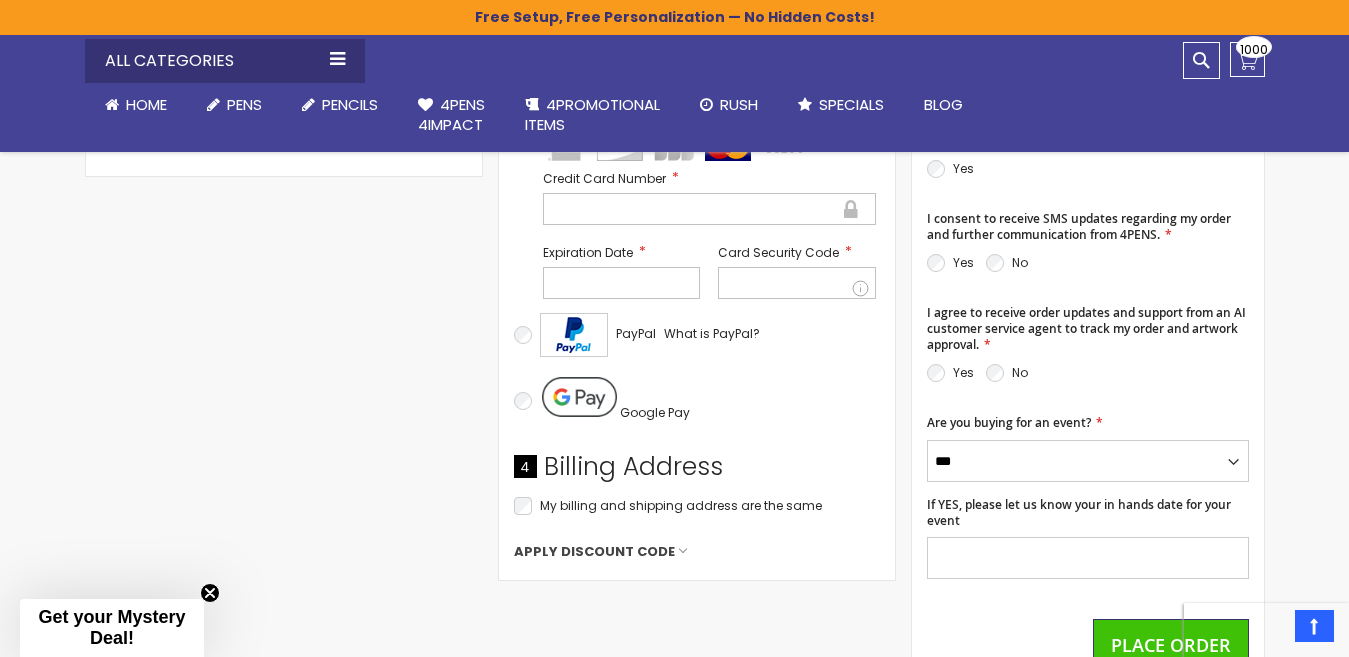 click on "Apply Discount Code" at bounding box center [594, 552] 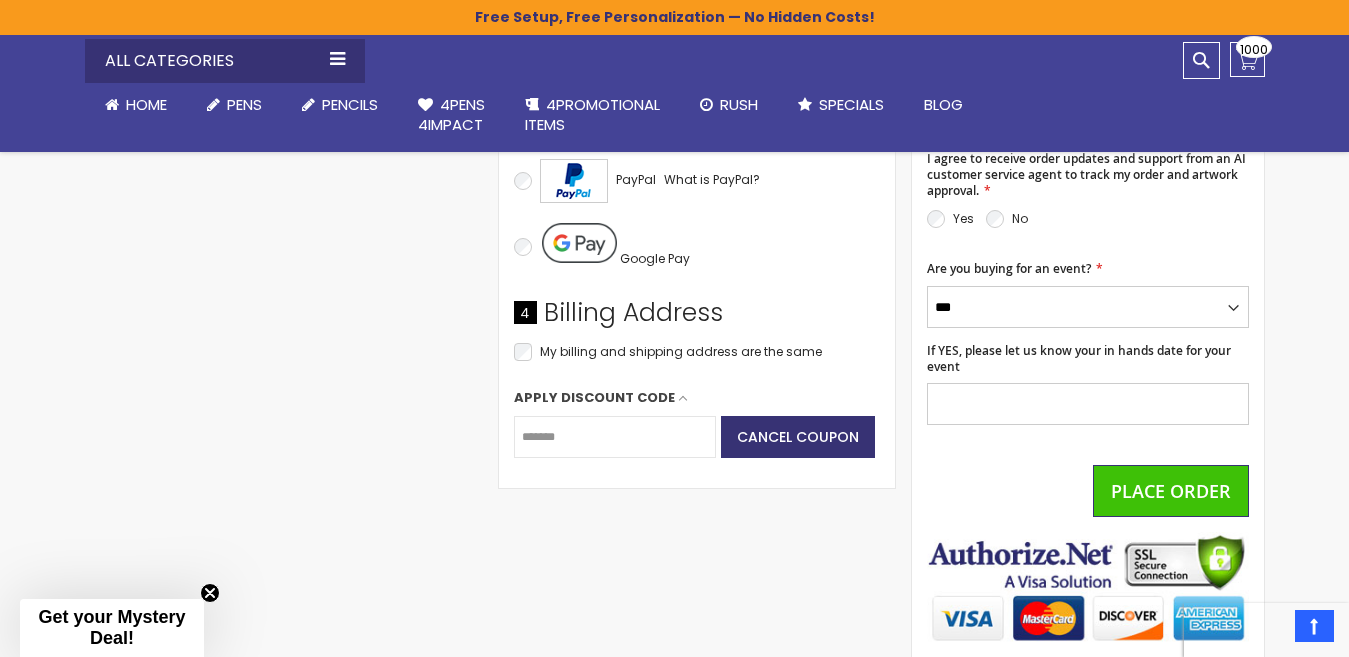 scroll, scrollTop: 1031, scrollLeft: 0, axis: vertical 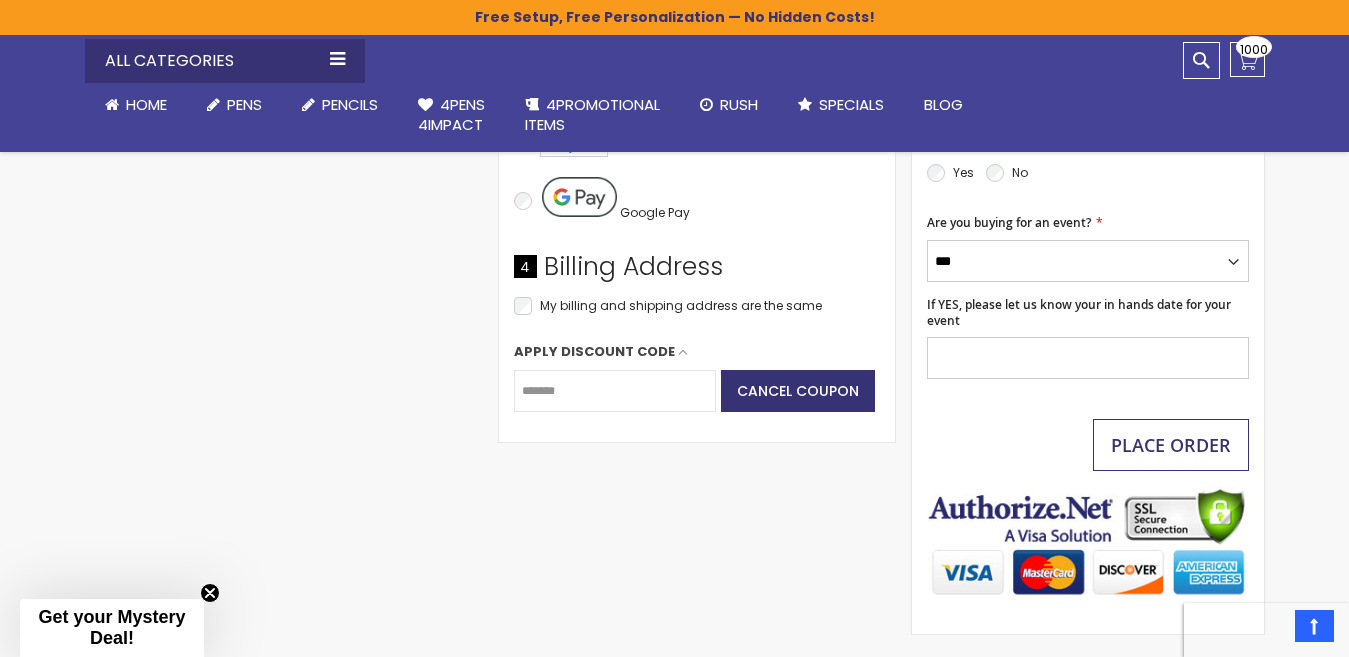 click on "Place Order" at bounding box center [1171, 445] 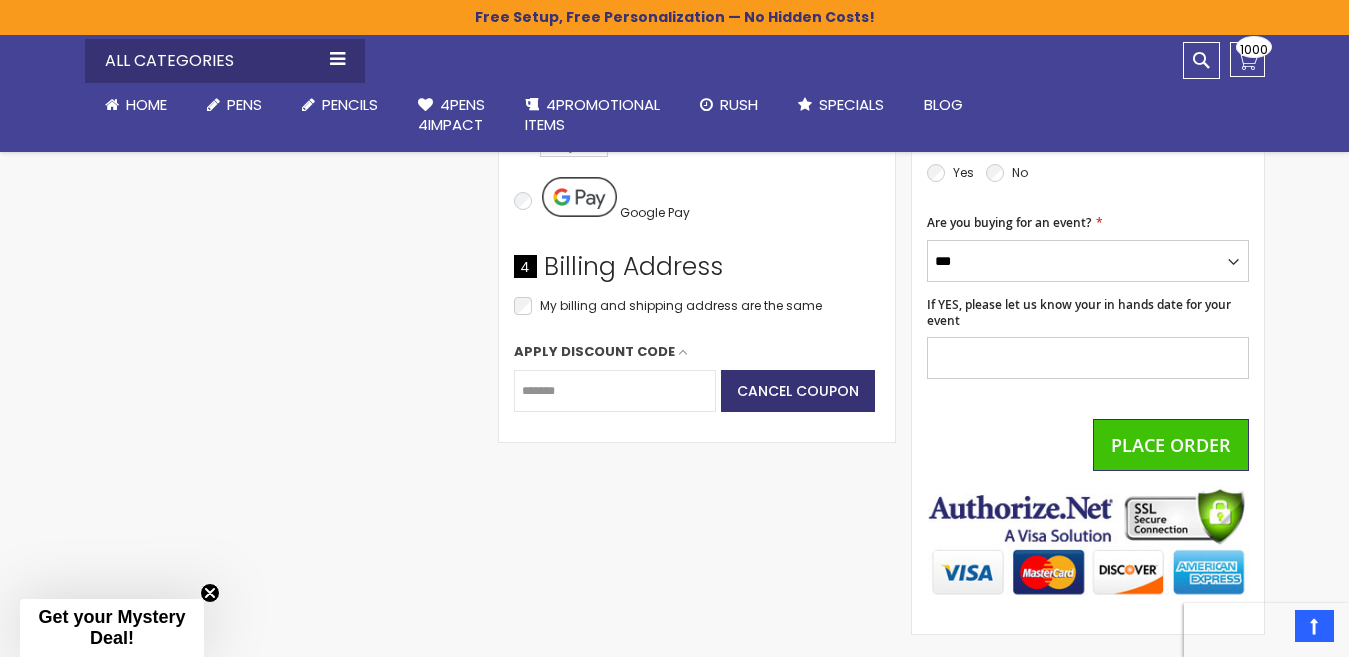 scroll, scrollTop: 478, scrollLeft: 0, axis: vertical 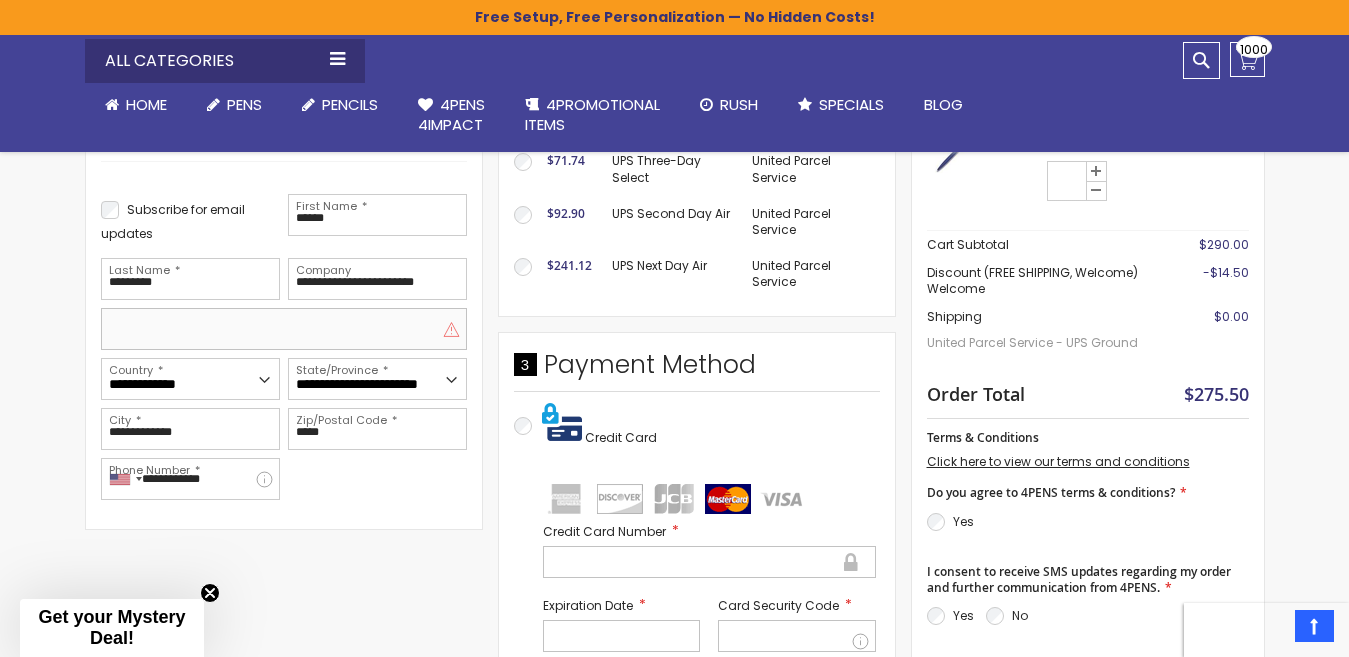 click at bounding box center (284, 329) 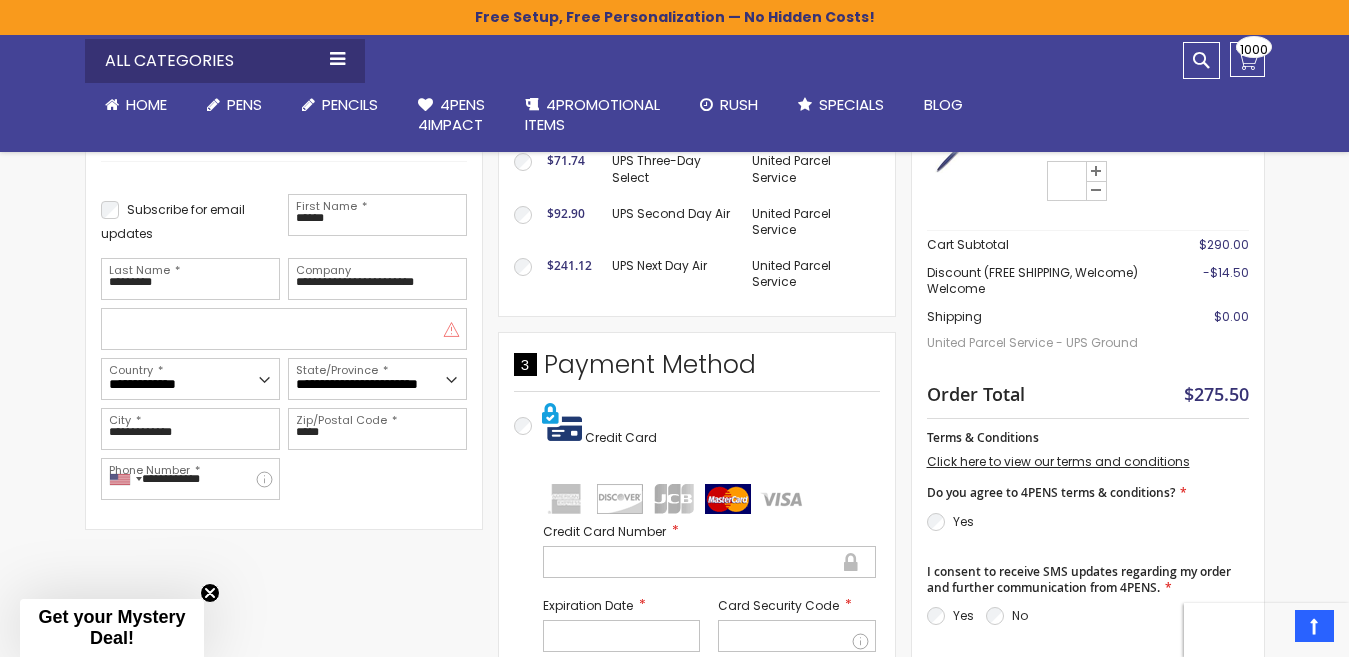 click on "This is a required field." at bounding box center (451, 329) 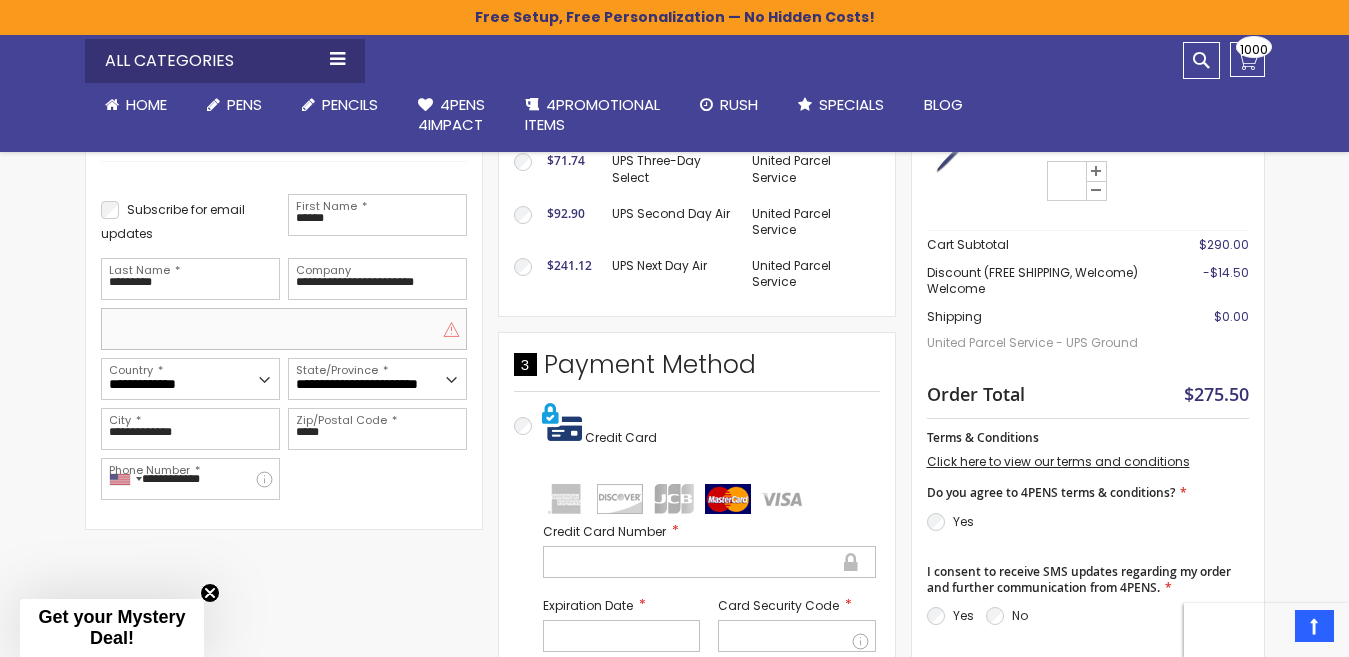 click at bounding box center [284, 329] 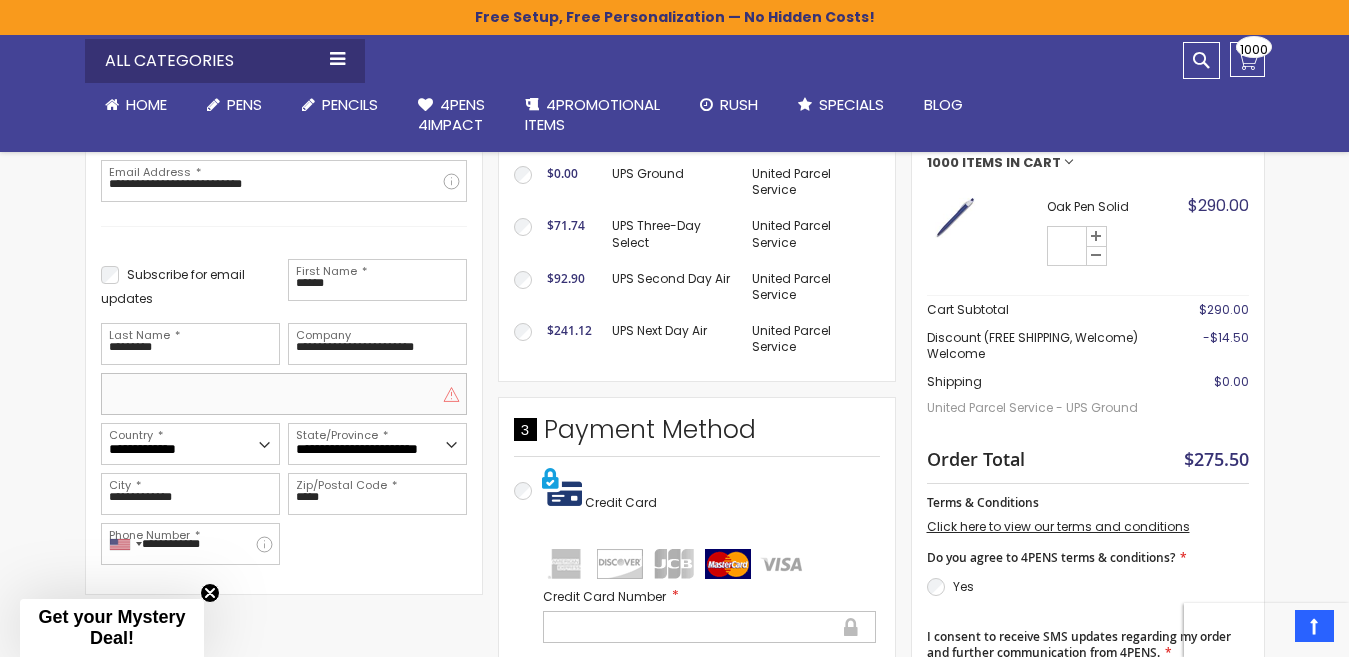 scroll, scrollTop: 378, scrollLeft: 0, axis: vertical 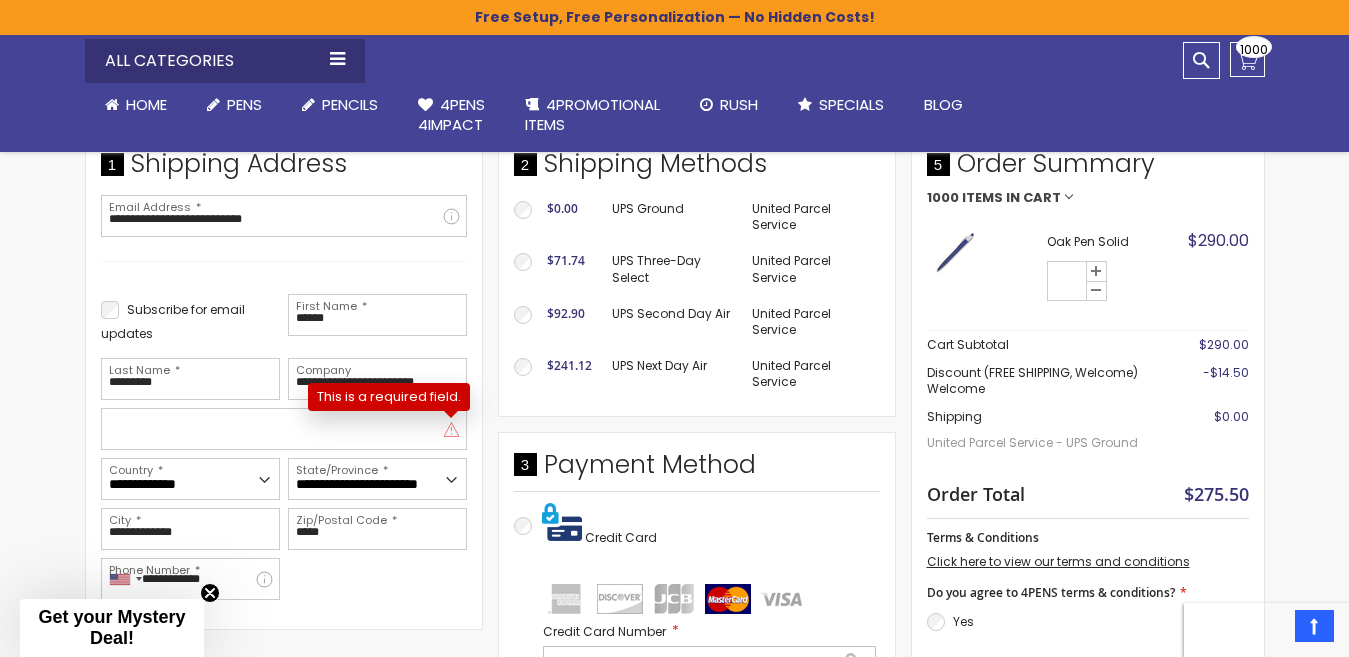 click on "This is a required field." at bounding box center (451, 429) 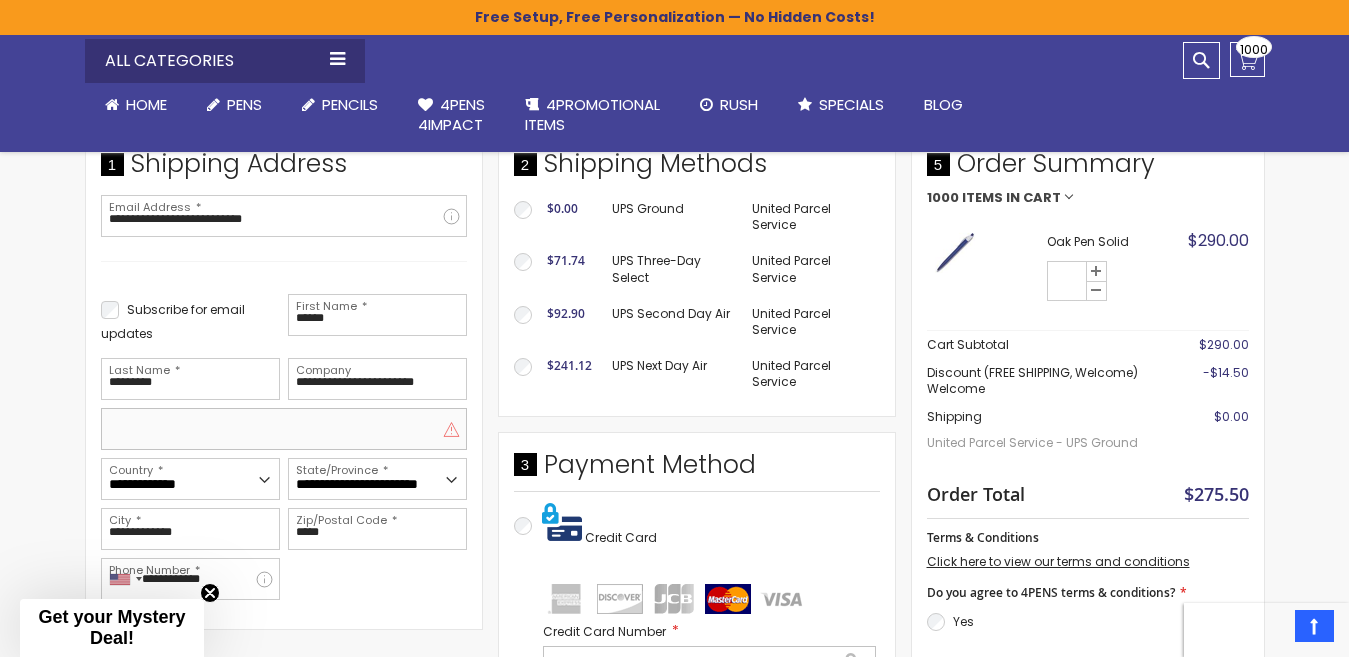 click at bounding box center [284, 429] 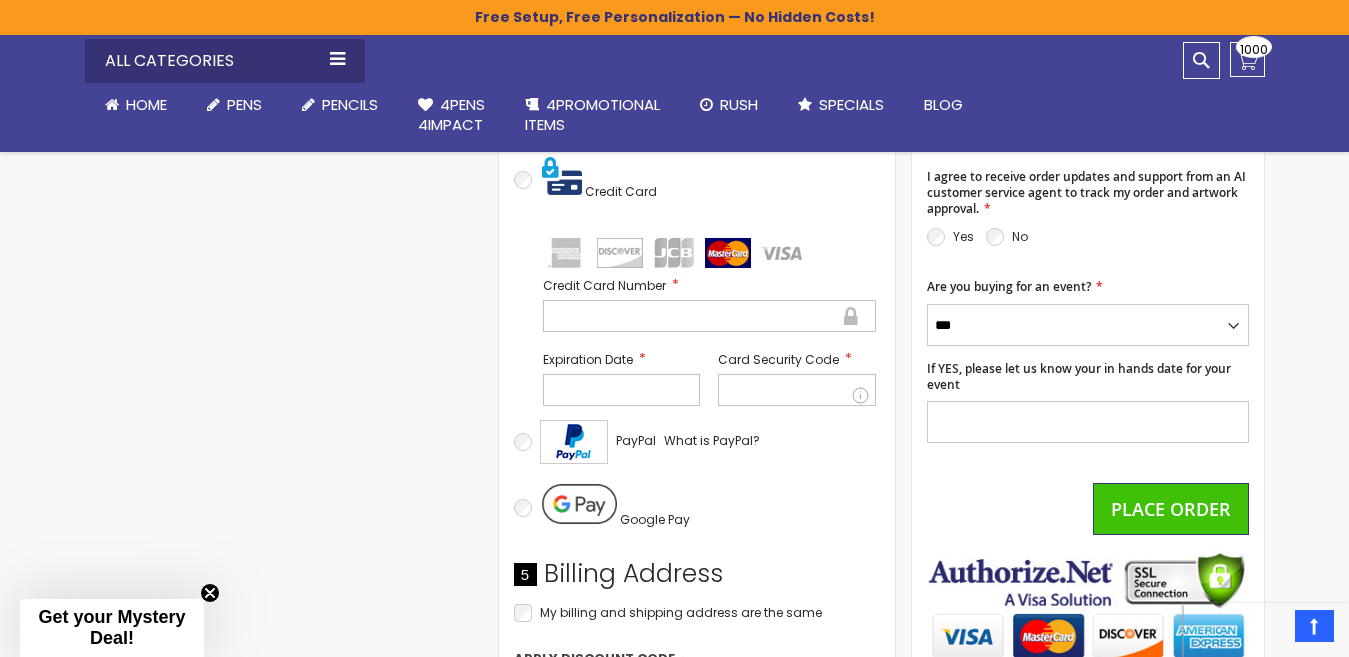 scroll, scrollTop: 978, scrollLeft: 0, axis: vertical 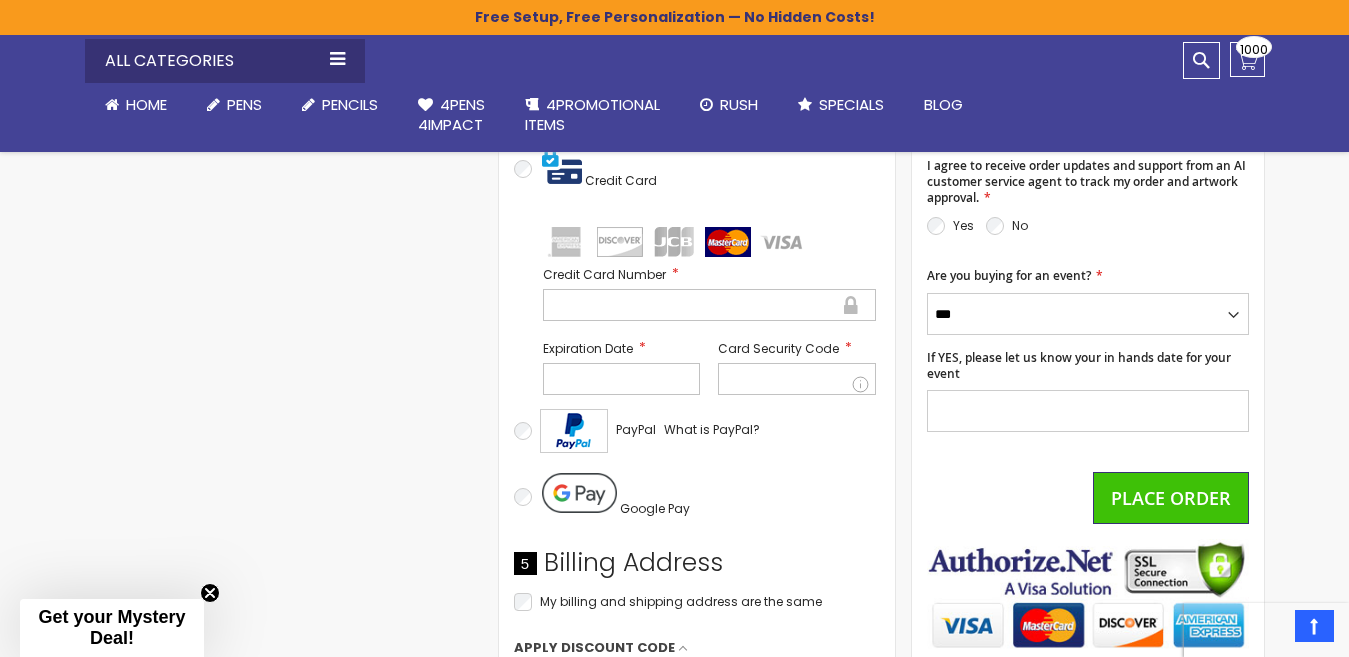 type on "******" 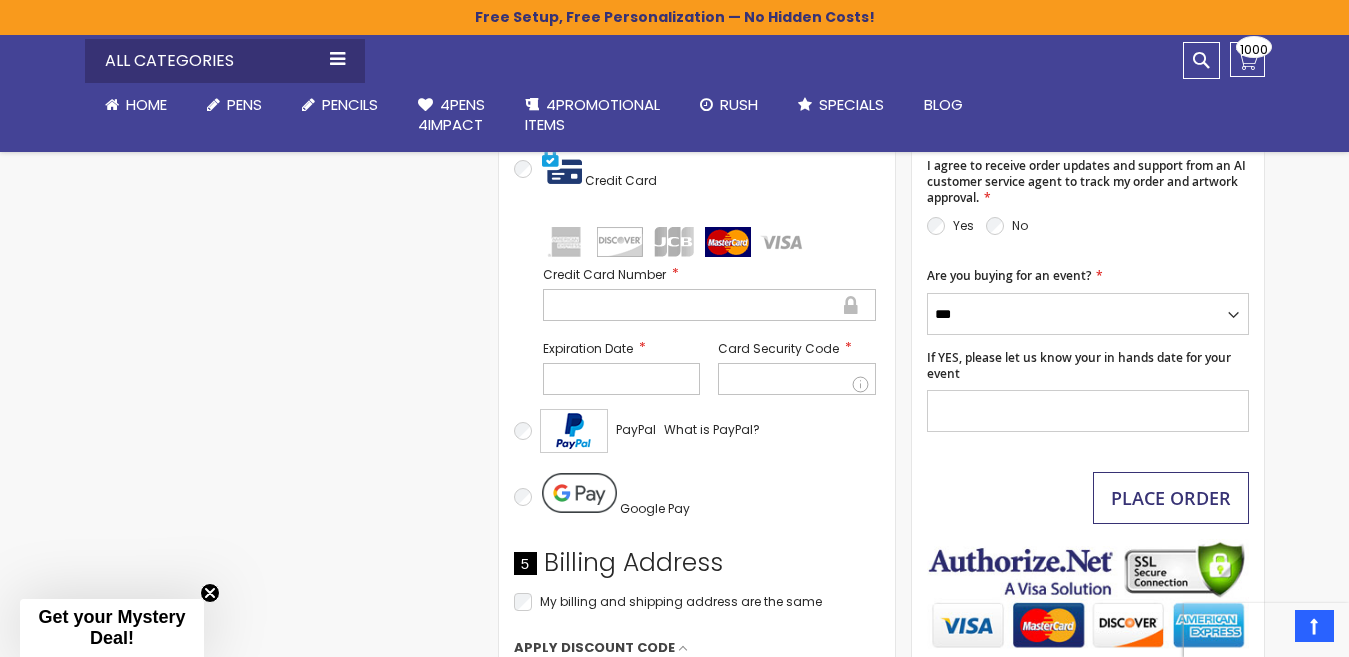 click on "Place Order" at bounding box center (1171, 498) 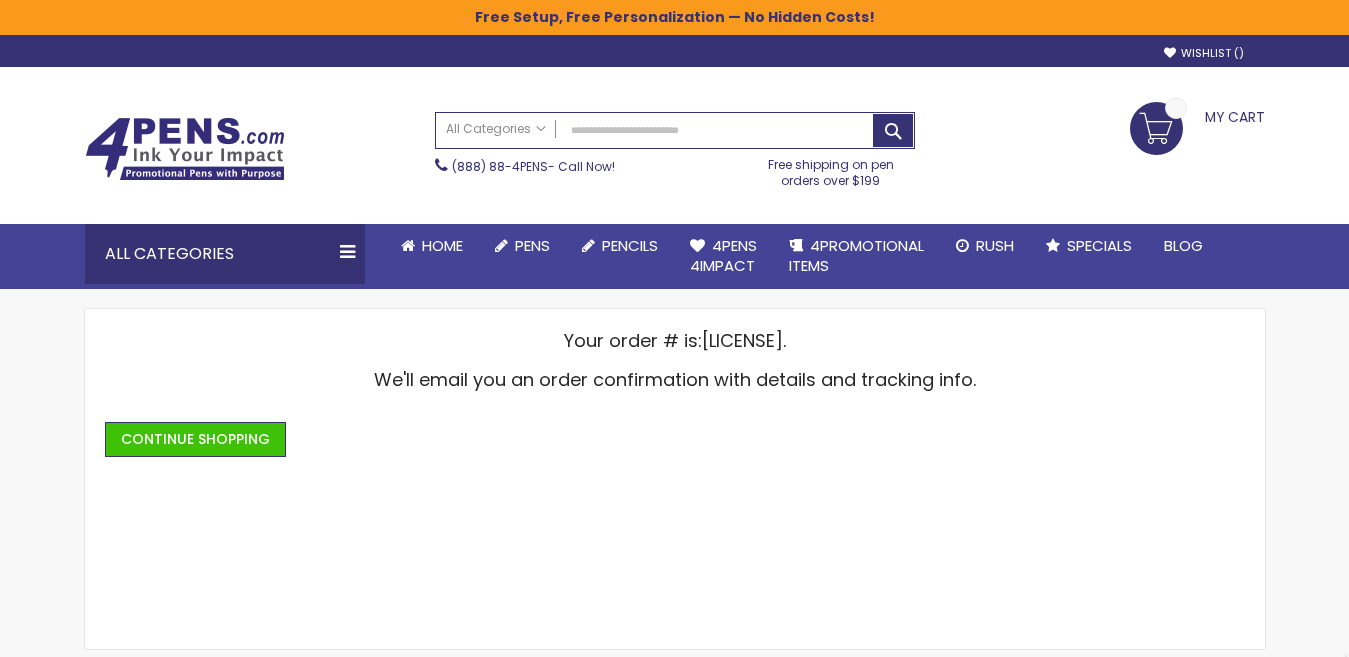 scroll, scrollTop: 0, scrollLeft: 0, axis: both 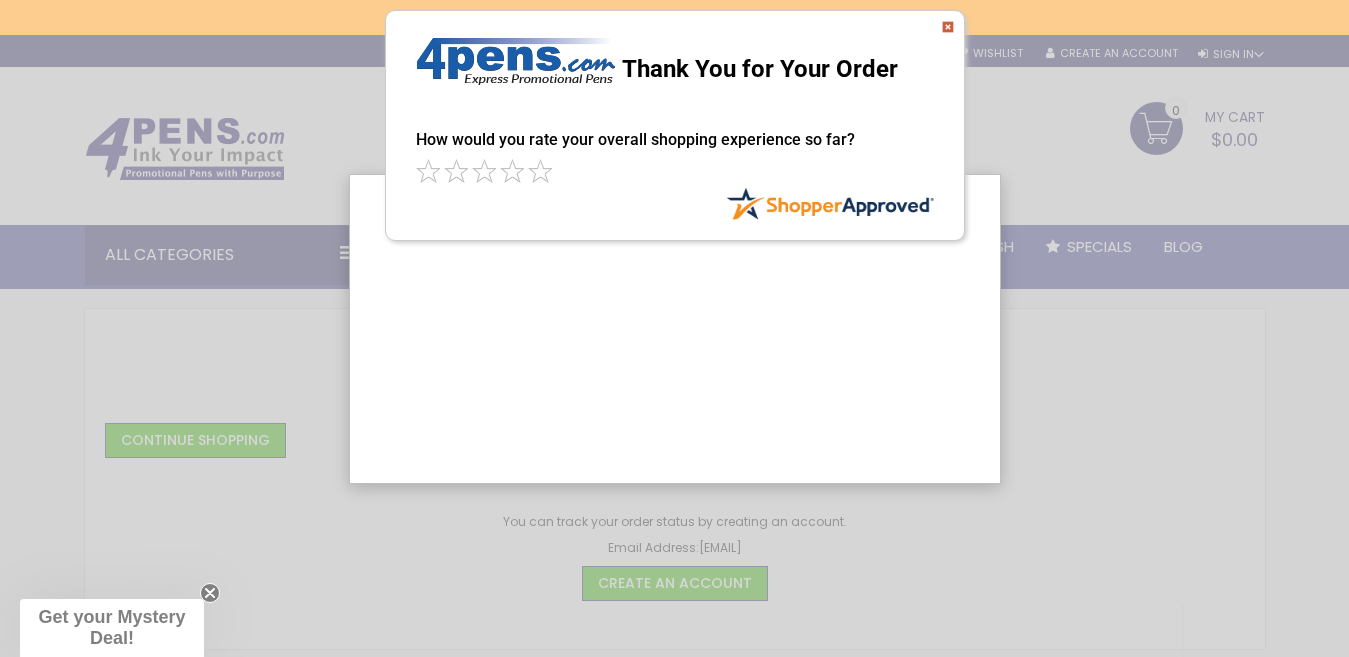 click at bounding box center [948, 27] 